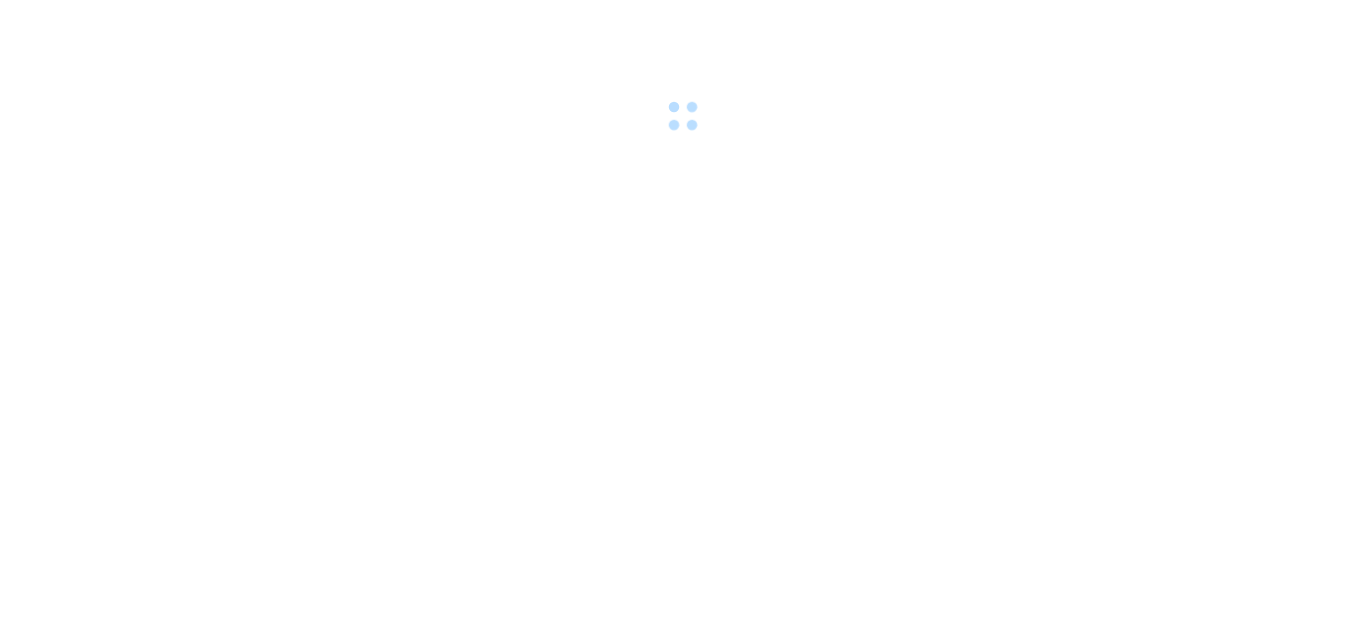 scroll, scrollTop: 0, scrollLeft: 0, axis: both 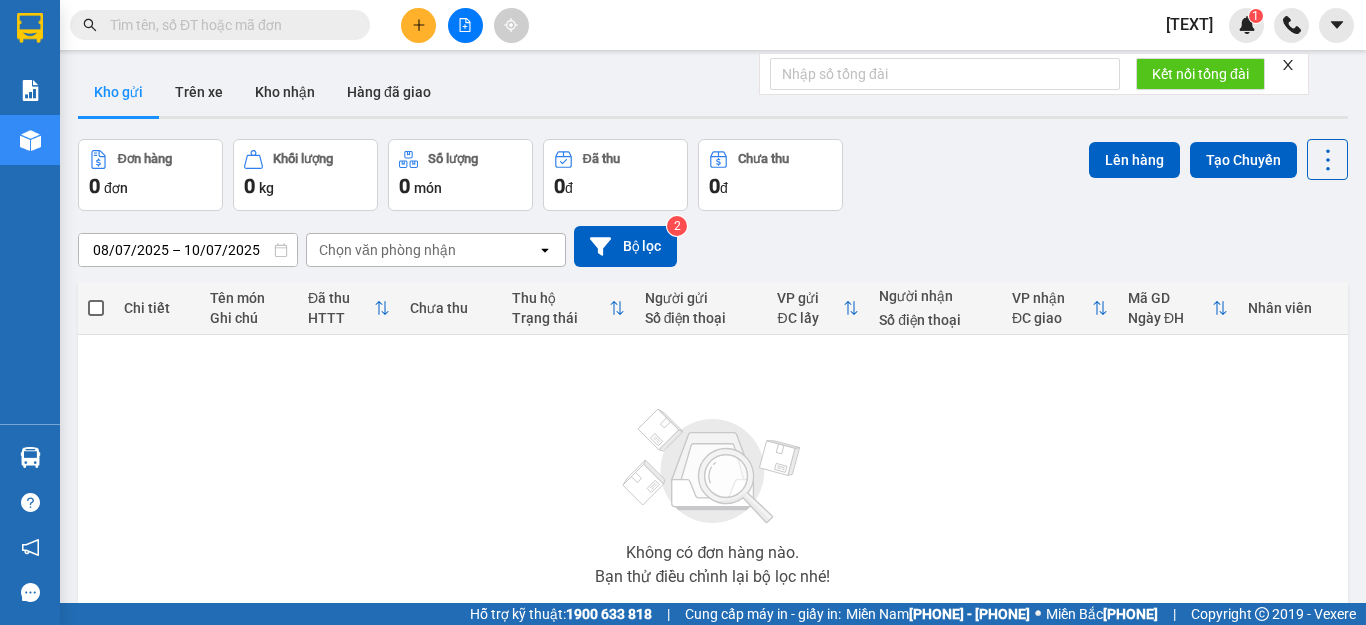 click at bounding box center [465, 25] 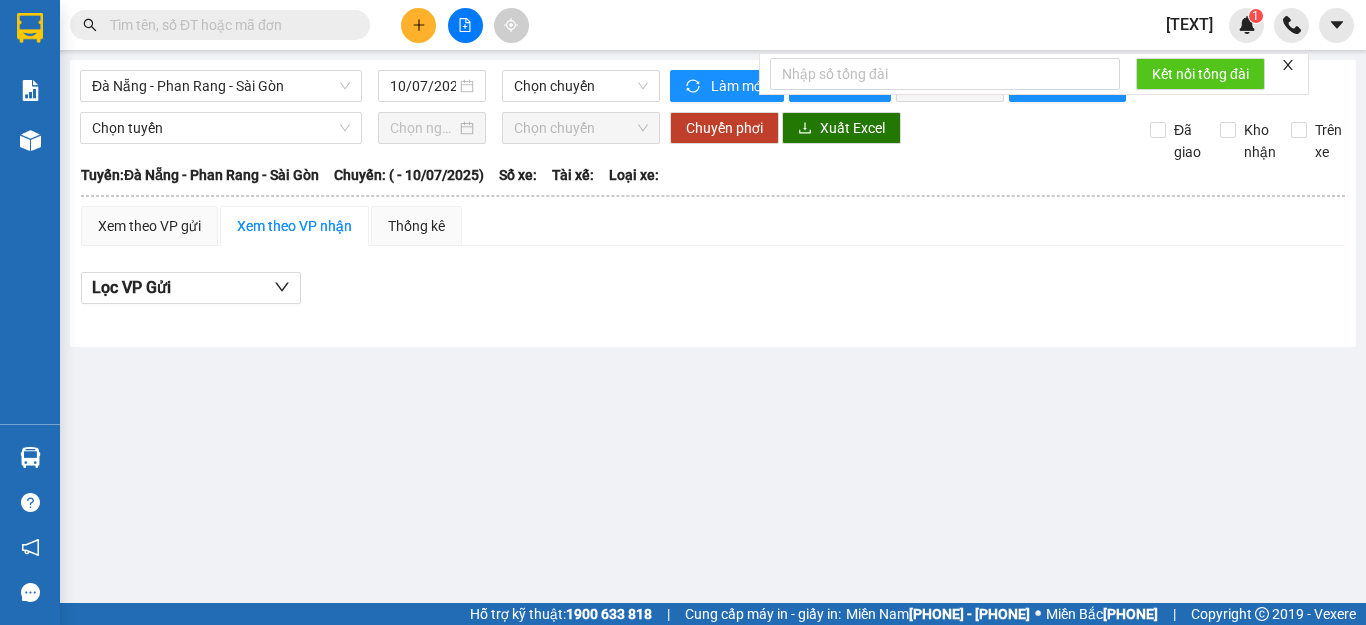 click on "Đà Nẵng - Phan Rang - Sài Gòn" at bounding box center (221, 86) 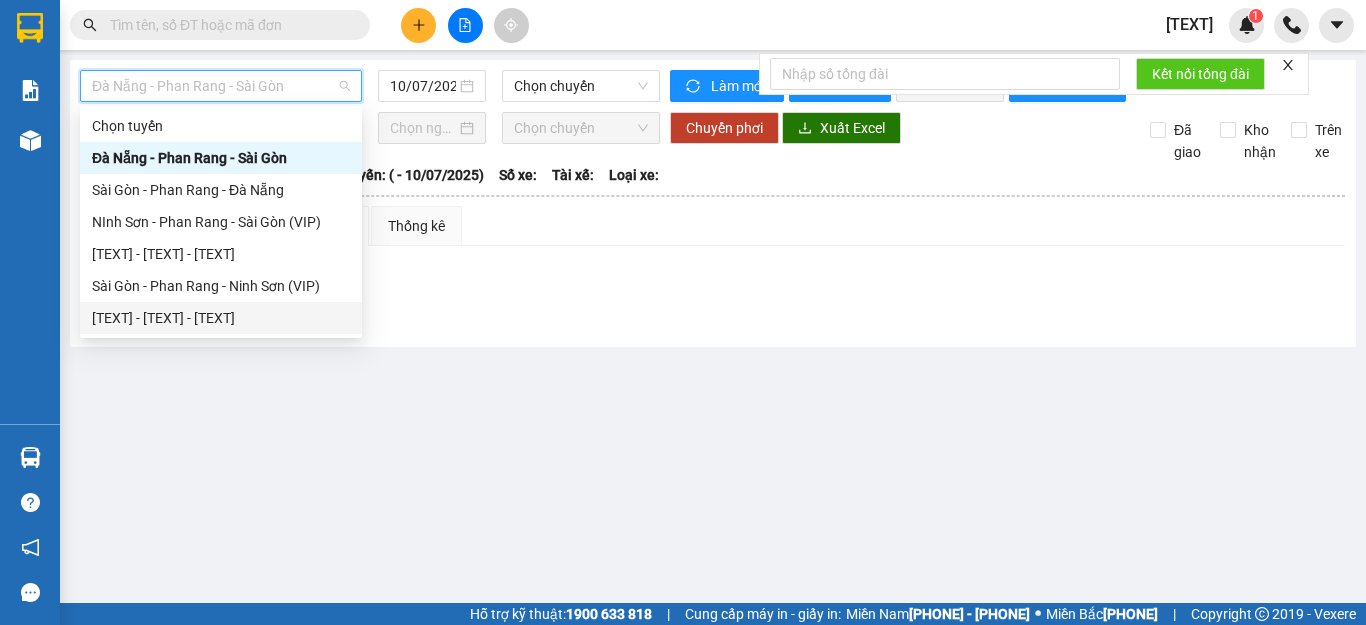 click on "[TEXT] - [TEXT] - [TEXT]" at bounding box center [221, 318] 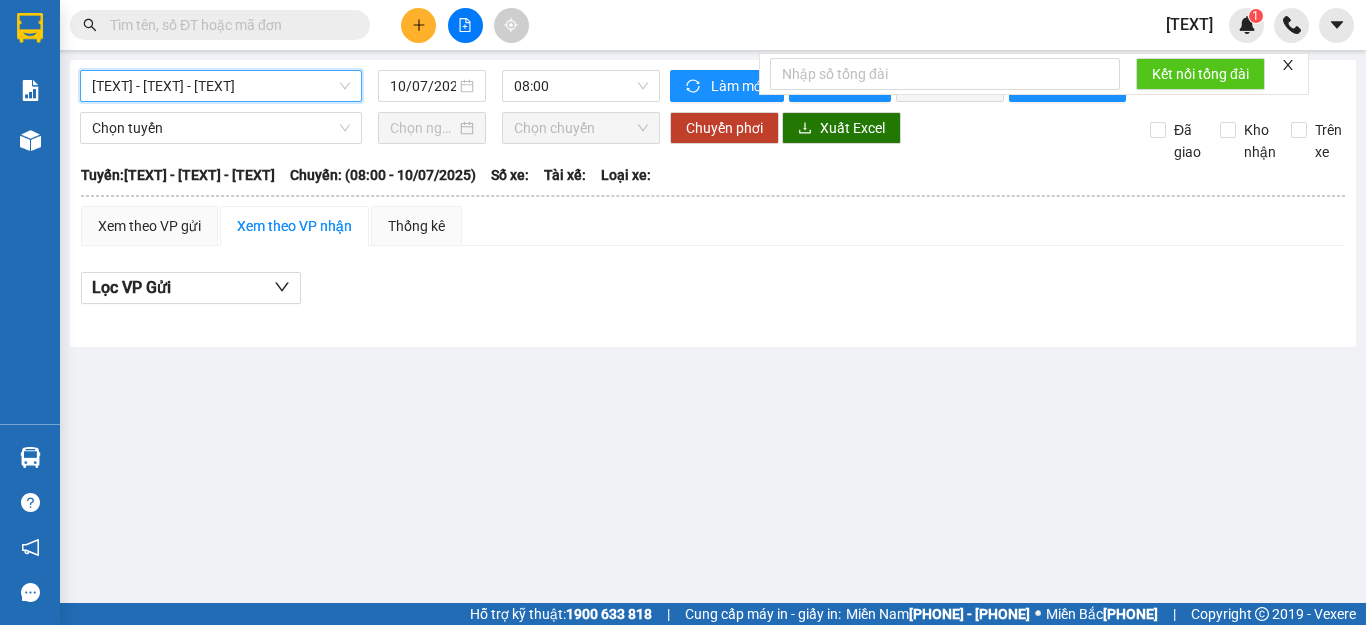 click on "10/07/2025" at bounding box center [423, 86] 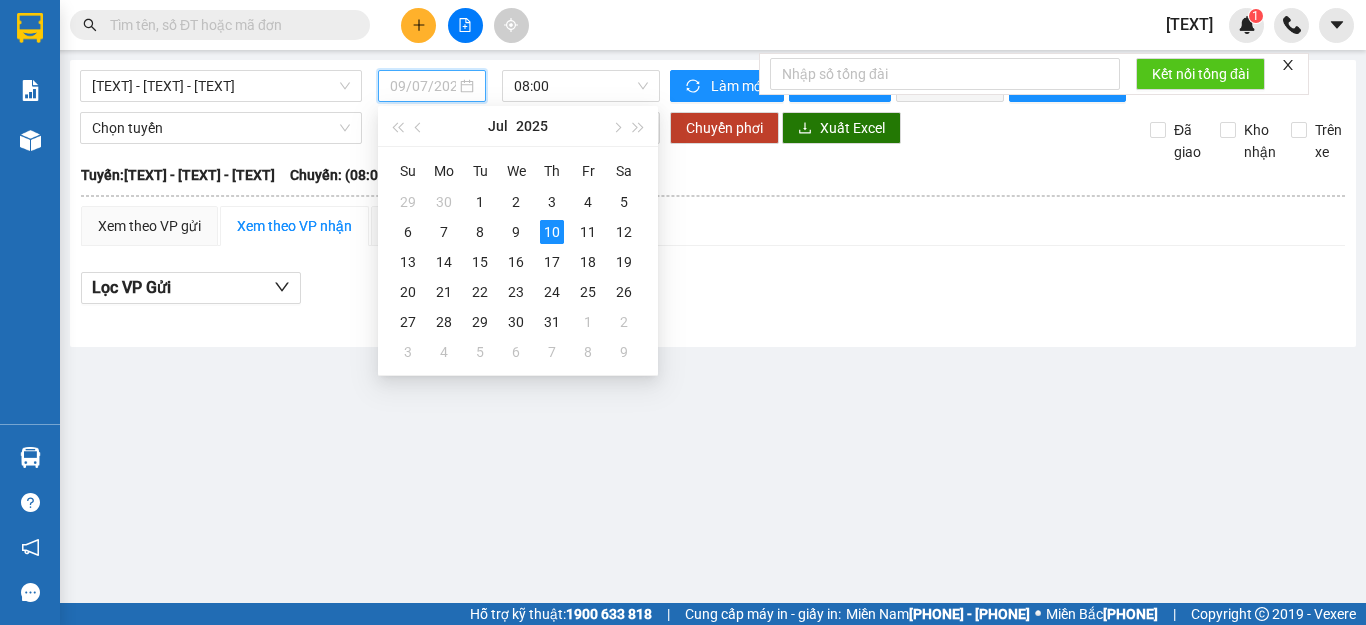 click on "9" at bounding box center [480, 202] 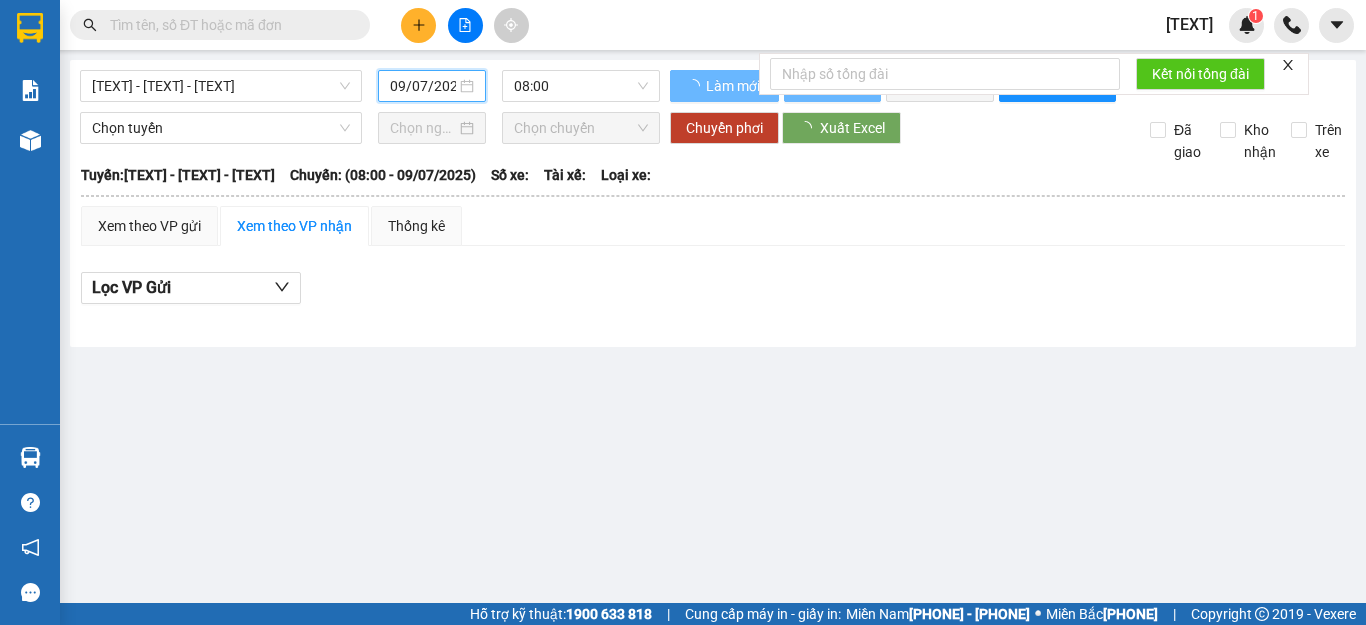 click on "08:00" at bounding box center [581, 86] 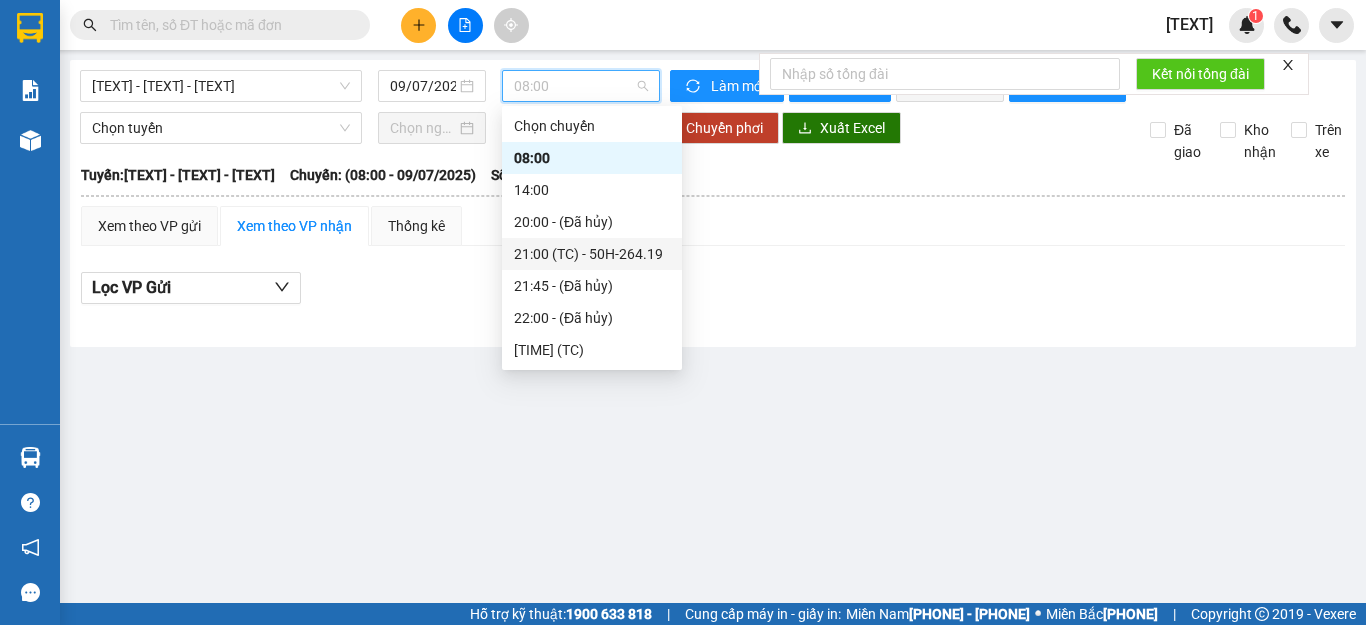 click on "[TIME]   (TC)   - [LICENSE_PLATE]" at bounding box center [0, 0] 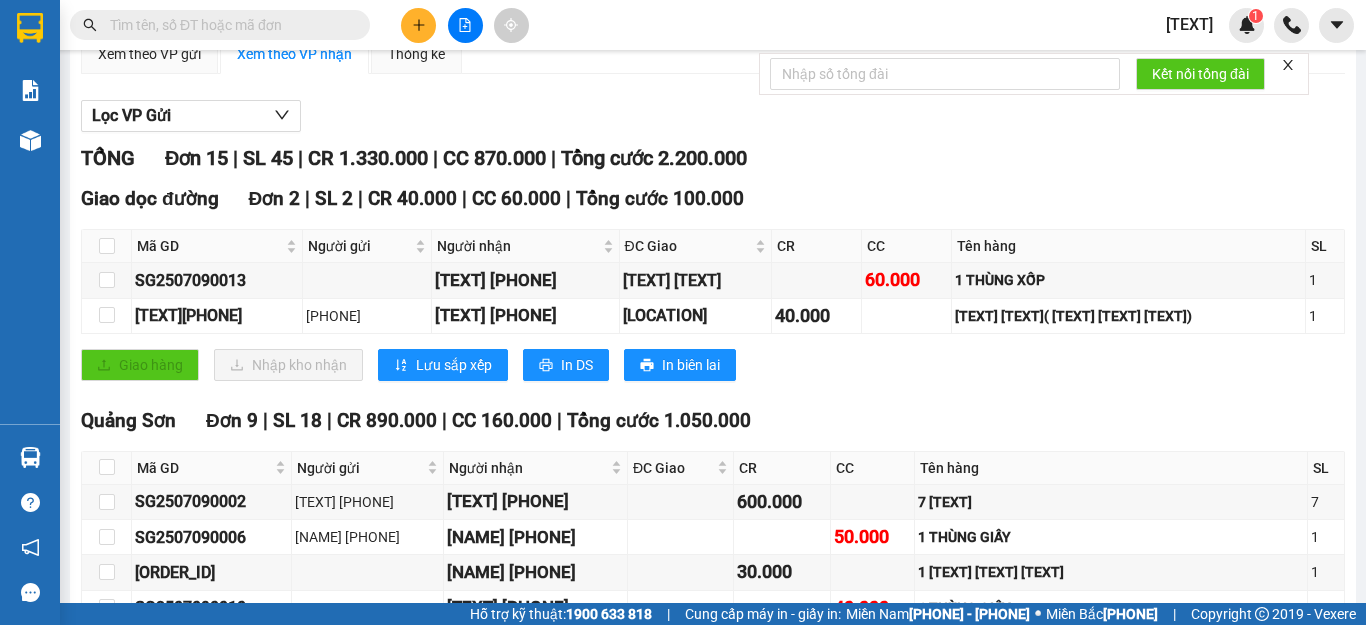 scroll, scrollTop: 0, scrollLeft: 0, axis: both 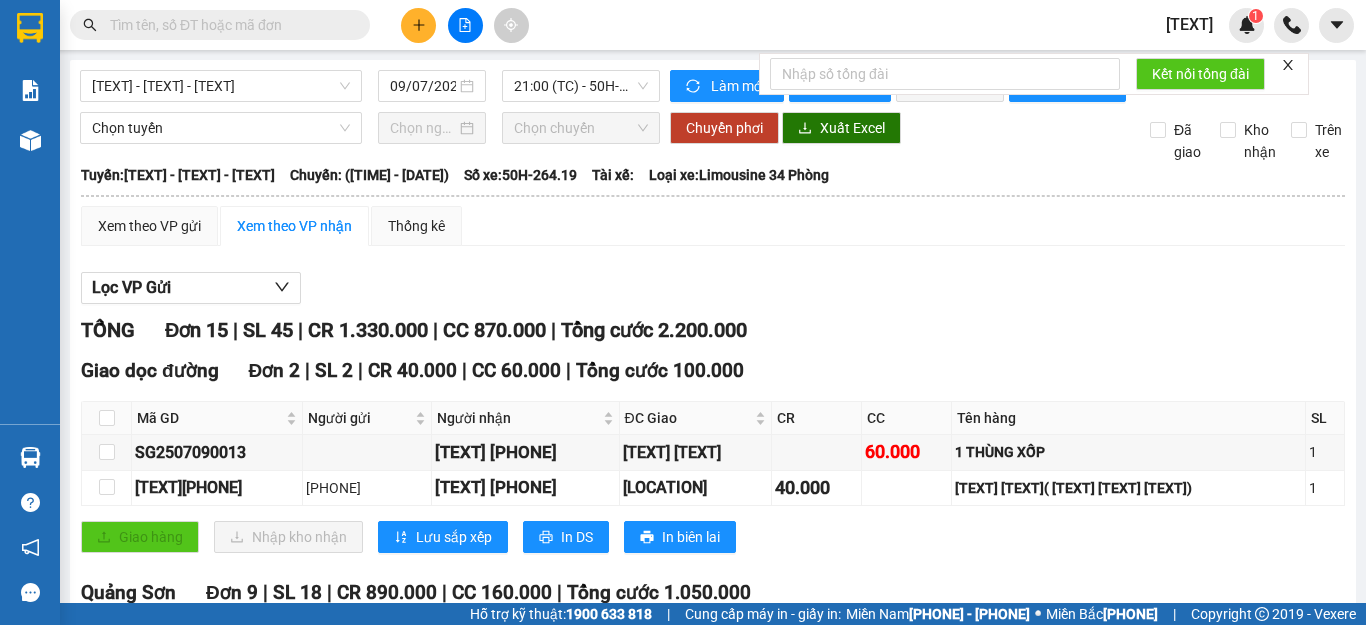 click at bounding box center [1288, 65] 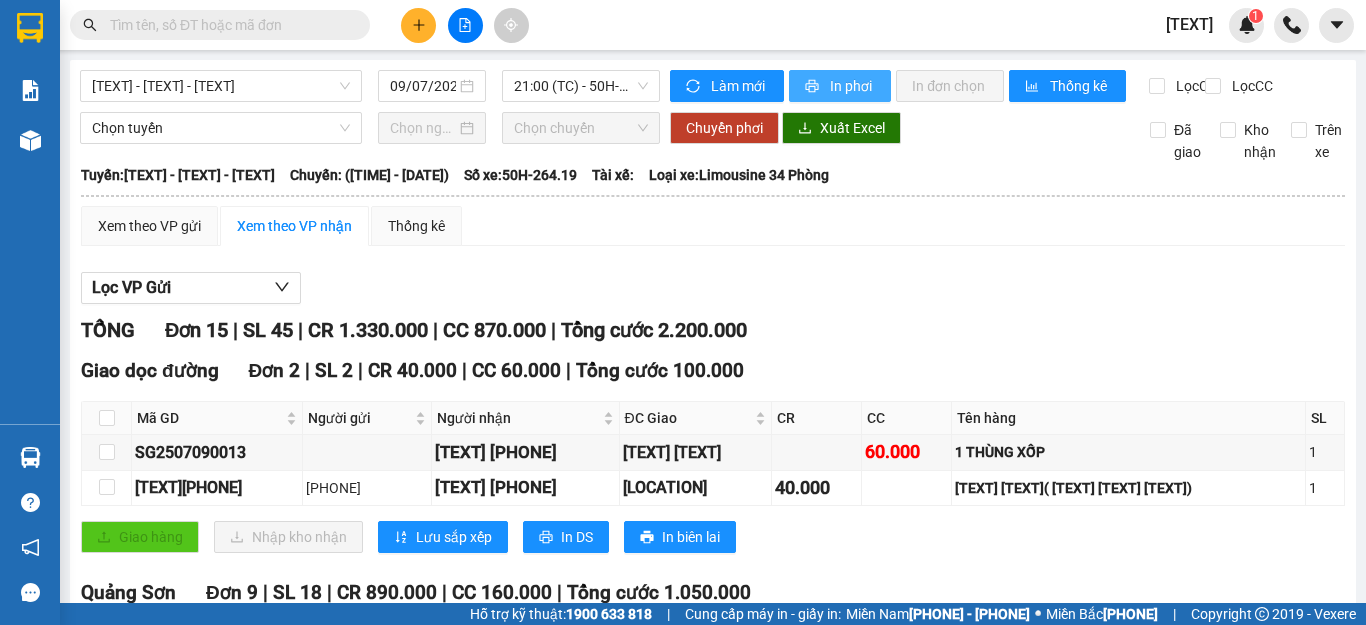click at bounding box center (813, 87) 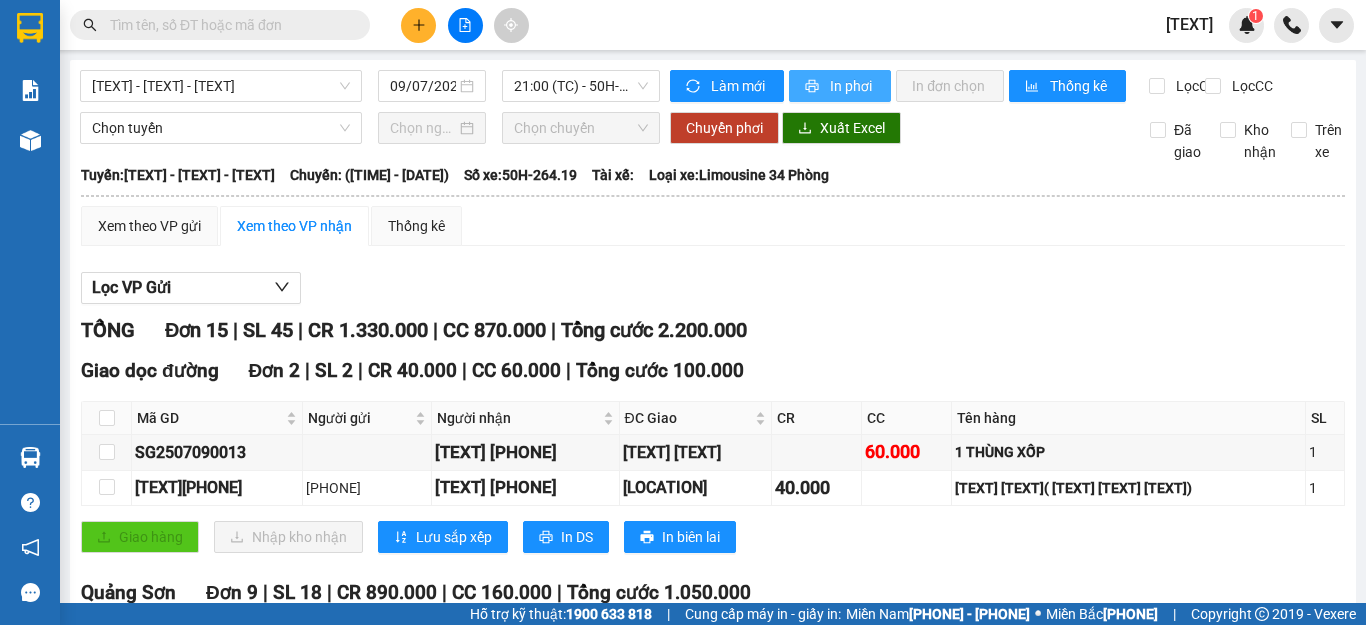 scroll, scrollTop: 0, scrollLeft: 0, axis: both 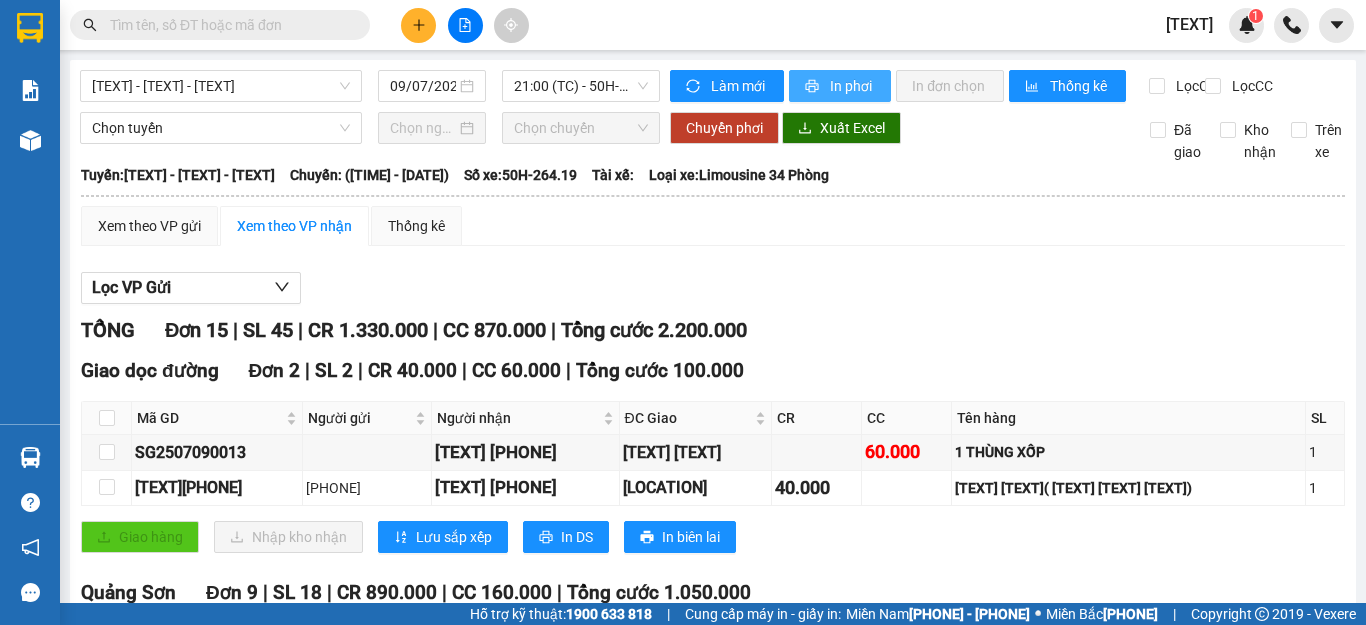 click on "In phơi" at bounding box center (739, 86) 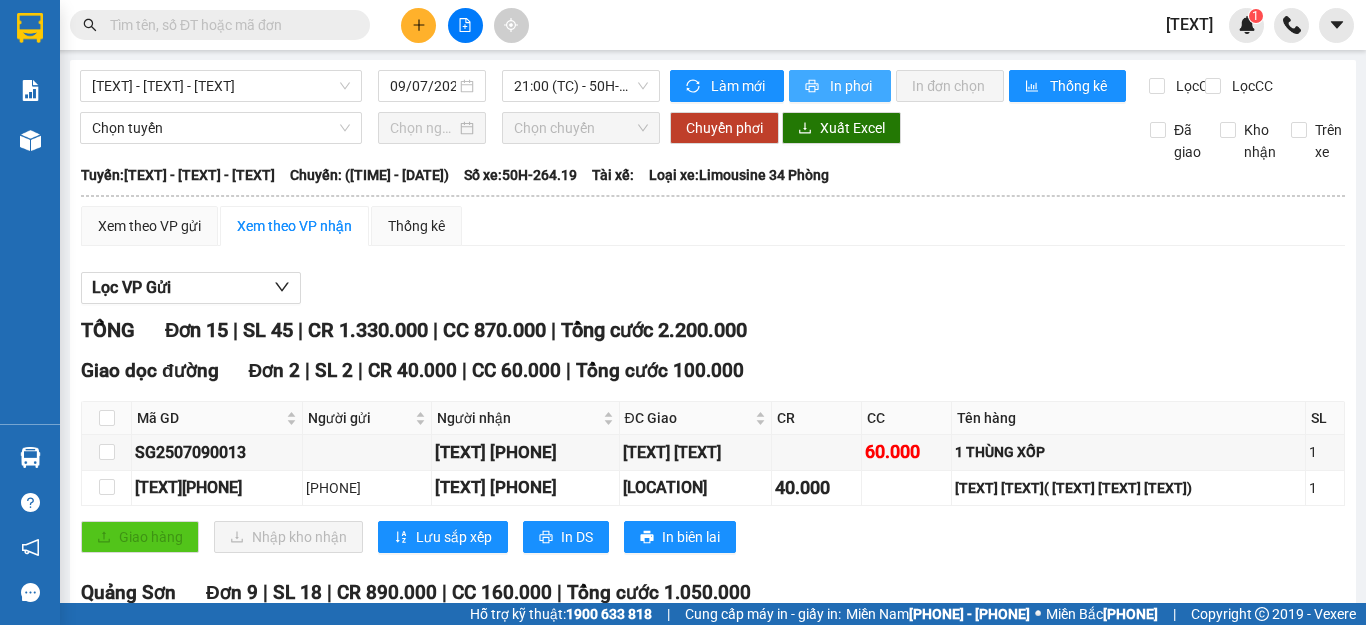 scroll, scrollTop: 0, scrollLeft: 0, axis: both 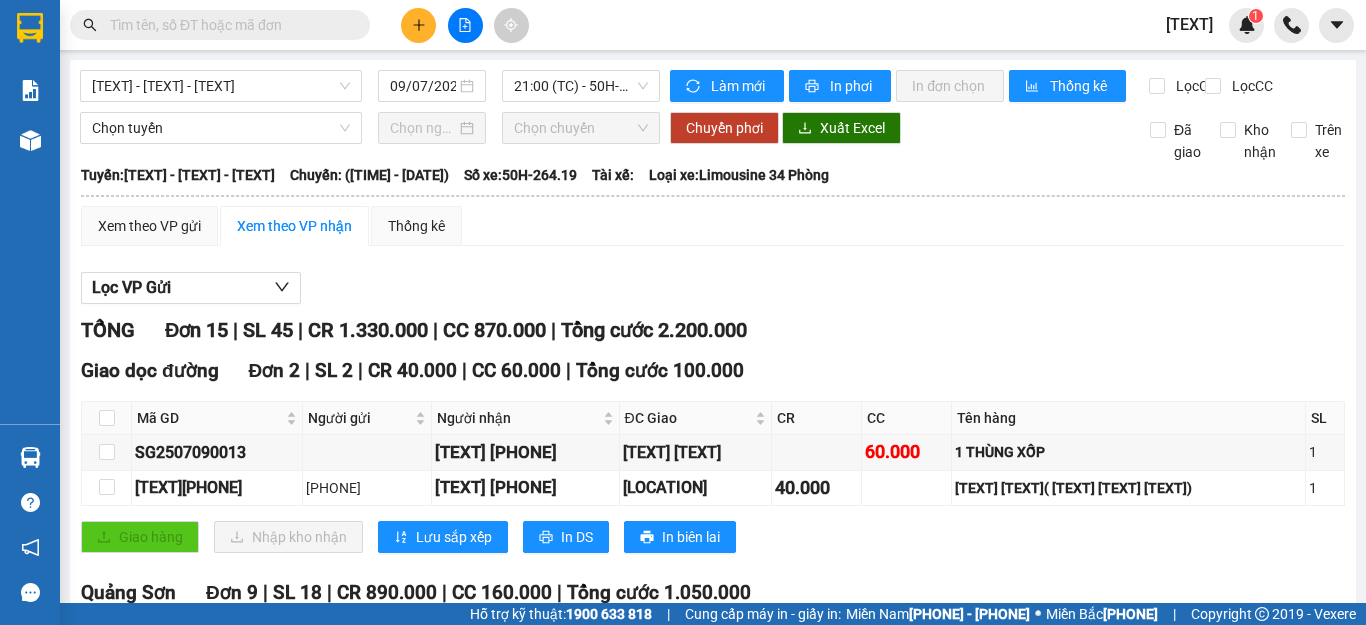 click on "[TIME]   (TC)   - [LICENSE_PLATE]" at bounding box center [581, 86] 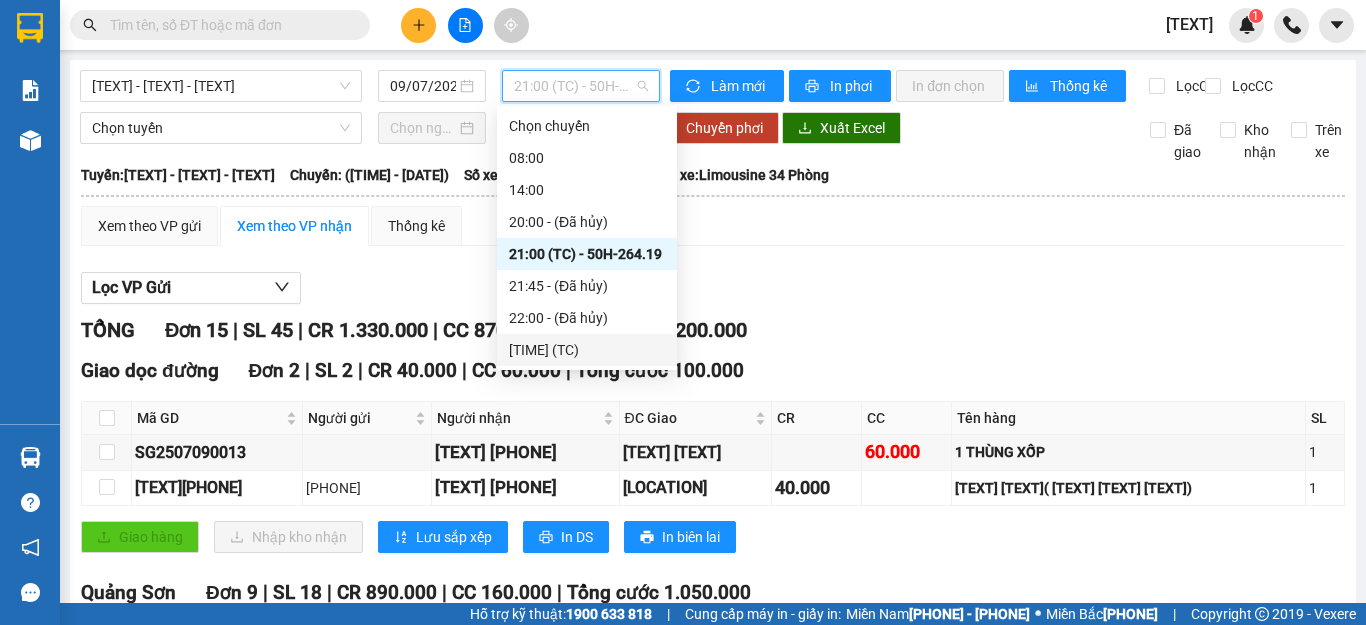 click on "22:01   (TC)" at bounding box center (587, 350) 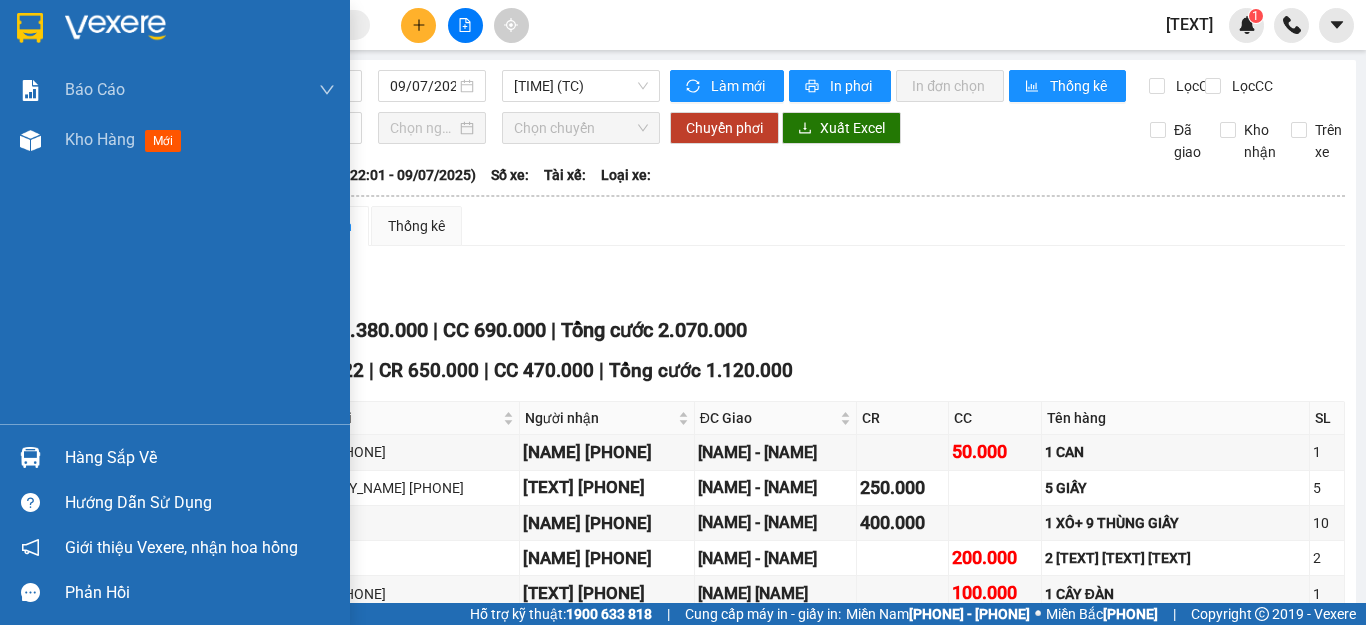 click at bounding box center (30, 27) 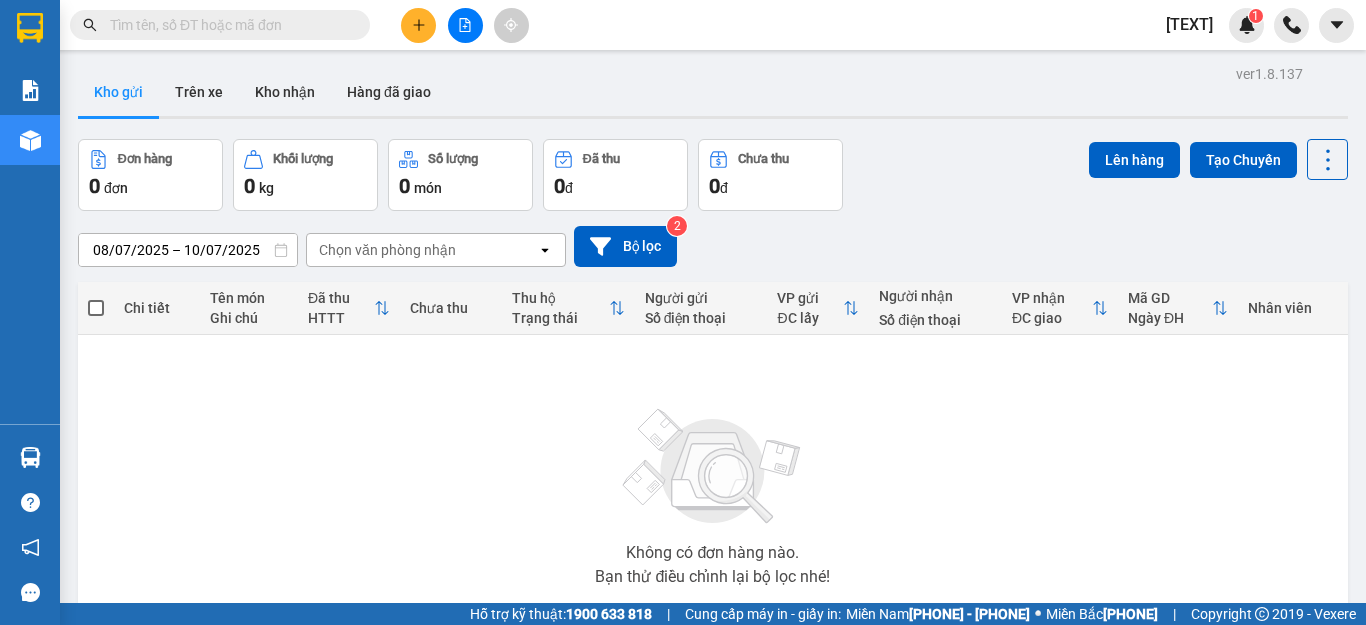 click at bounding box center (418, 25) 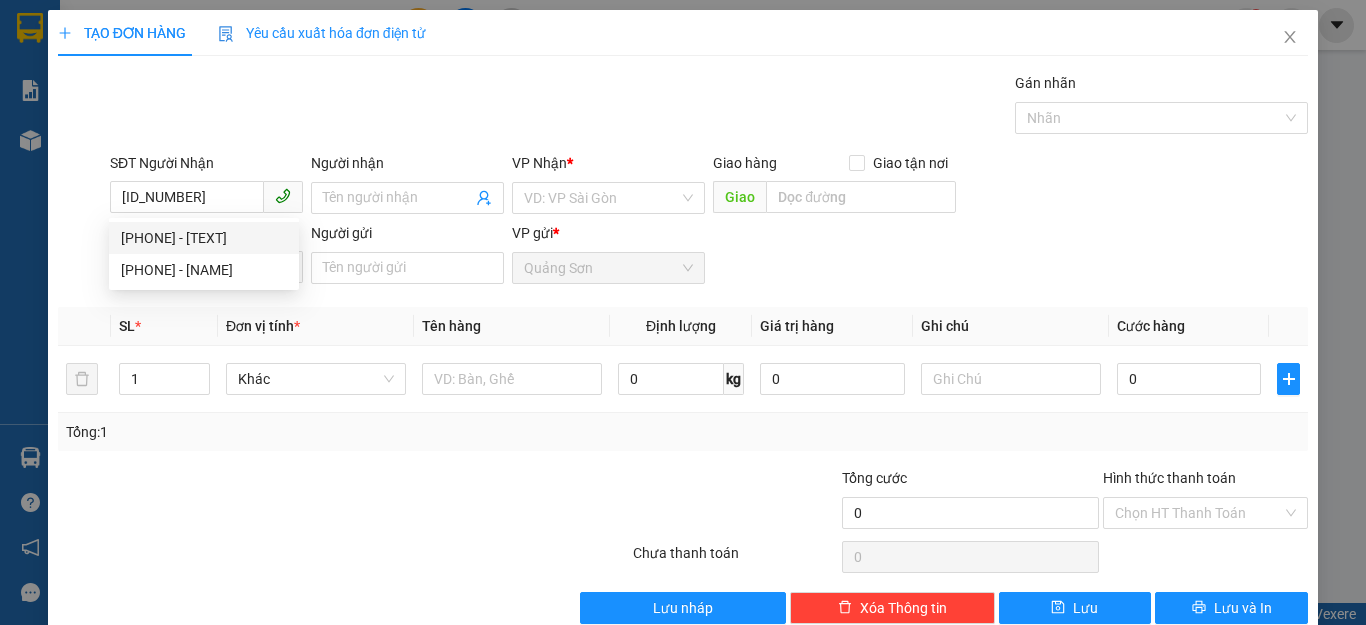 type on "117" 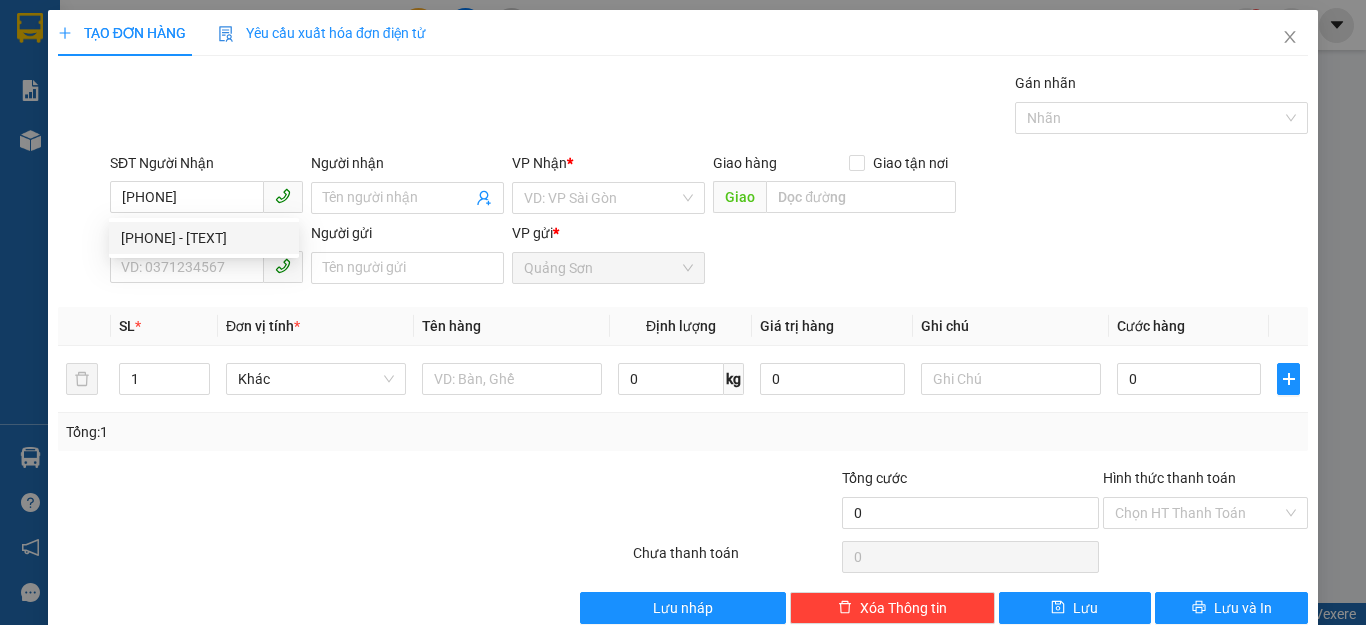 type on "[PHONE]" 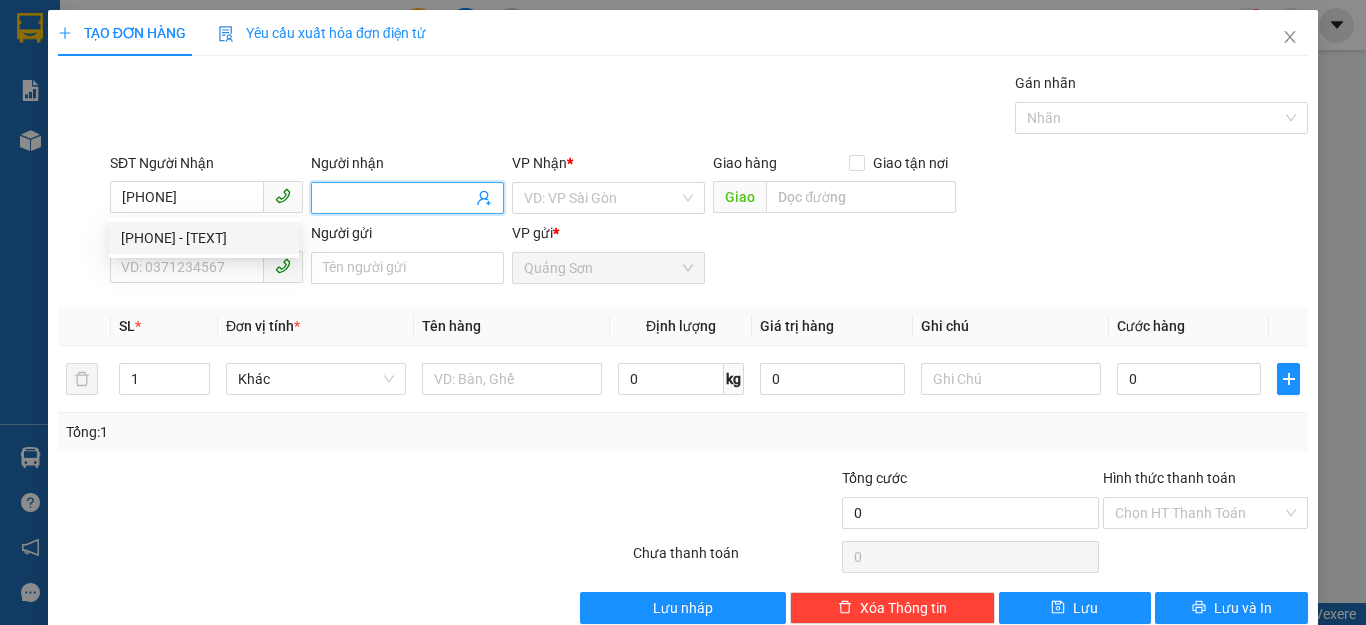 click on "Người nhận" at bounding box center [397, 198] 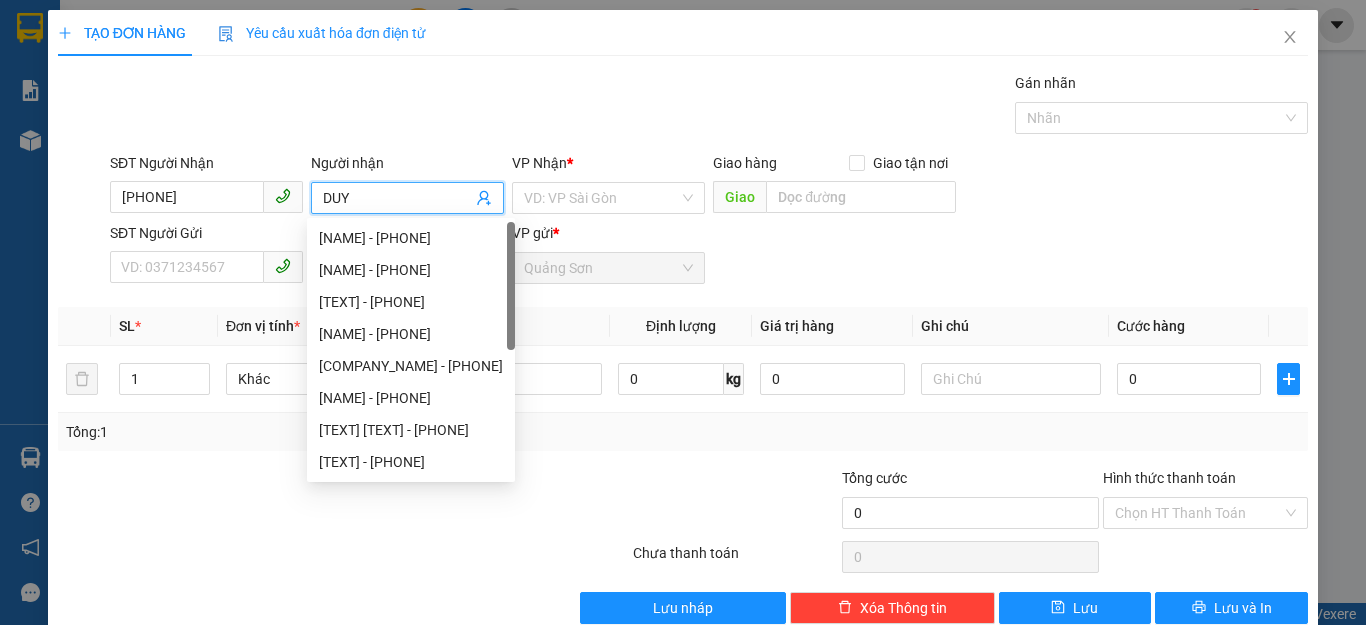 type on "DUY" 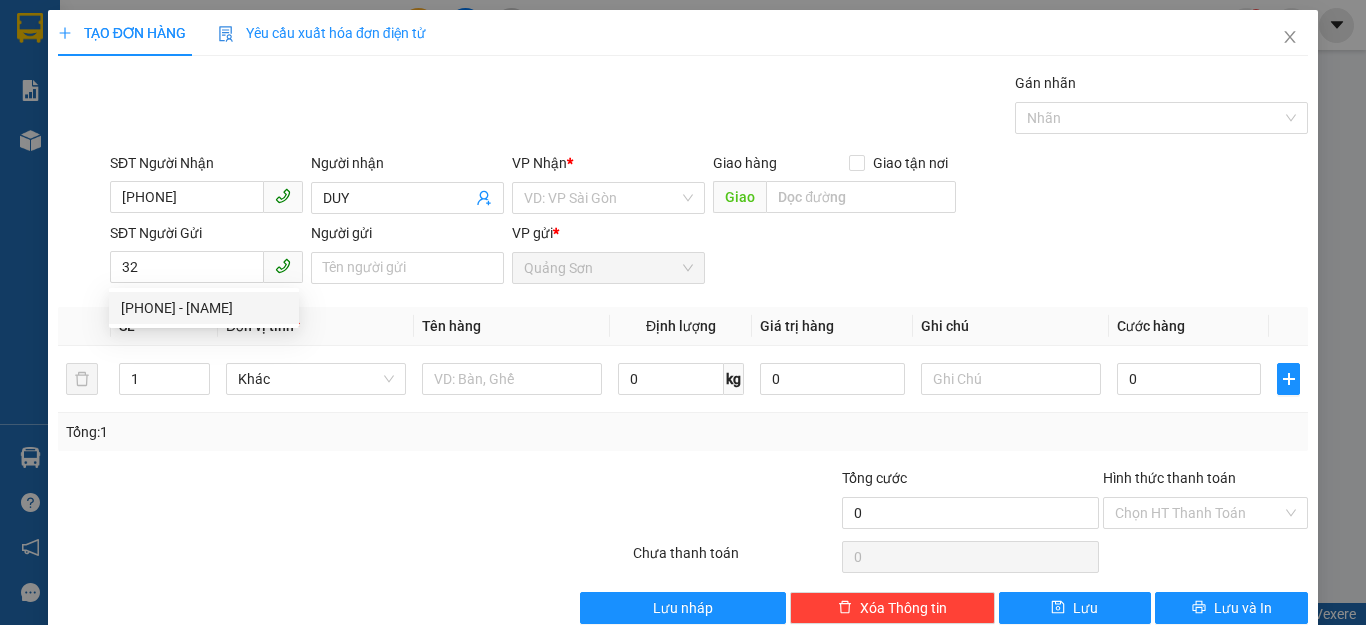 click on "[PHONE] - [NAME]" at bounding box center [0, 0] 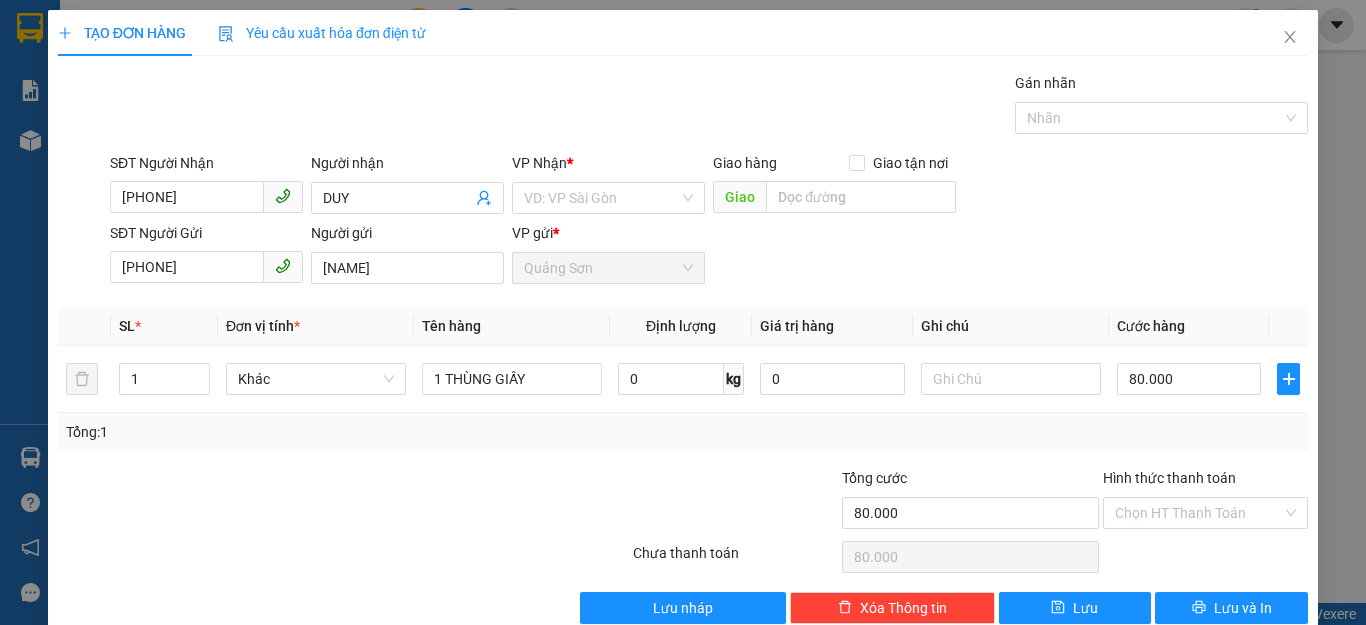 type on "[PHONE]" 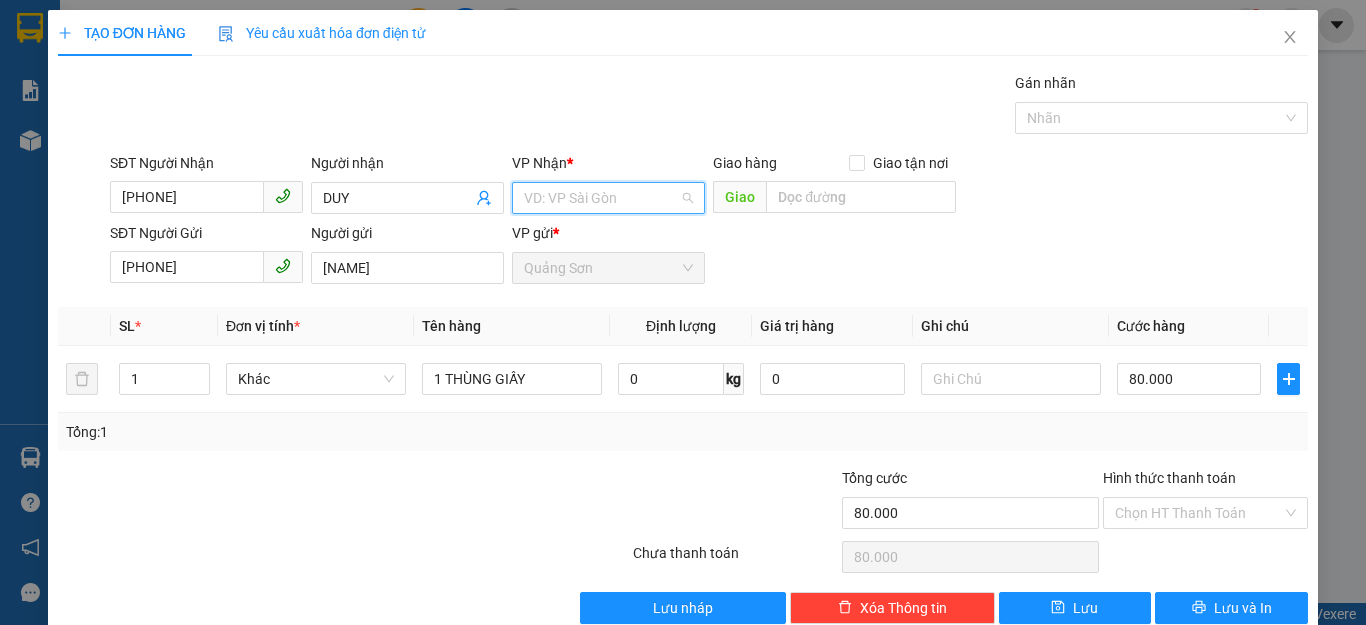 click at bounding box center (601, 198) 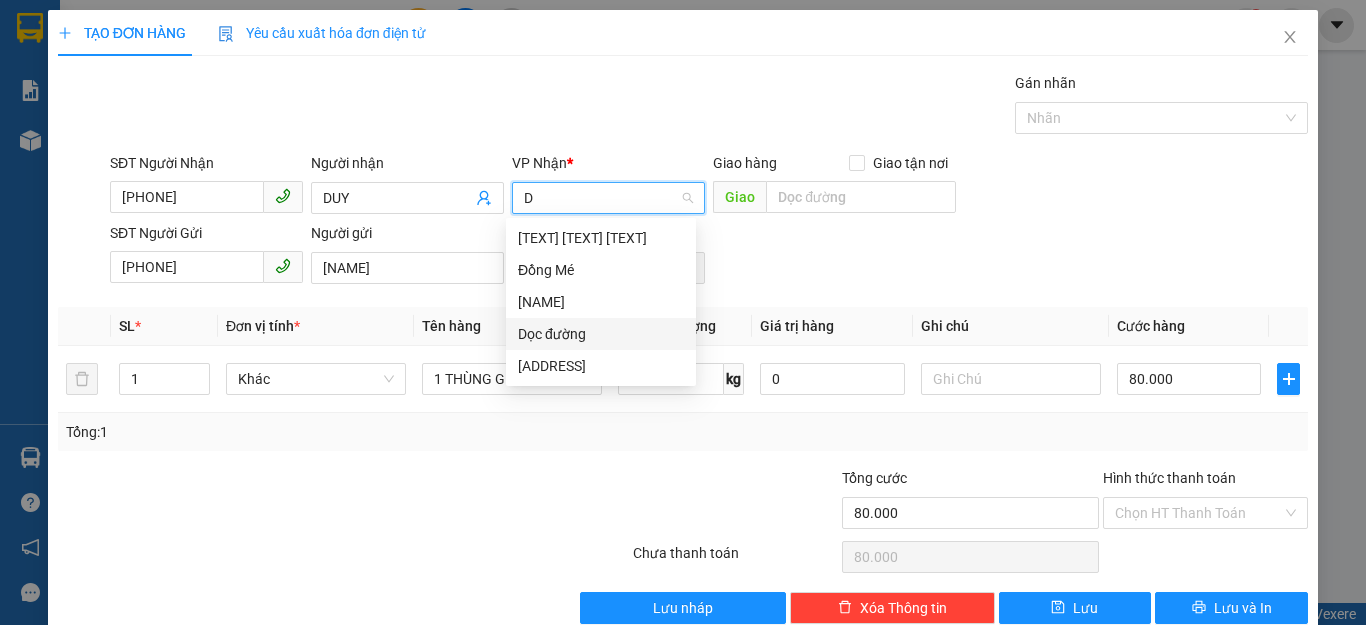 click on "Dọc đường" at bounding box center (0, 0) 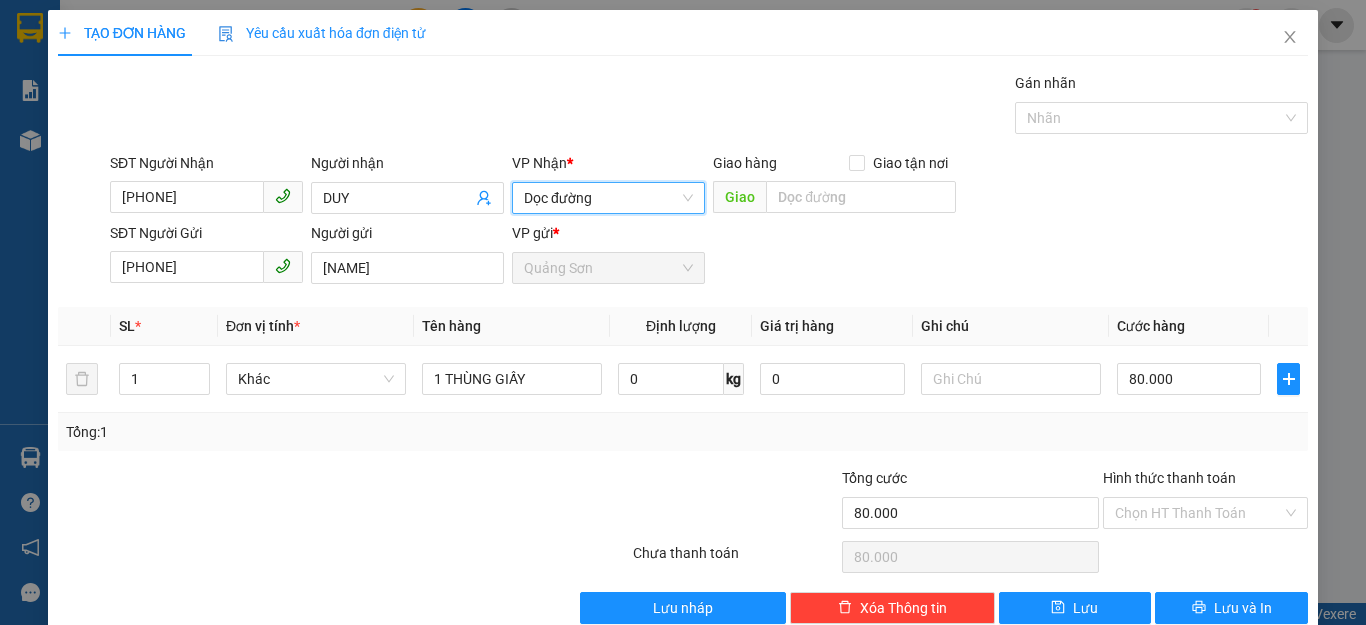 click at bounding box center (861, 197) 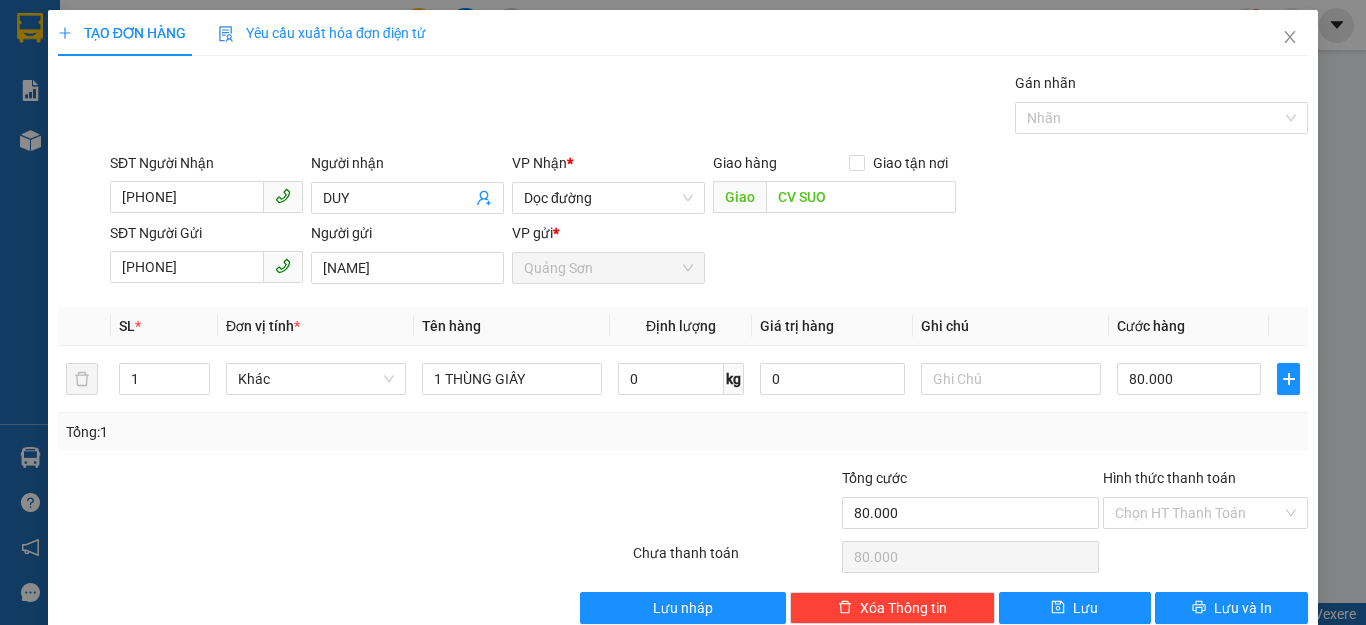 click on "CV SUO" at bounding box center (861, 197) 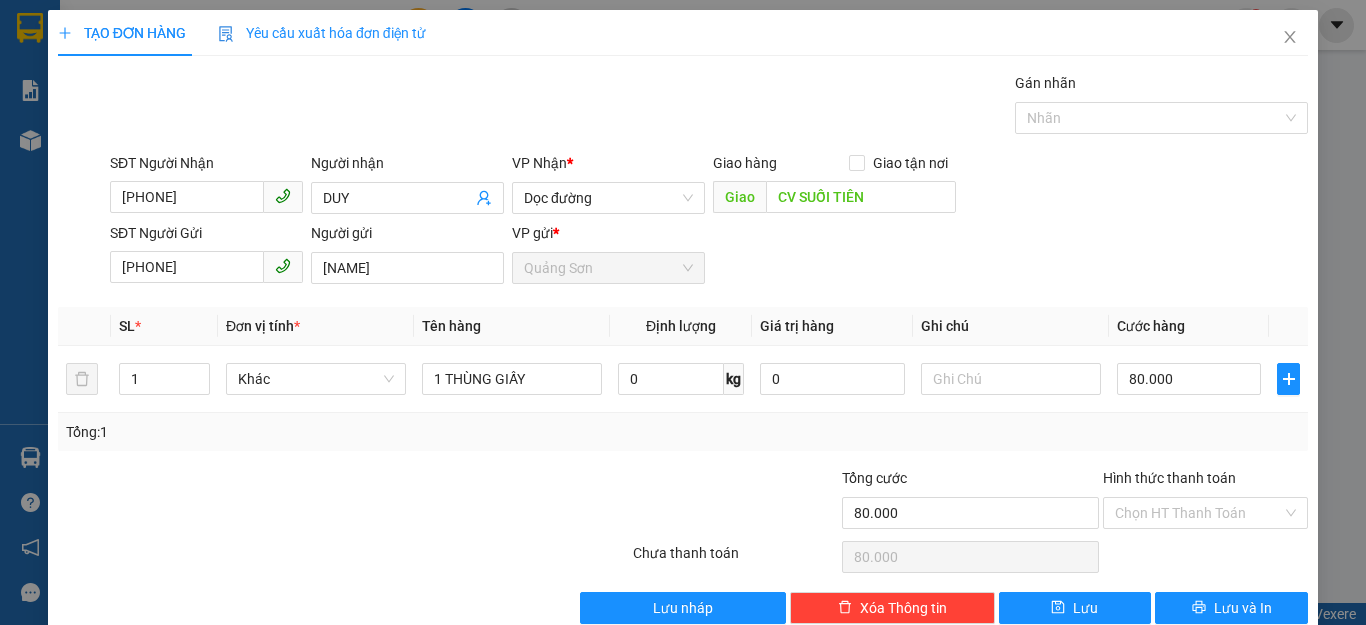 type on "CV SUỐI TIÊN" 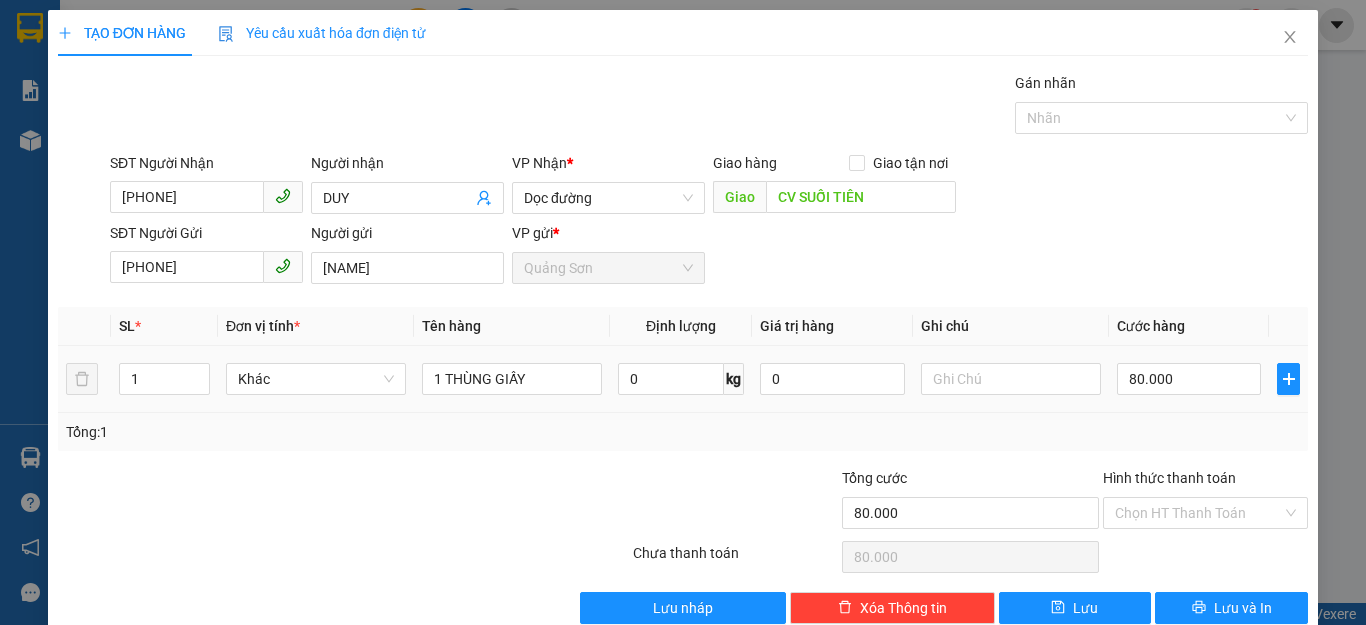 click on "80.000" at bounding box center [512, 379] 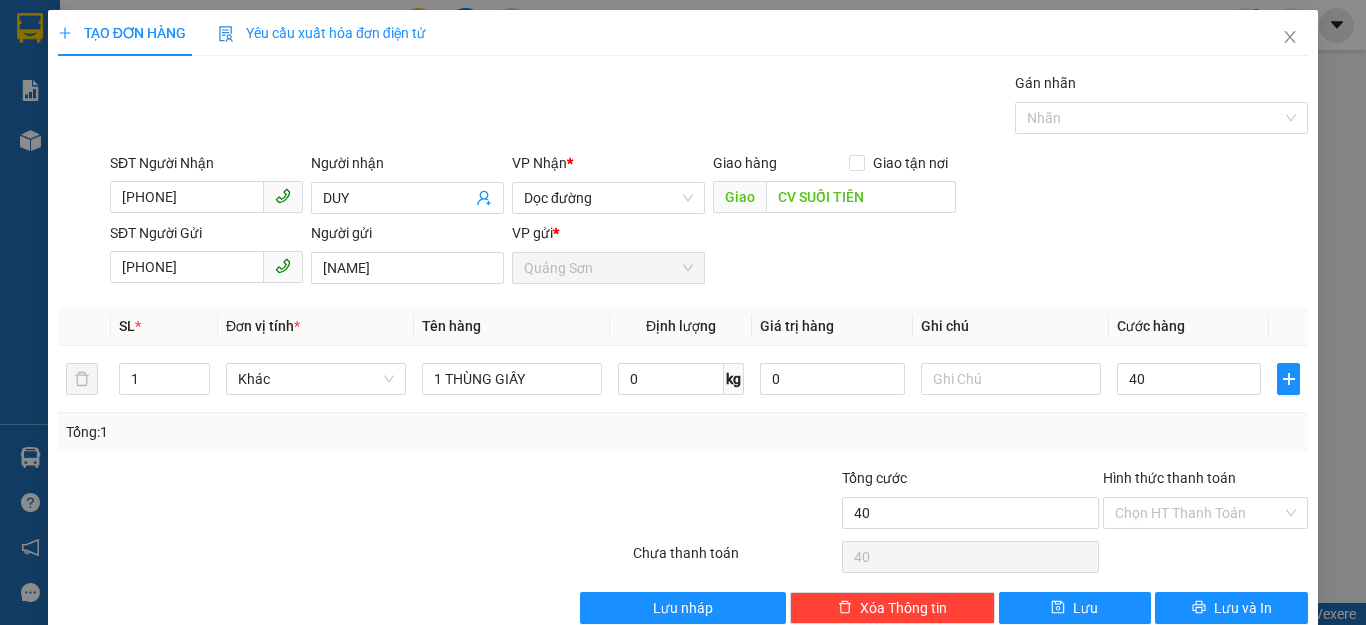 type on "40" 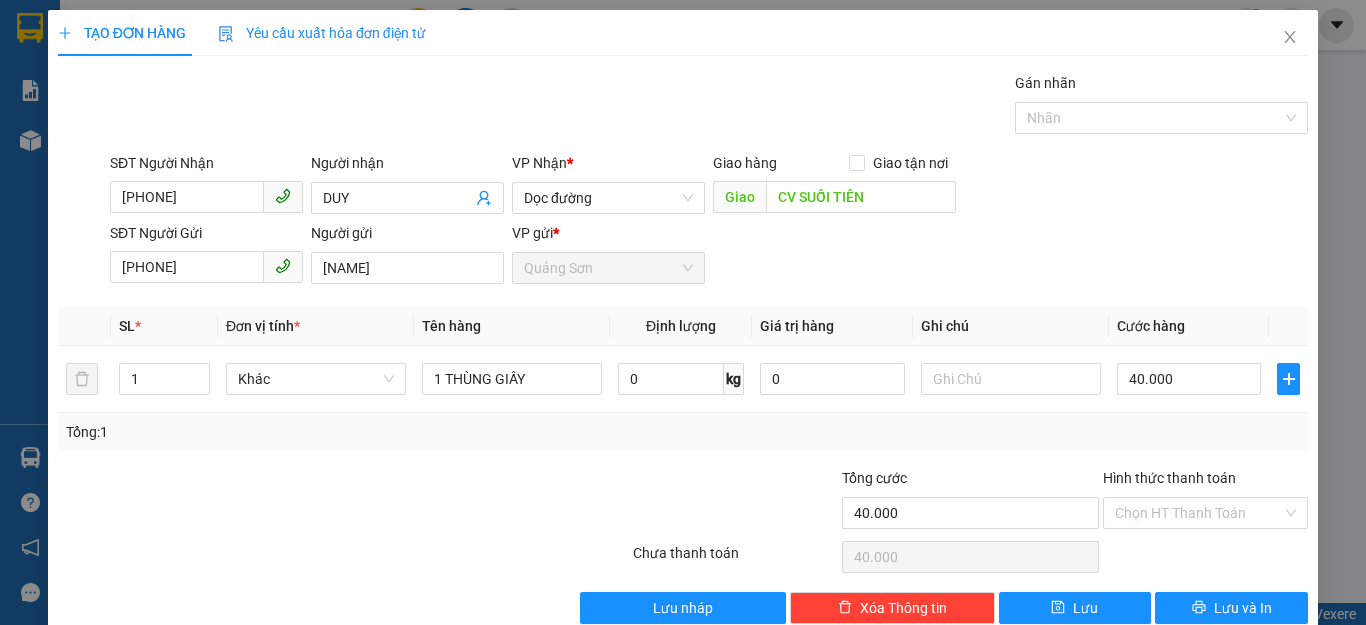 click on "SĐT Người Gửi [PHONE] Người gửi [TEXT] VP gửi  * [TEXT]" at bounding box center [709, 257] 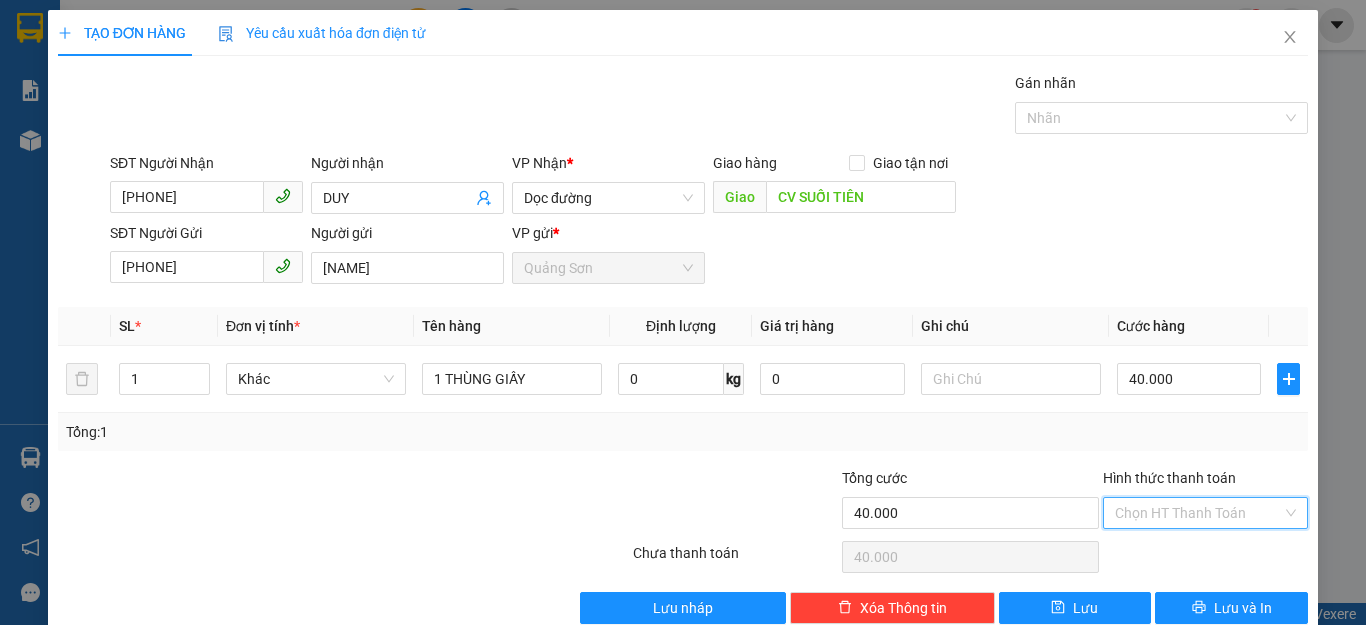 click on "Hình thức thanh toán" at bounding box center (1198, 513) 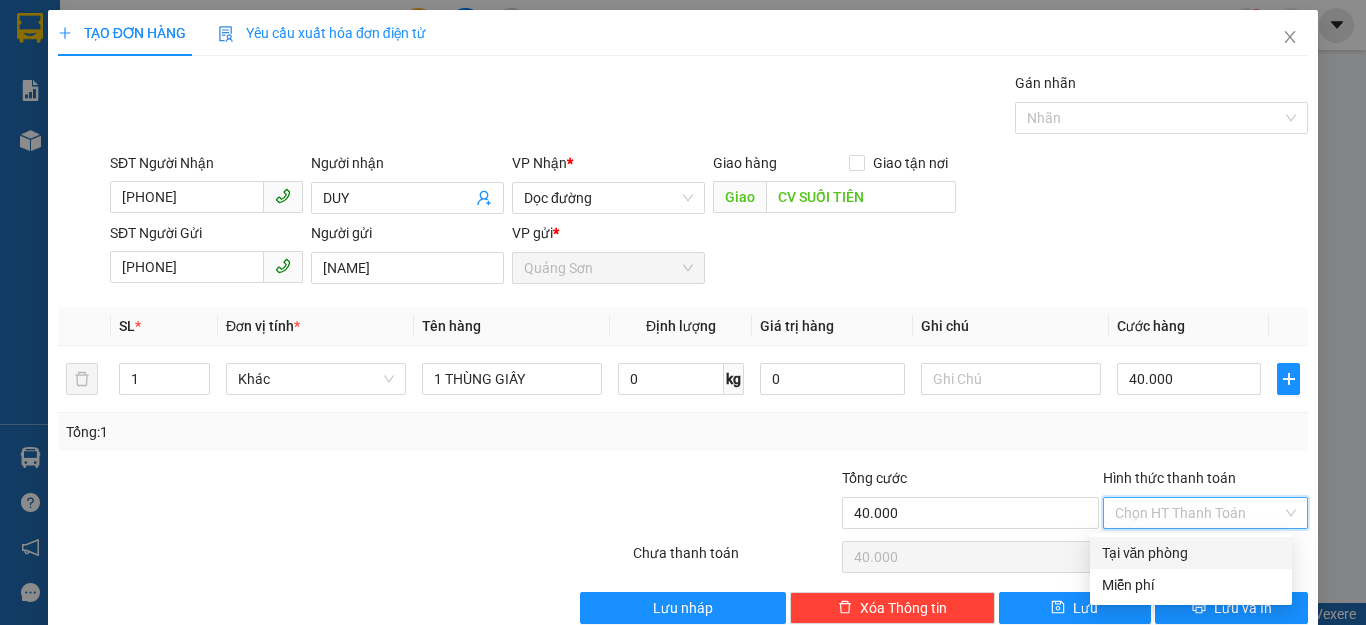click on "Tại văn phòng" at bounding box center (1191, 553) 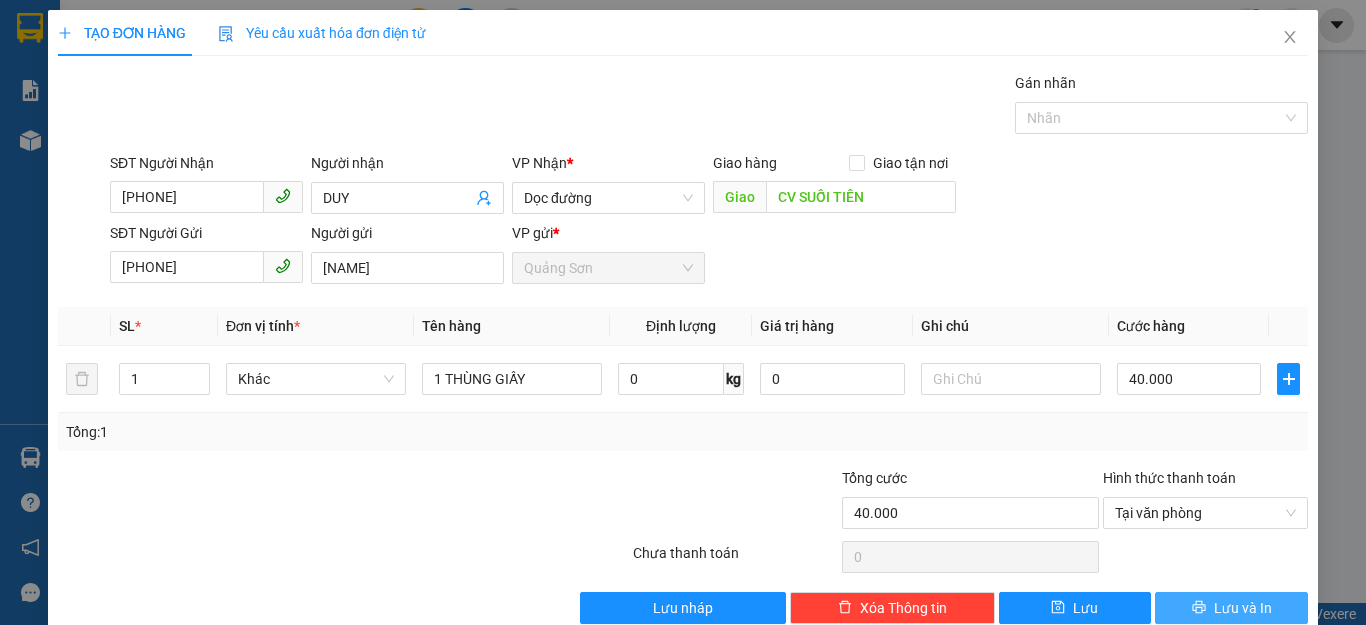 click on "Lưu và In" at bounding box center (1231, 608) 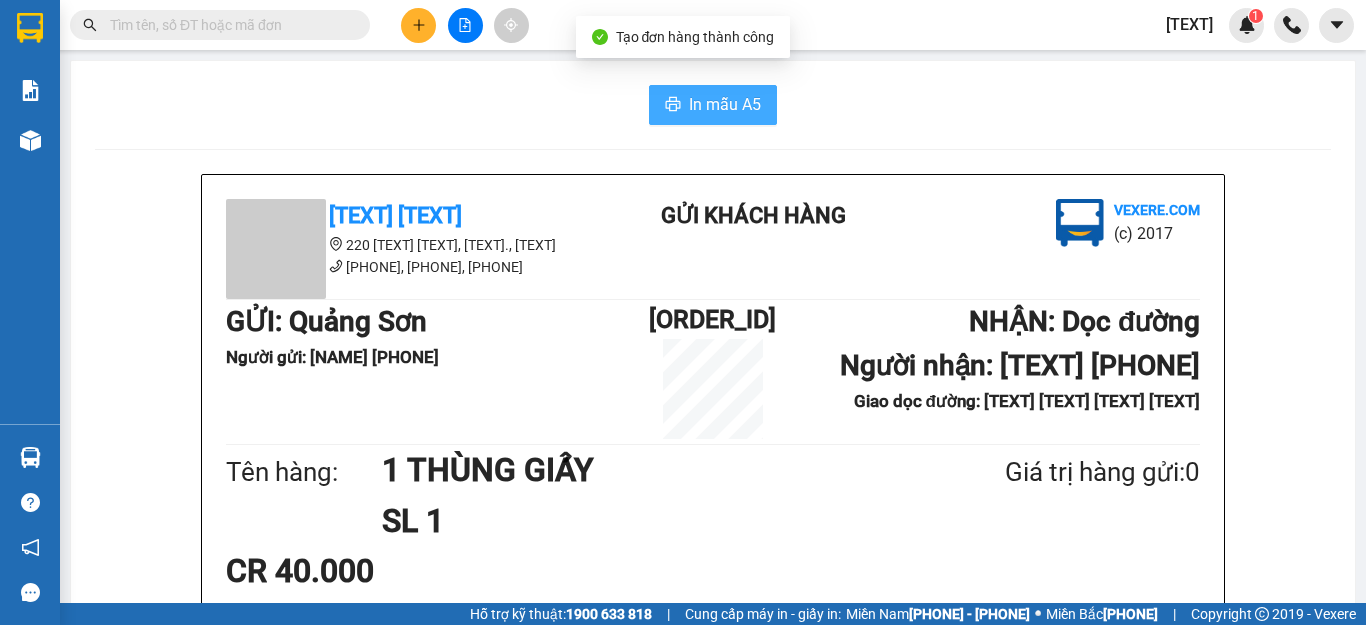 click on "In mẫu A5" at bounding box center [725, 104] 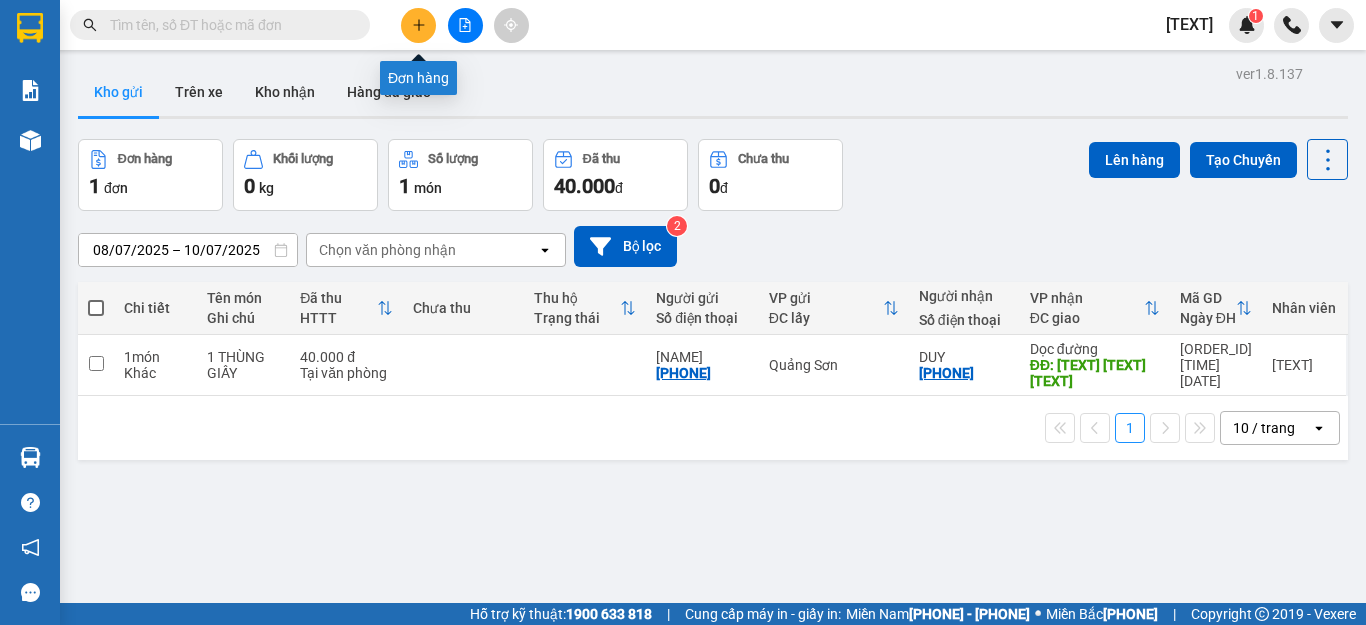 click at bounding box center [418, 25] 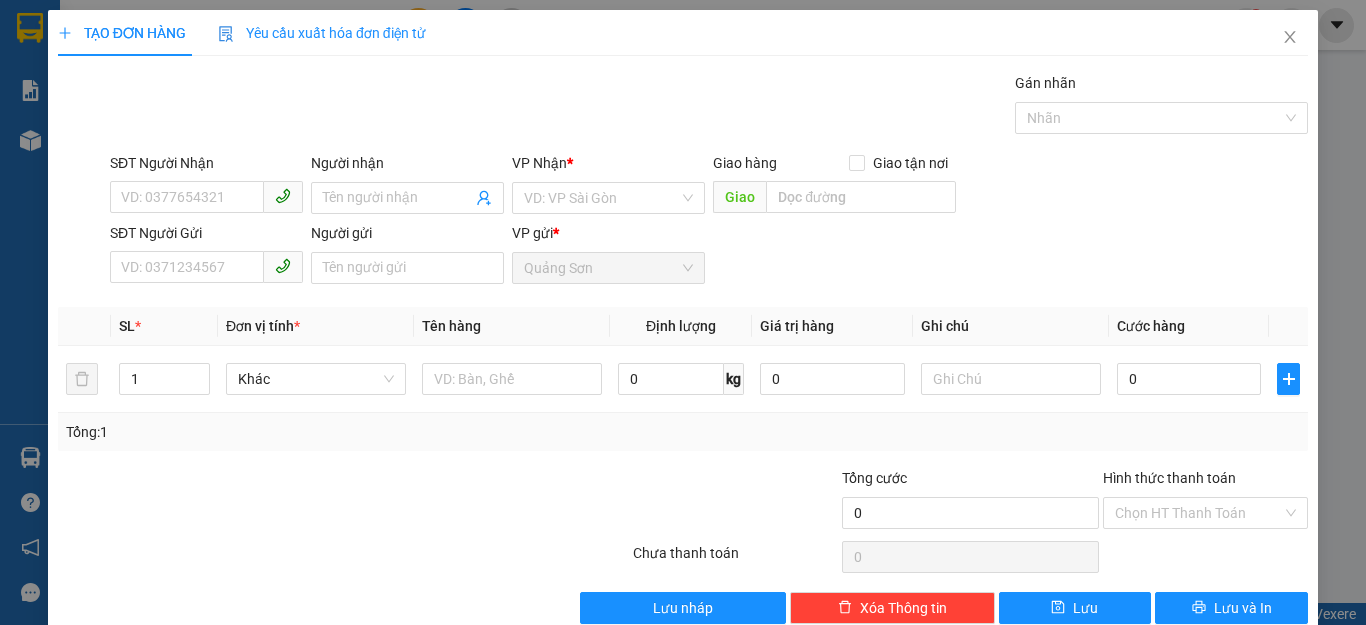 click at bounding box center [1290, 37] 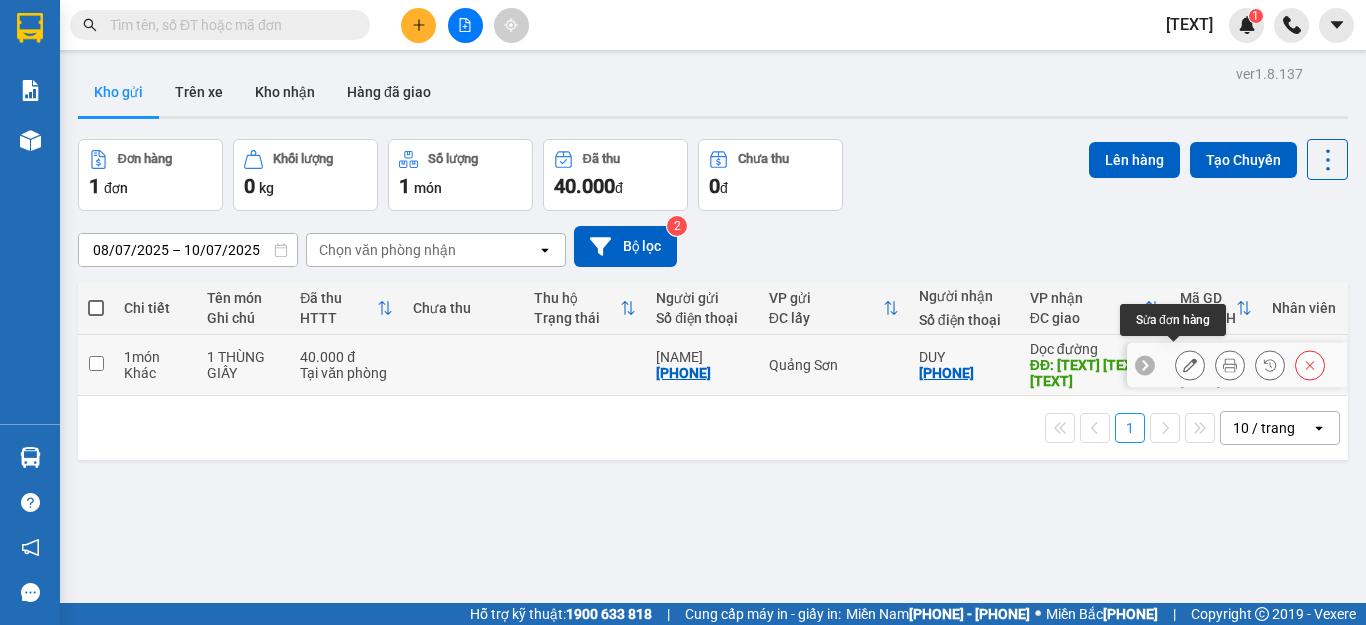 click at bounding box center (1190, 365) 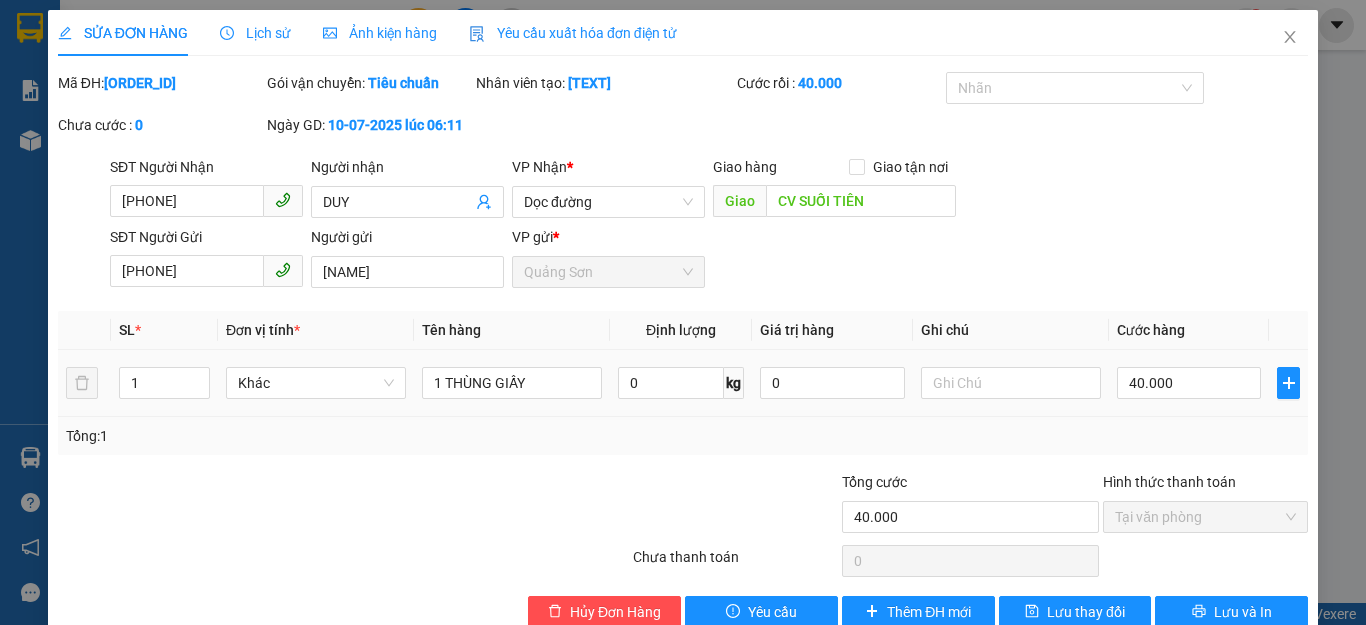 click on "40.000" at bounding box center (1189, 383) 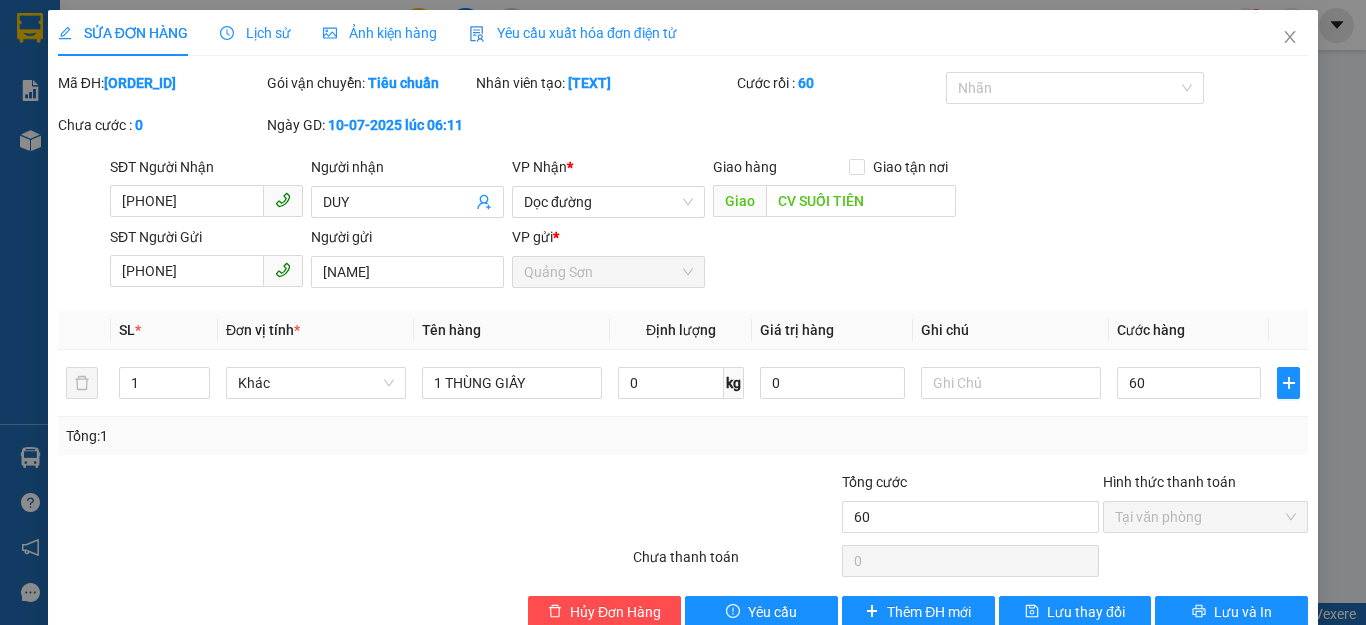 type on "60" 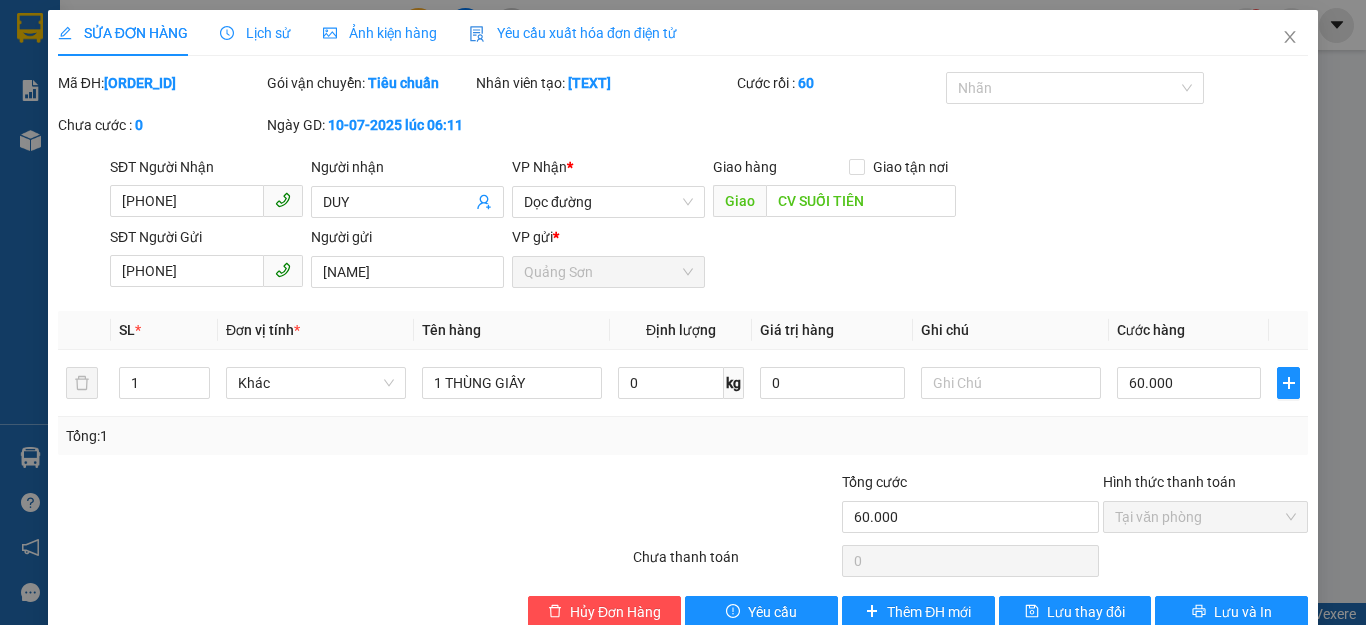 click on "SĐT Người Nhận [PHONE] Người nhận [NAME] VP Nhận  * Dọc đường Giao hàng Giao tận nơi Giao CV SUỐI TIÊN" at bounding box center [709, 191] 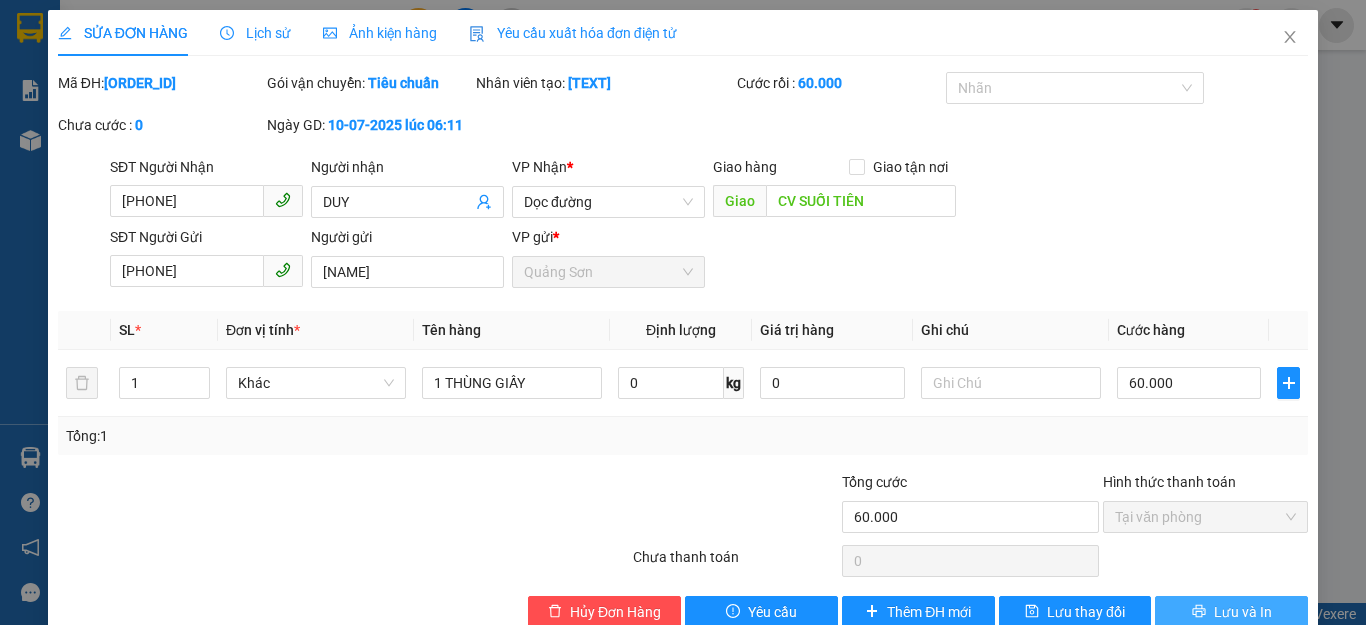 click on "Lưu và In" at bounding box center [1231, 612] 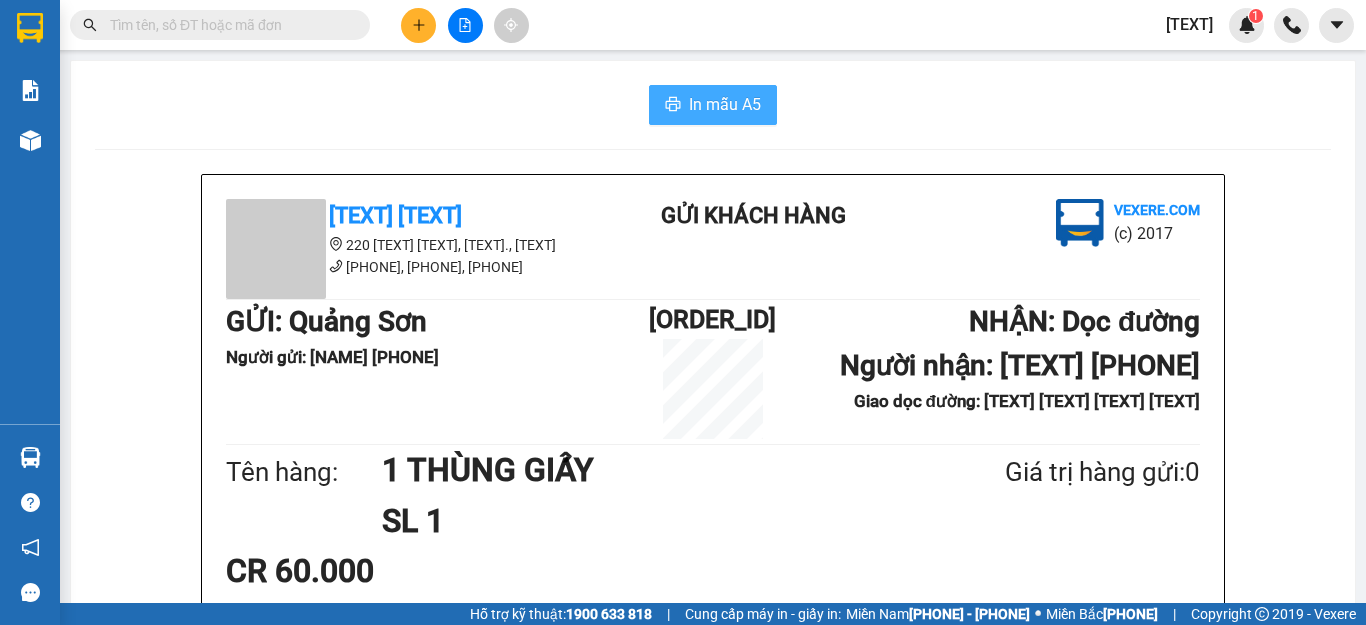 click on "In mẫu A5" at bounding box center [713, 105] 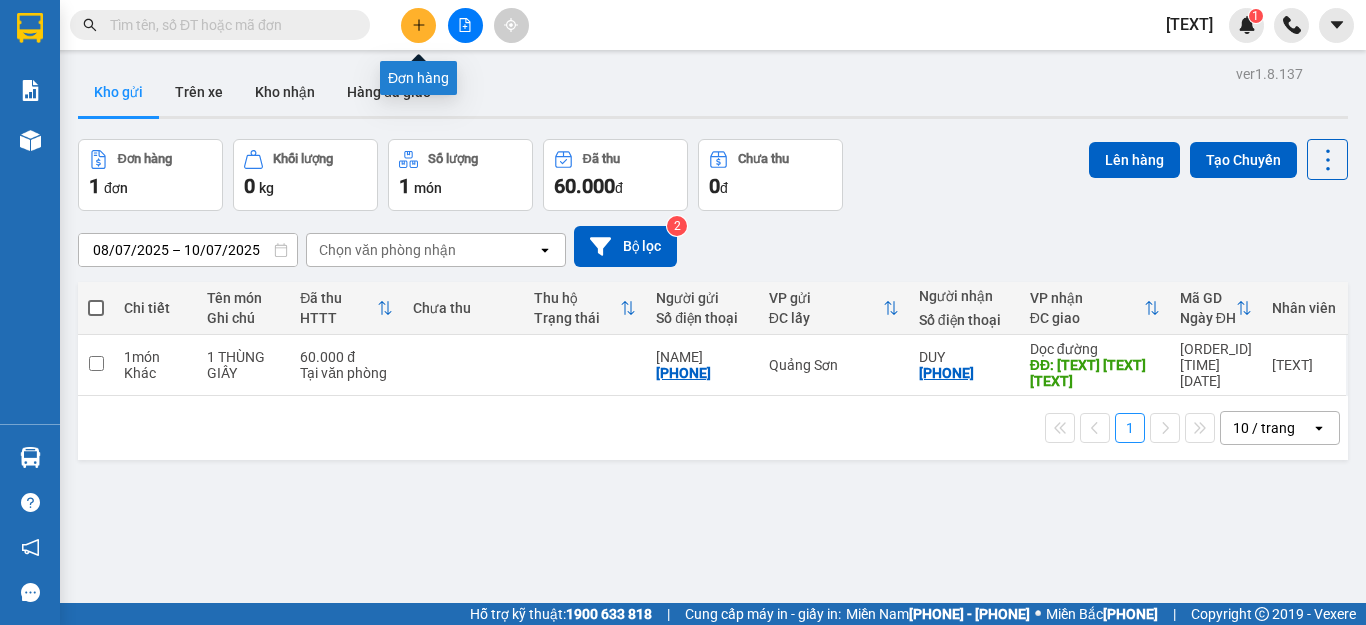 click at bounding box center [419, 25] 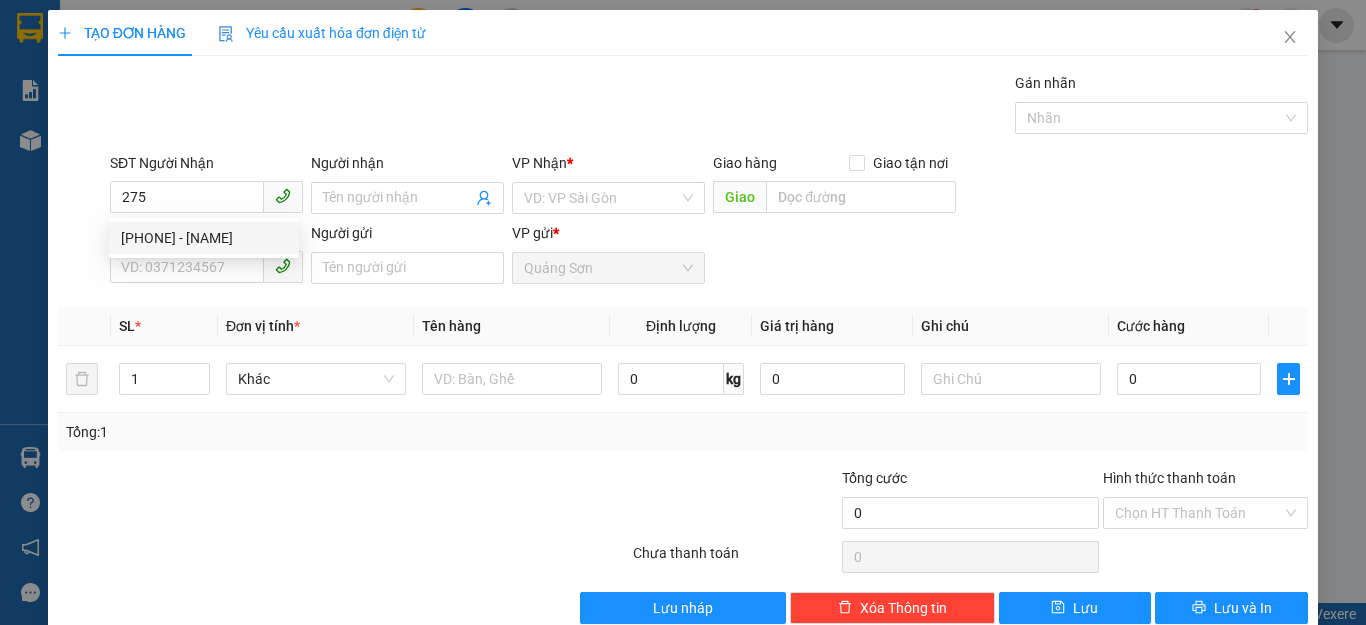 click on "275" at bounding box center (187, 197) 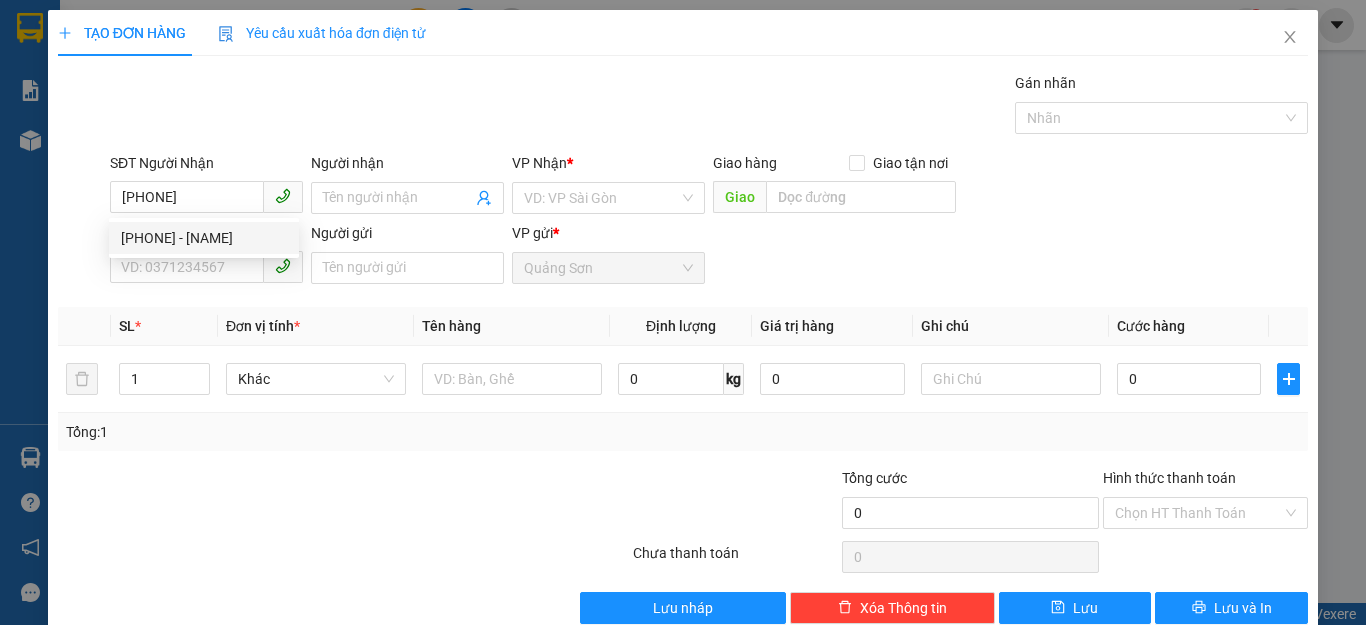 click on "[PHONE] - [NAME]" at bounding box center [204, 238] 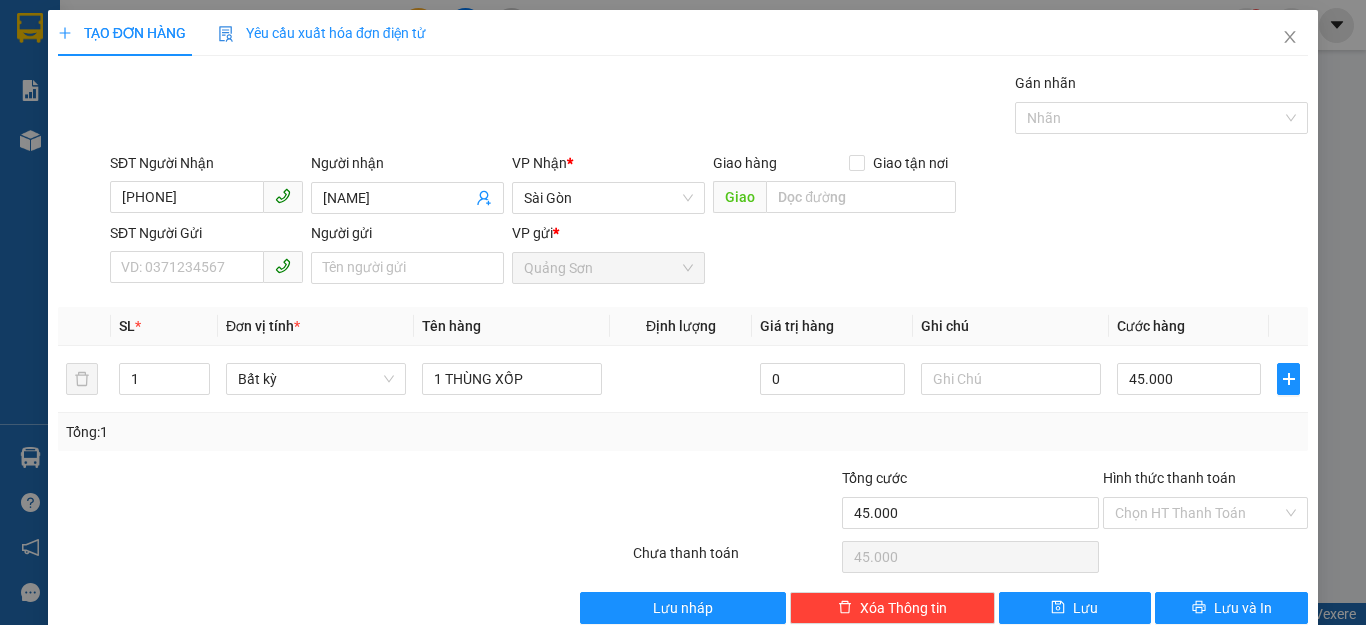 type on "[PHONE]" 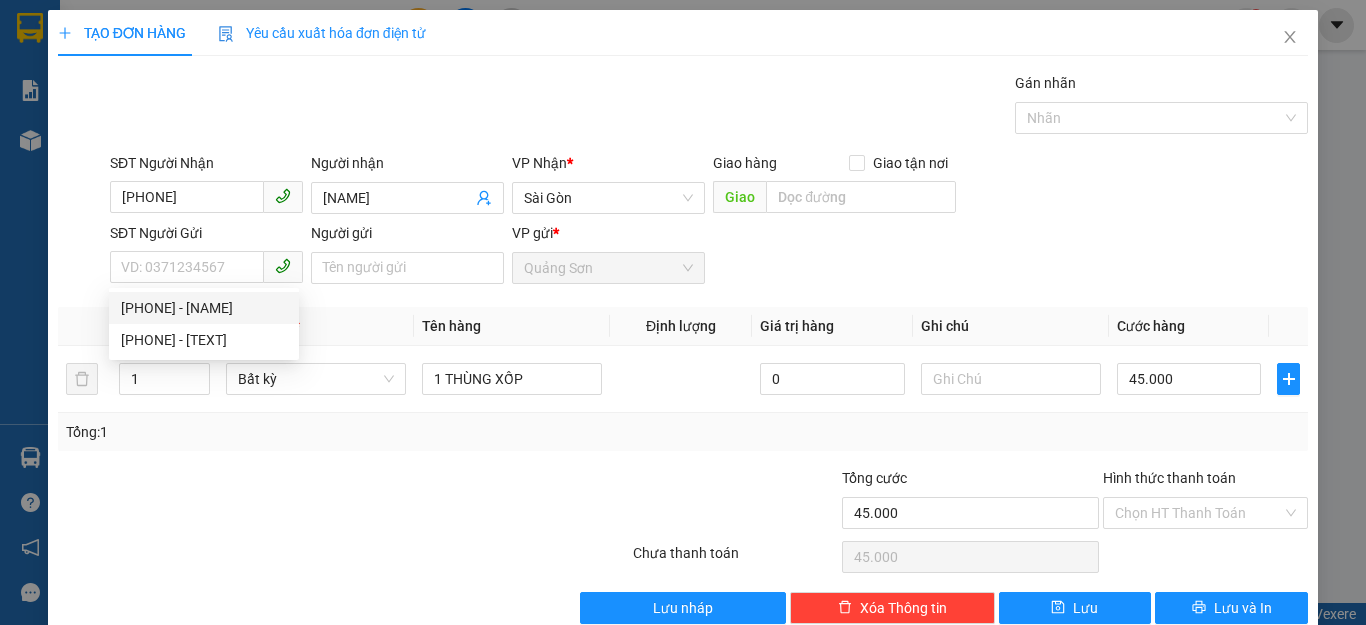 click on "[PHONE] - [NAME]" at bounding box center [0, 0] 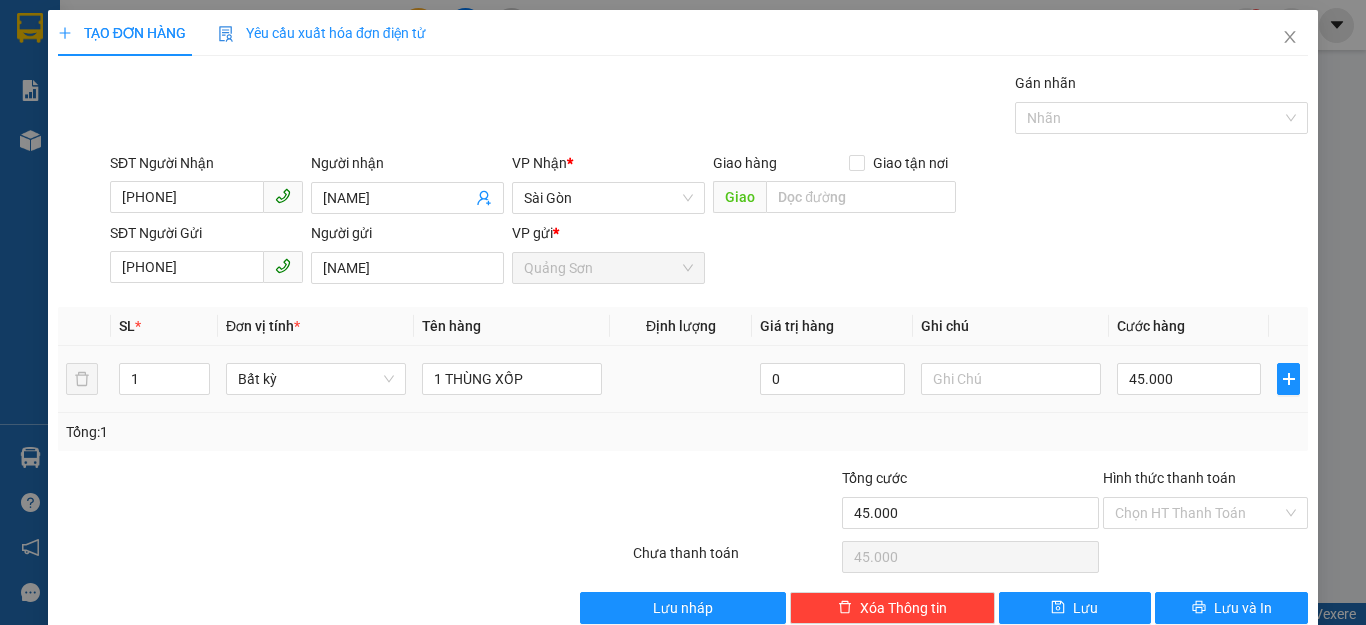 click on "1 THÙNG XỐP" at bounding box center (512, 379) 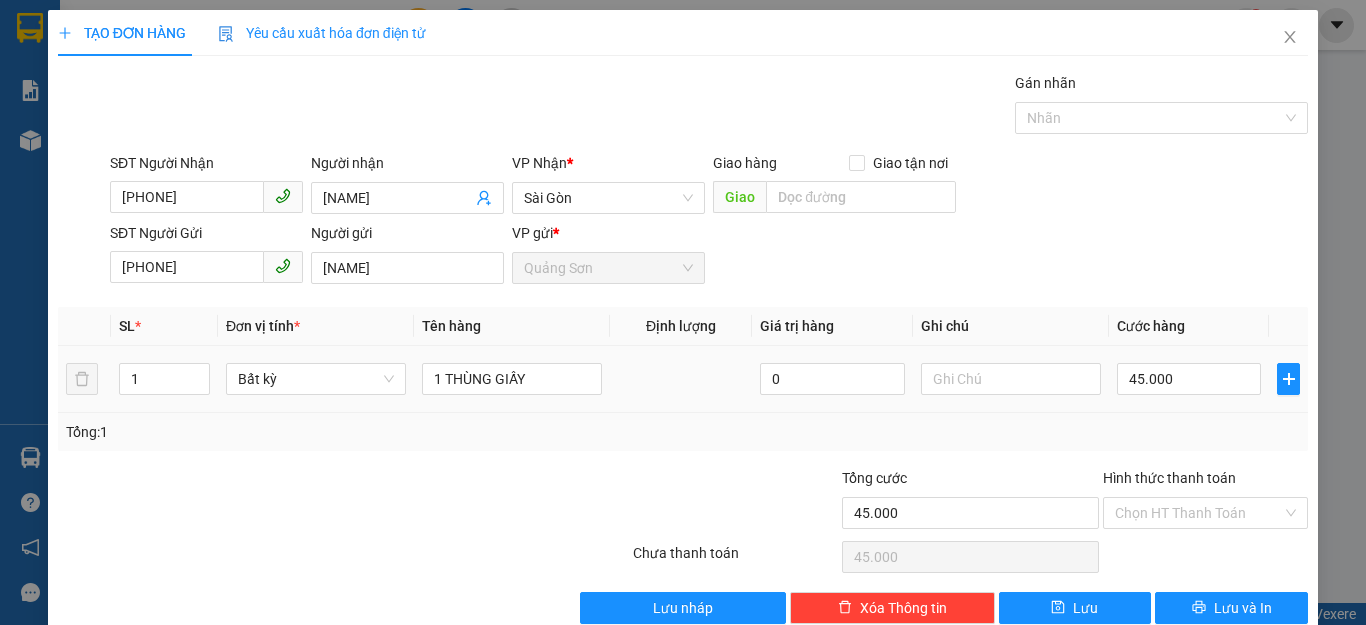type on "1 THÙNG GIẤY" 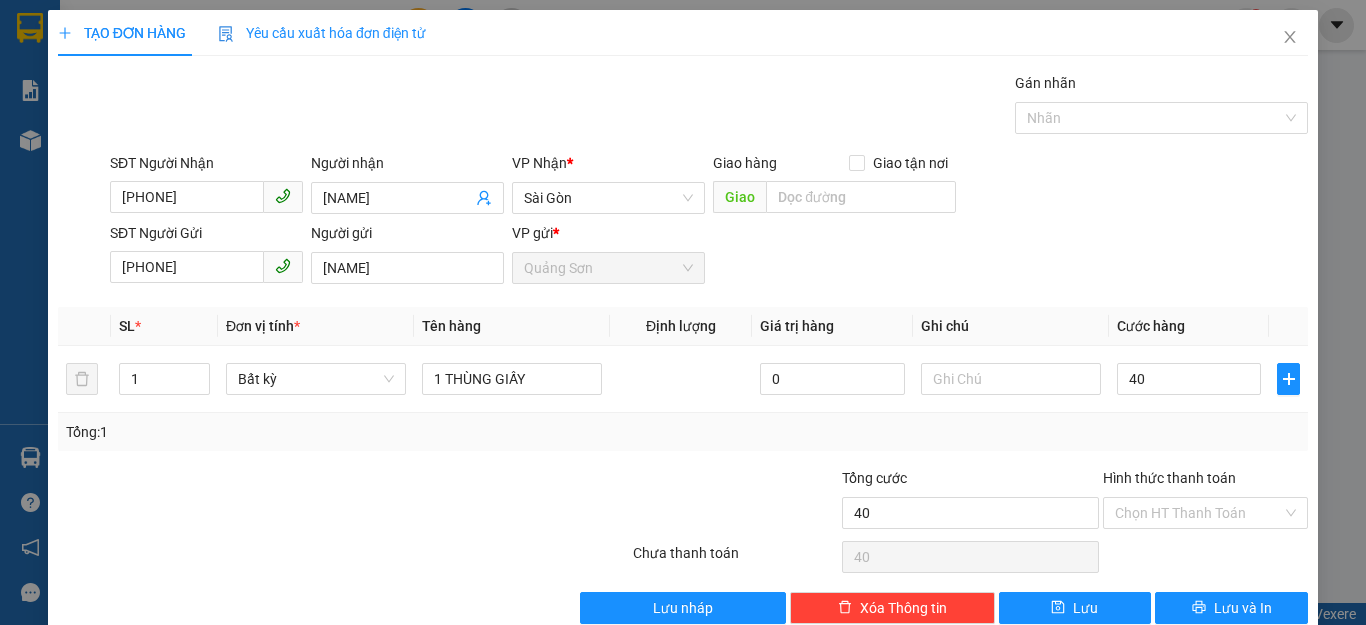 type on "40" 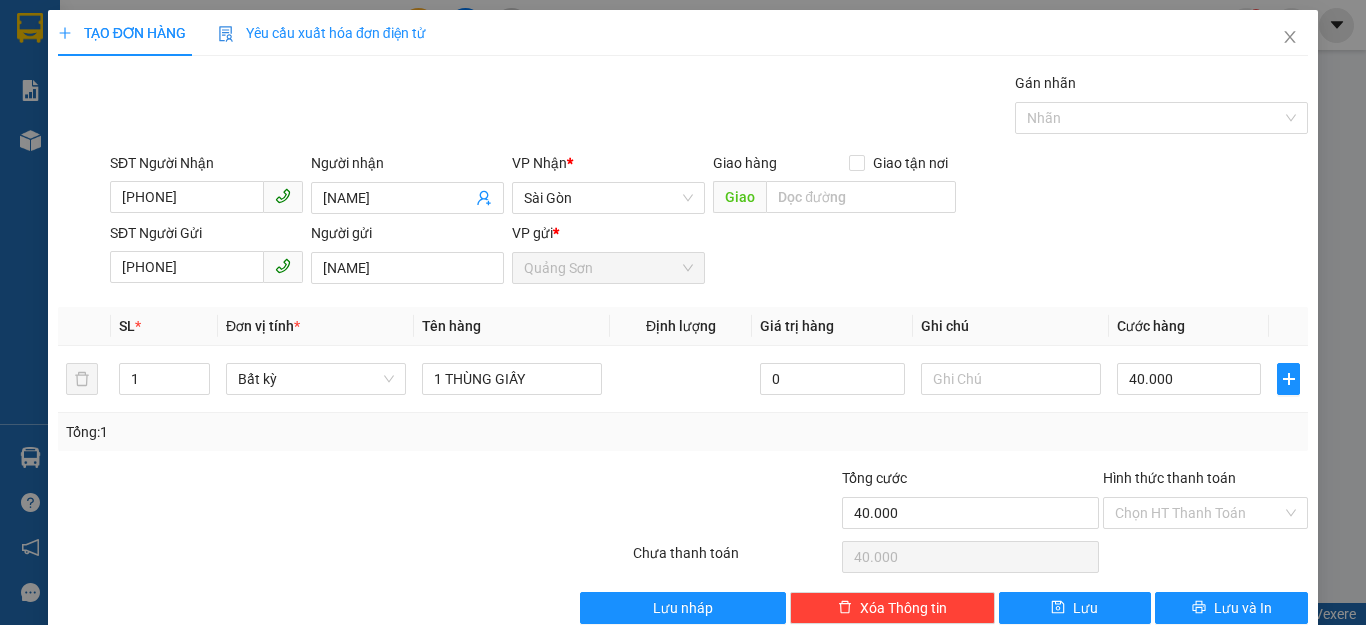 click on "Tổng:  1" at bounding box center (683, 432) 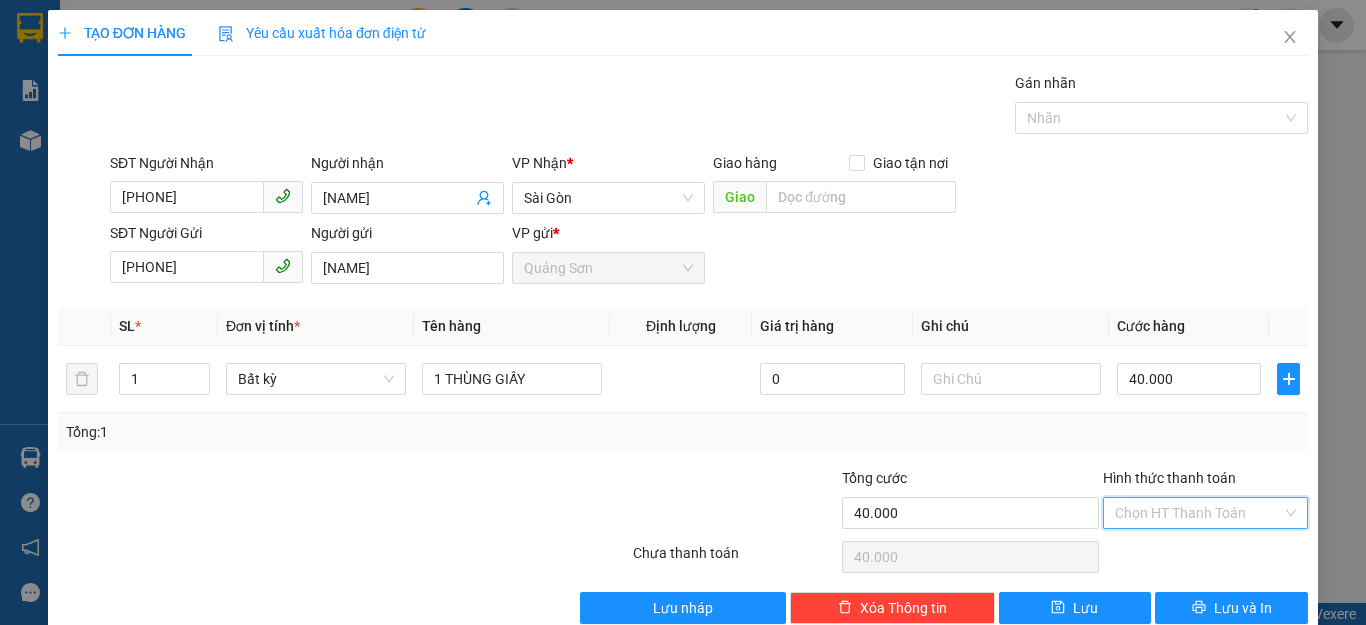 click on "Hình thức thanh toán" at bounding box center (1198, 513) 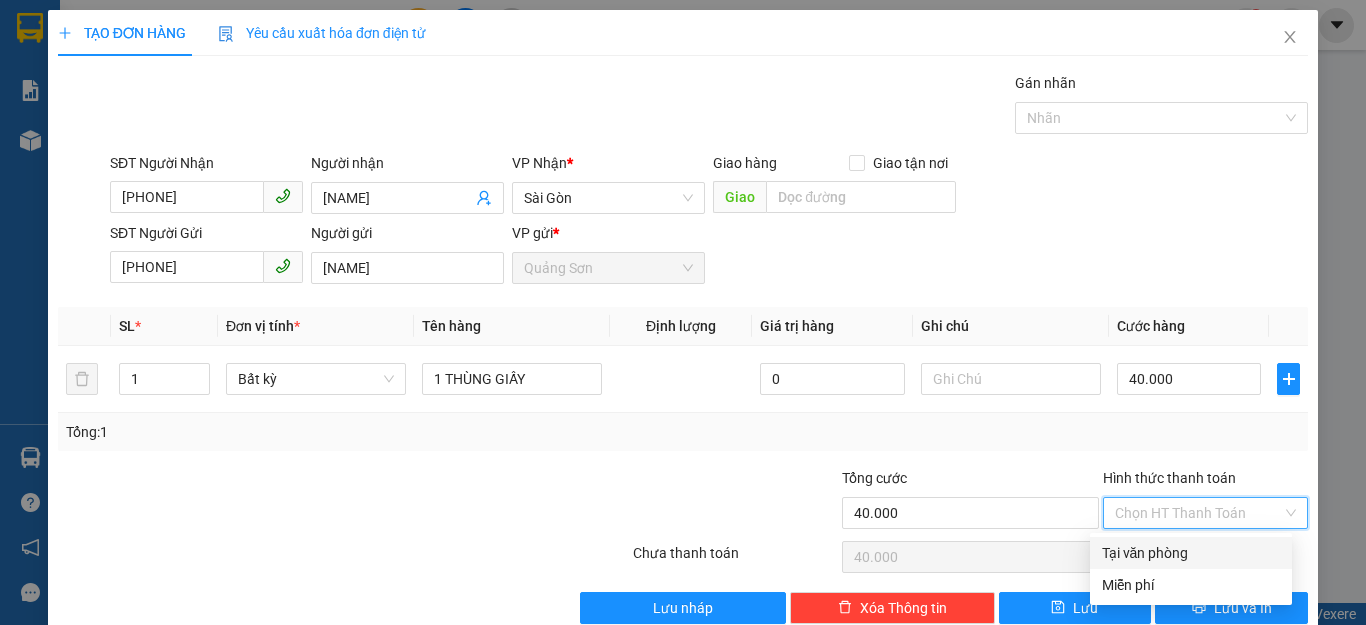 click on "Tại văn phòng" at bounding box center (1191, 553) 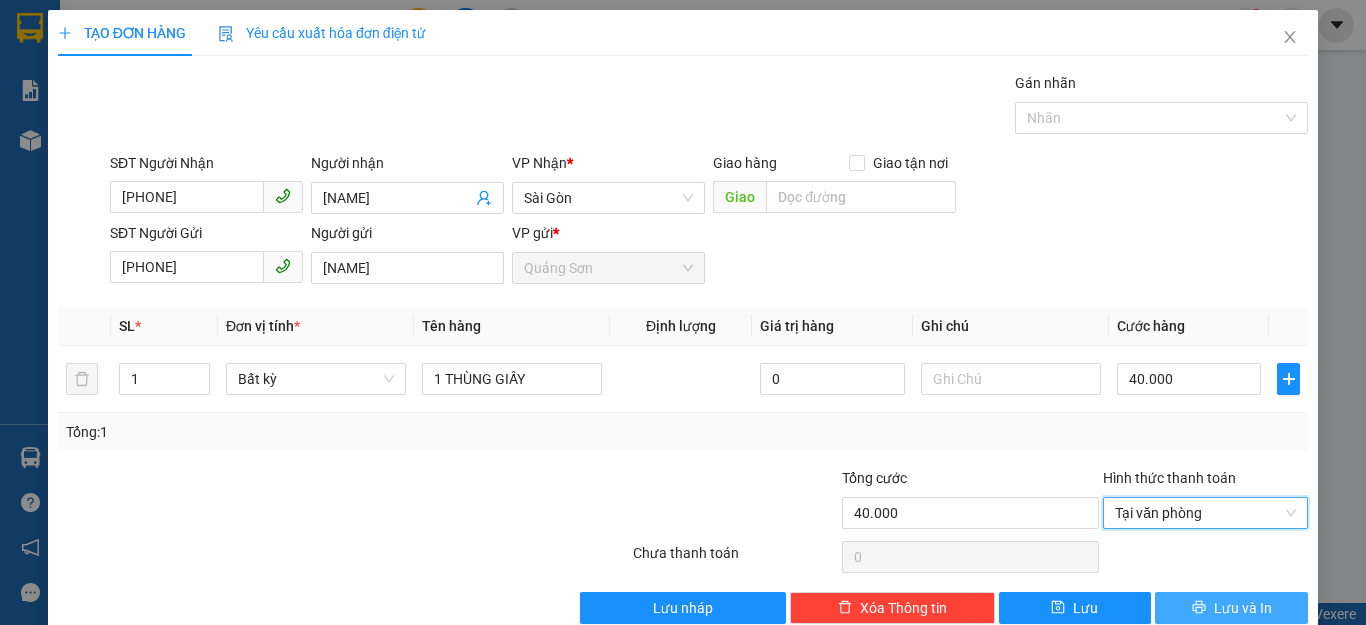 click at bounding box center (1199, 607) 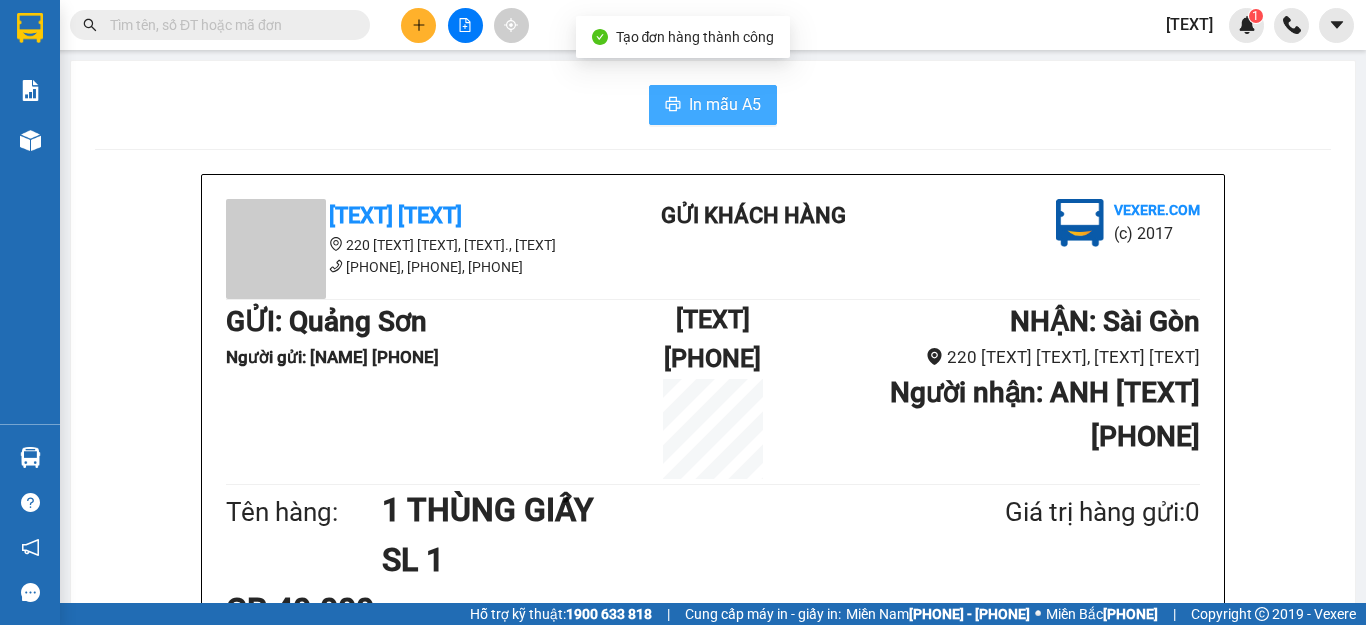 click at bounding box center [673, 104] 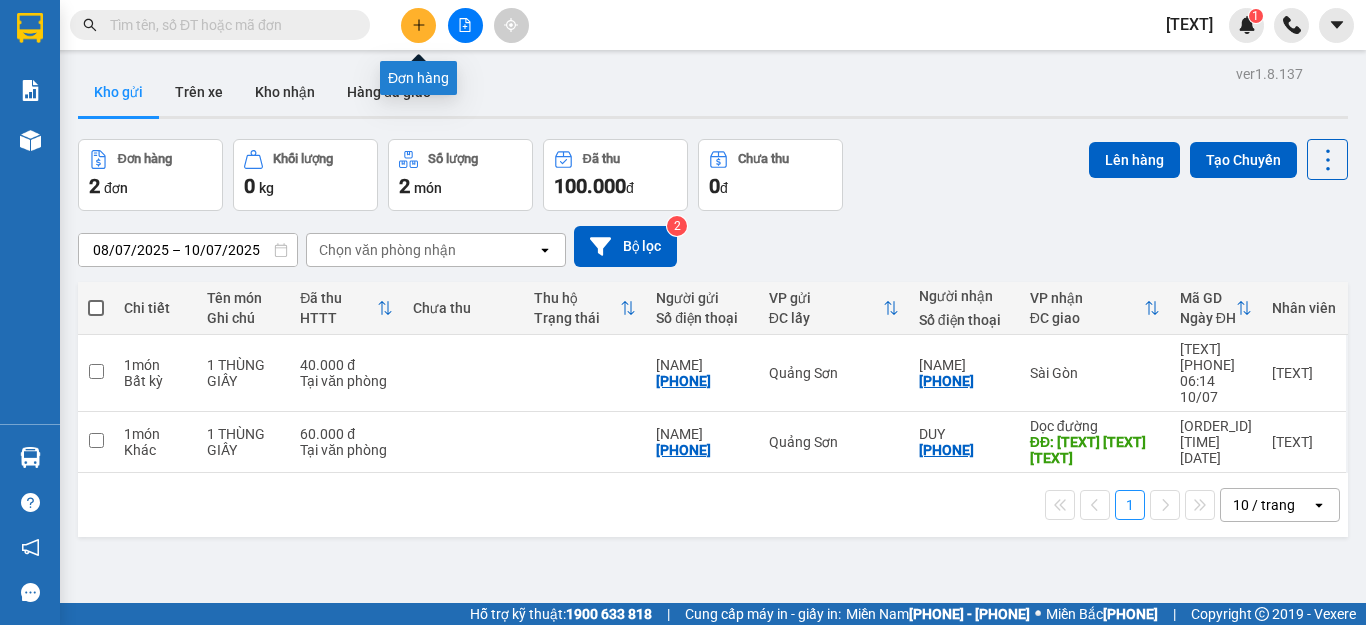 click at bounding box center [419, 25] 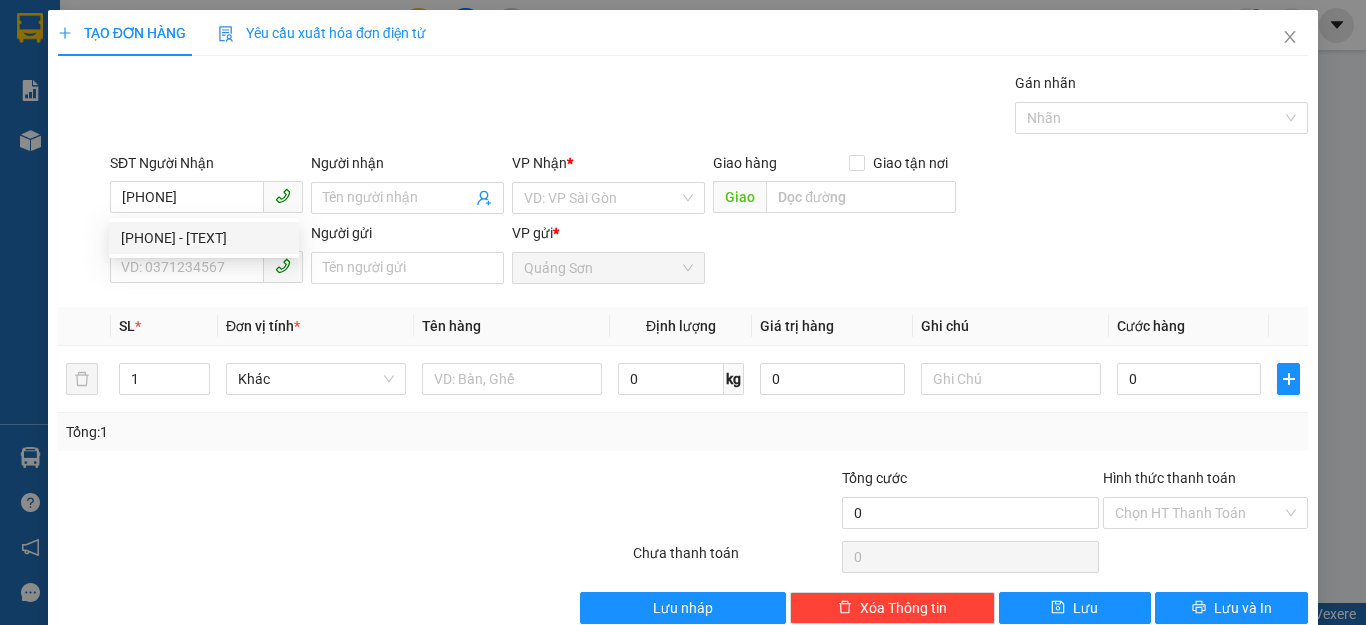 click on "[PHONE] - [TEXT]" at bounding box center [204, 238] 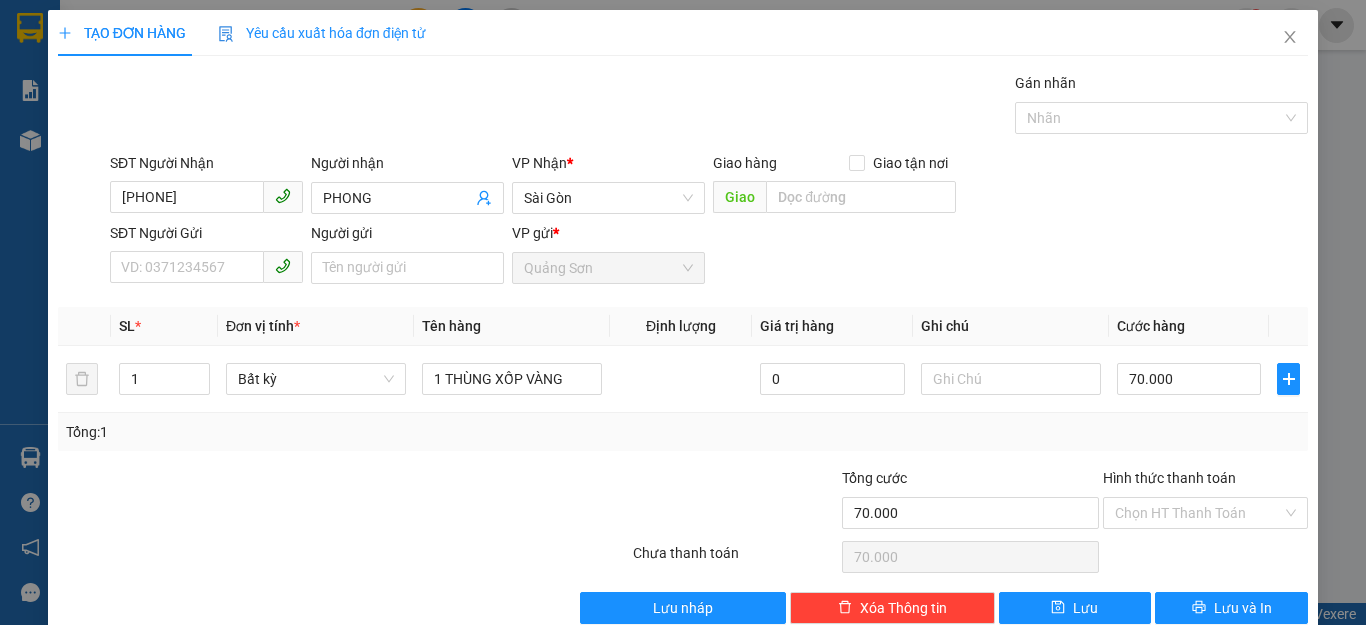 type on "[PHONE]" 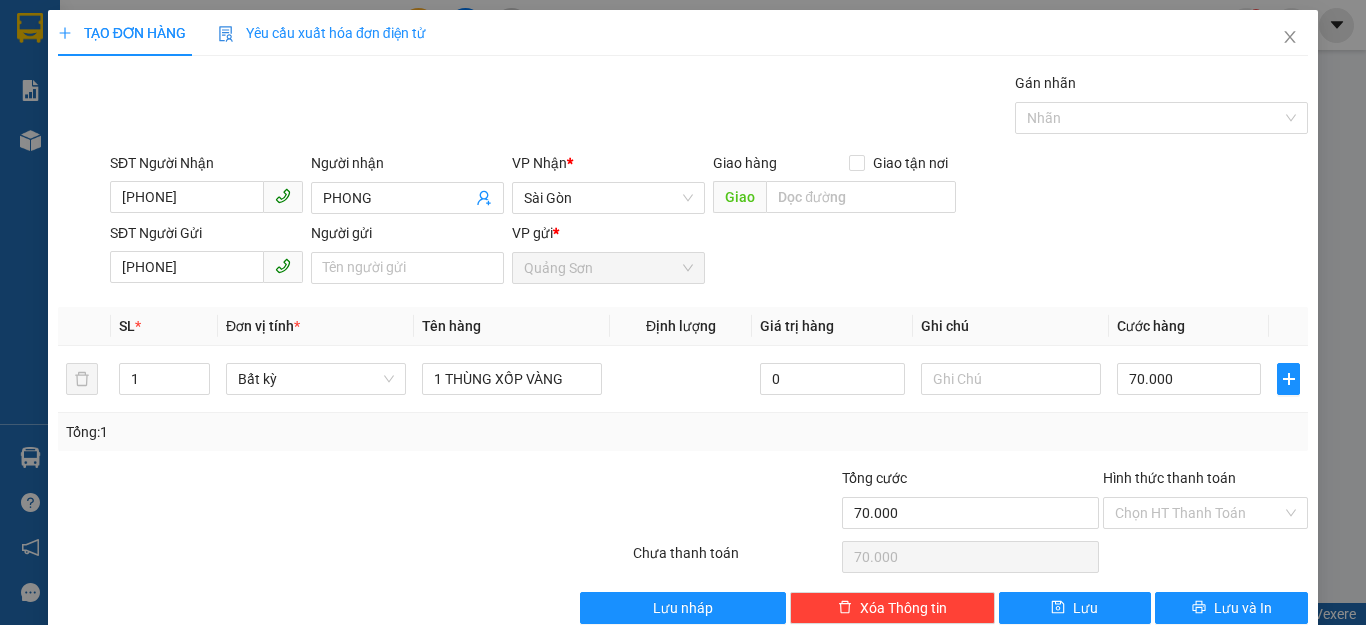 type on "[PHONE]" 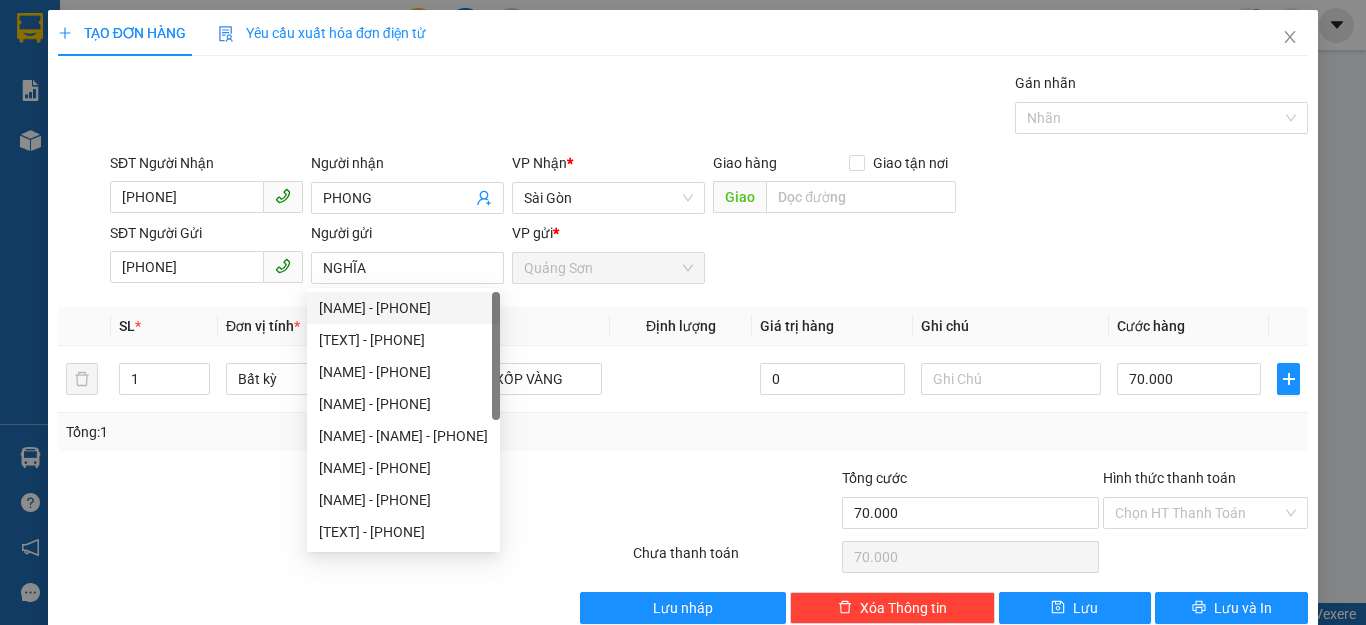 type on "NGHĨA" 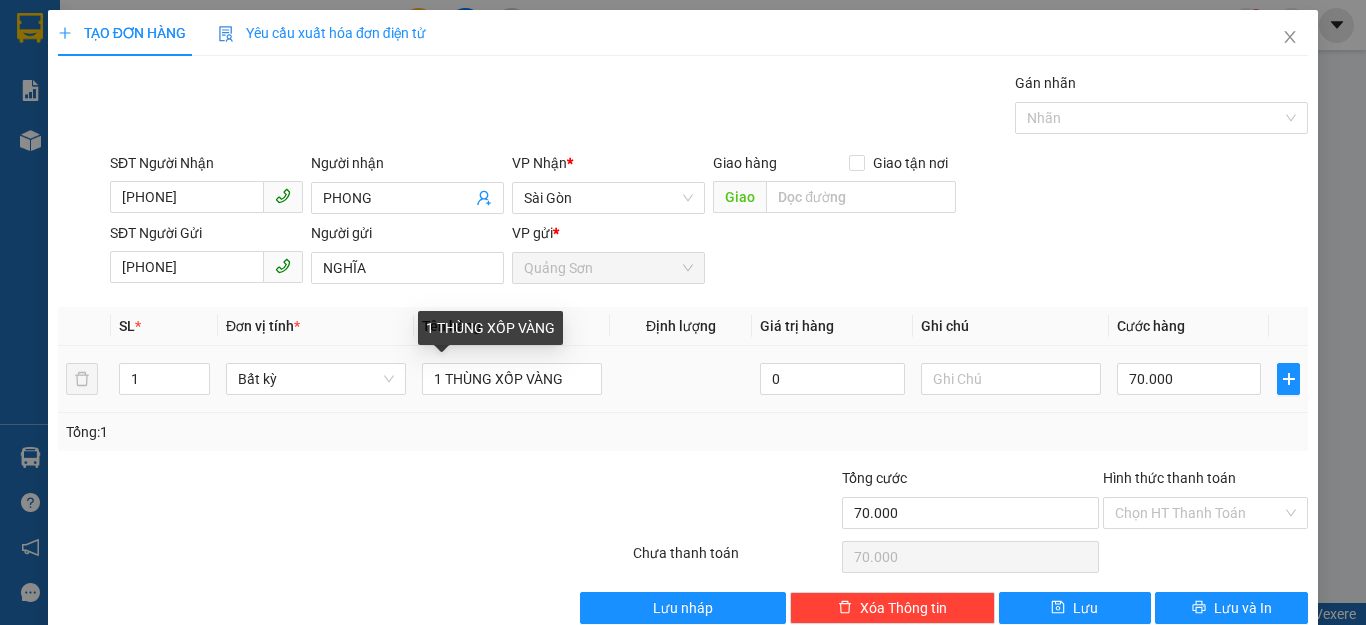 drag, startPoint x: 558, startPoint y: 378, endPoint x: 519, endPoint y: 384, distance: 39.45884 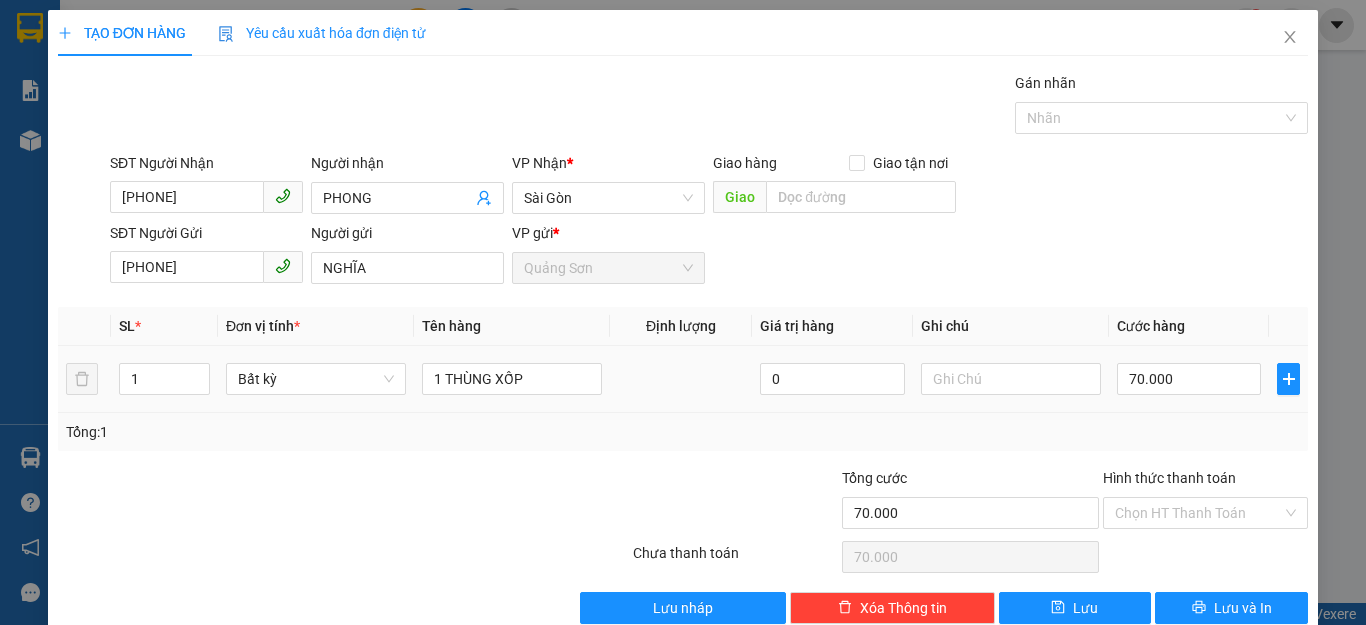 type on "1 THÙNG XỐP" 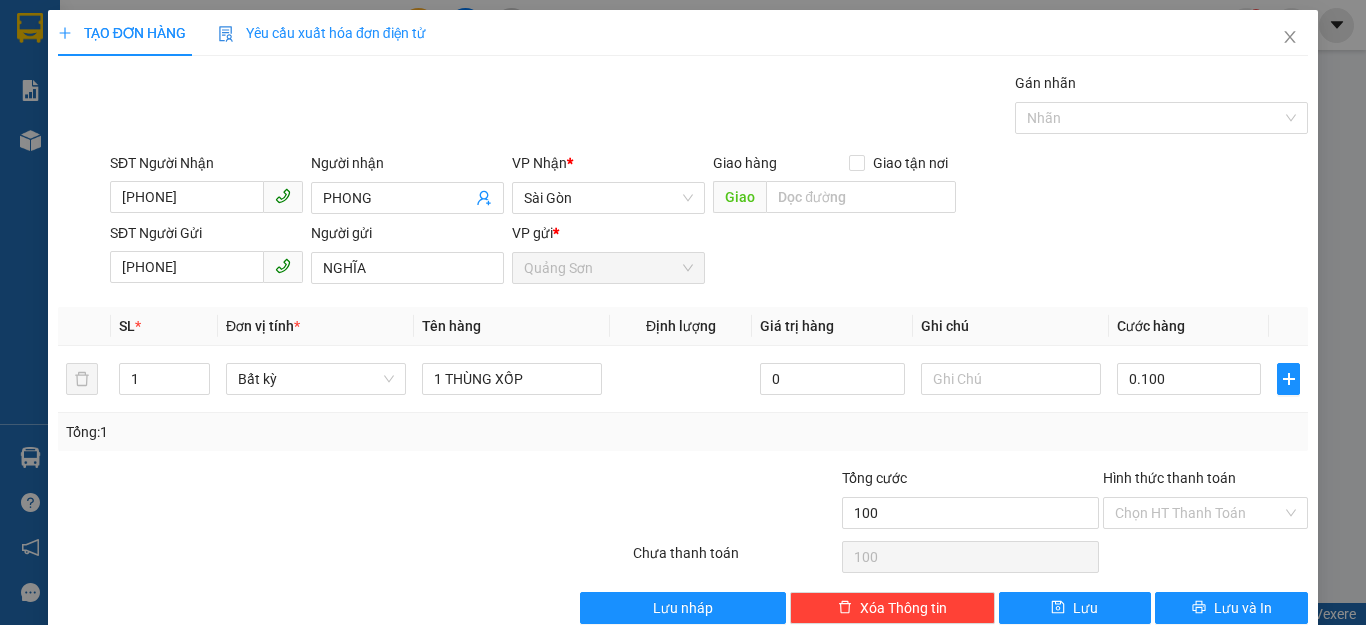type on "0.100" 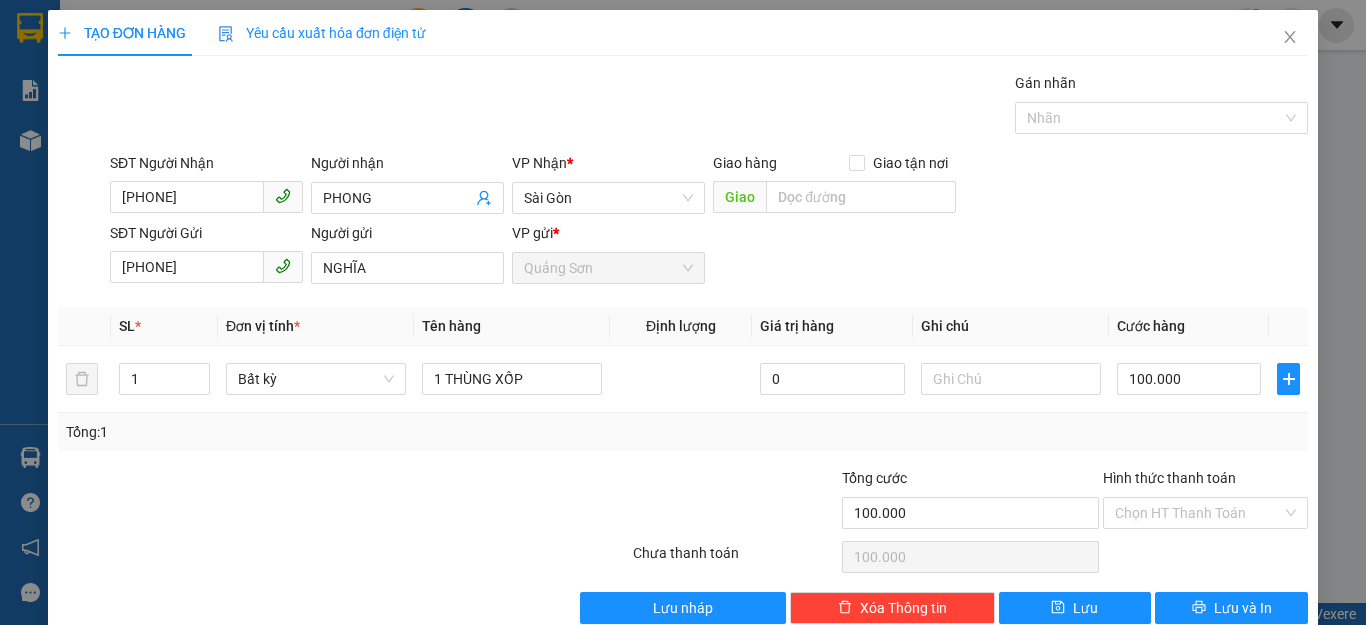 click on "Tổng:  1" at bounding box center (683, 432) 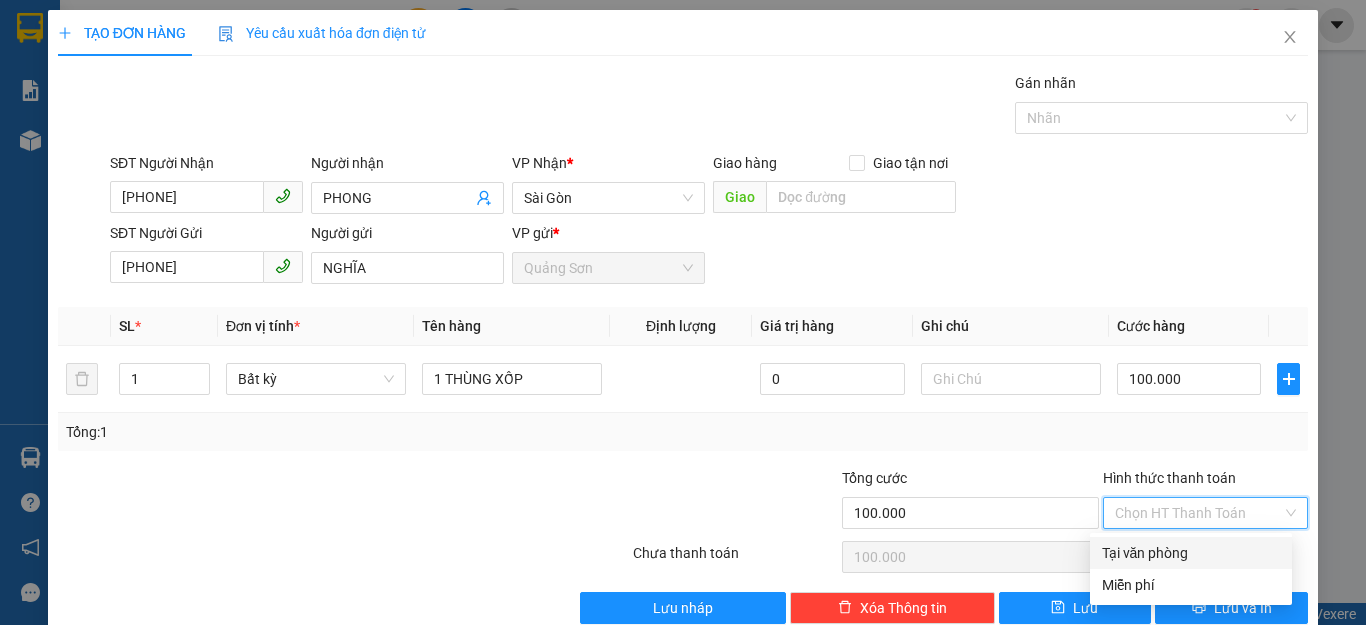 click on "Tại văn phòng" at bounding box center [1191, 553] 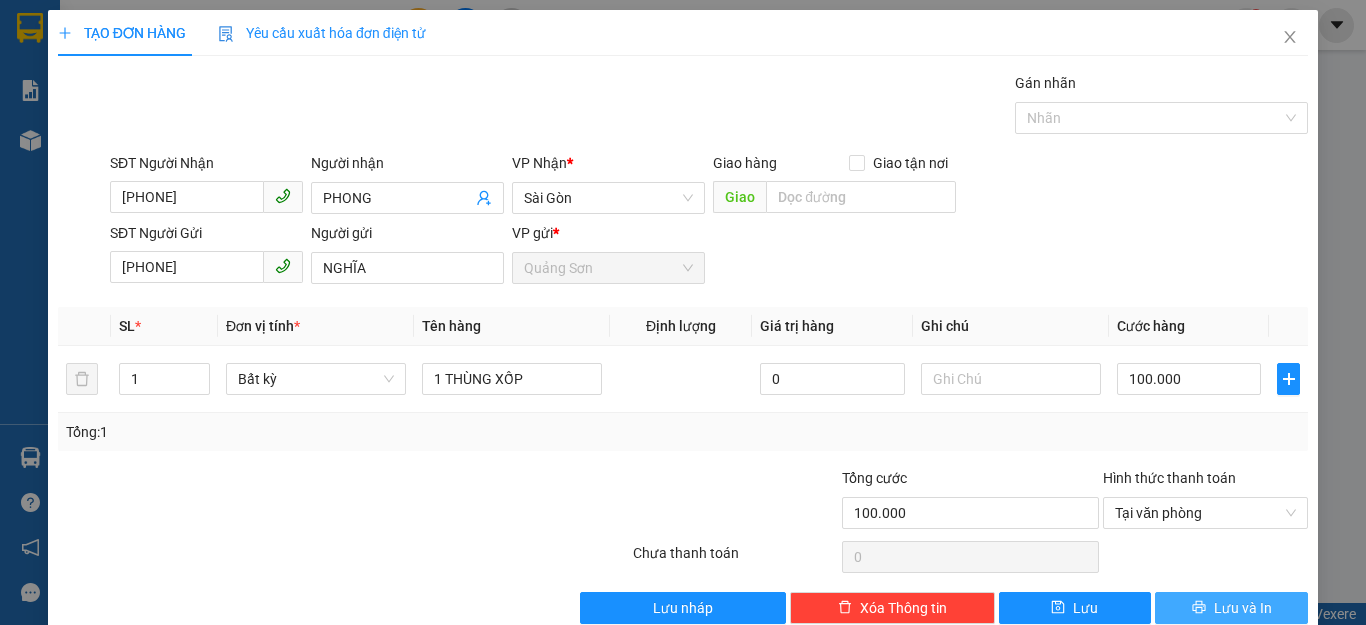 click at bounding box center [1199, 607] 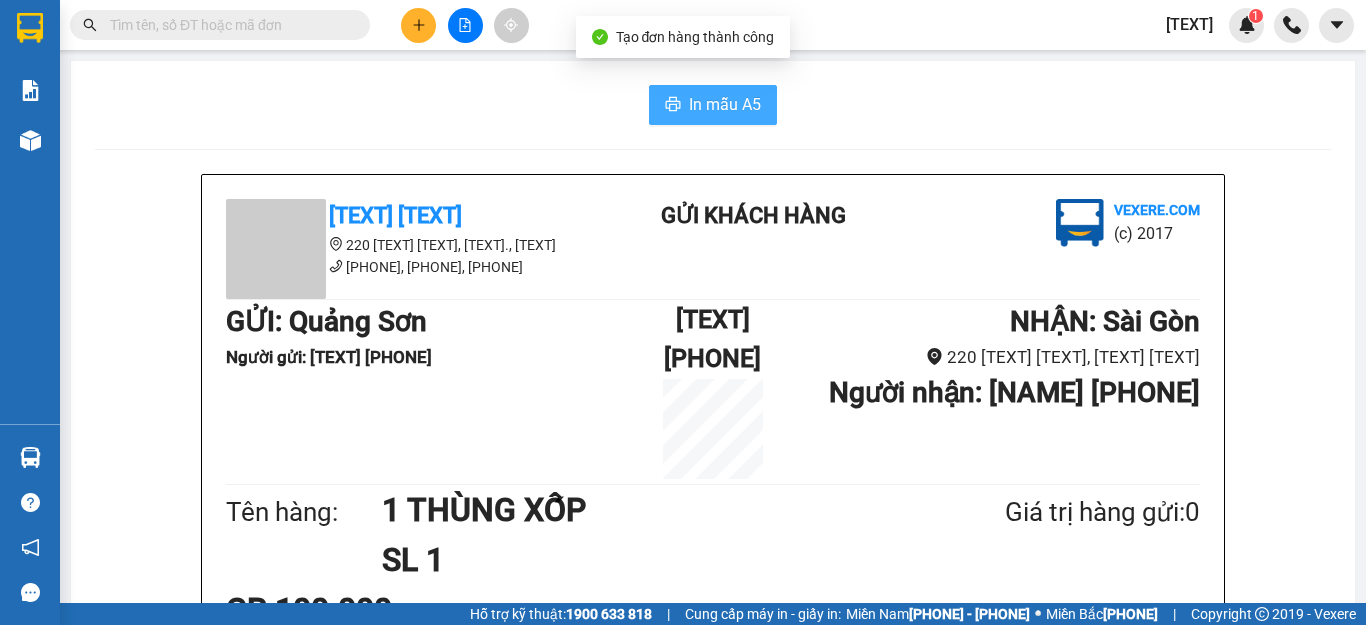 click on "In mẫu A5" at bounding box center (725, 104) 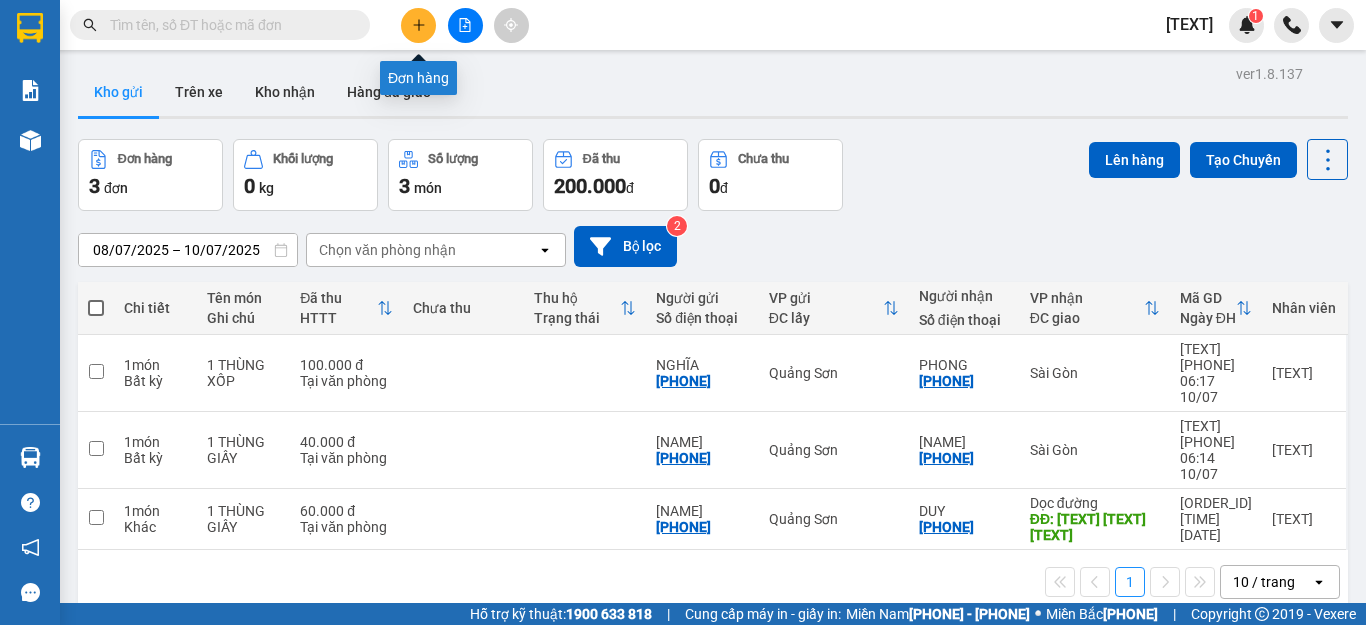 click at bounding box center (419, 25) 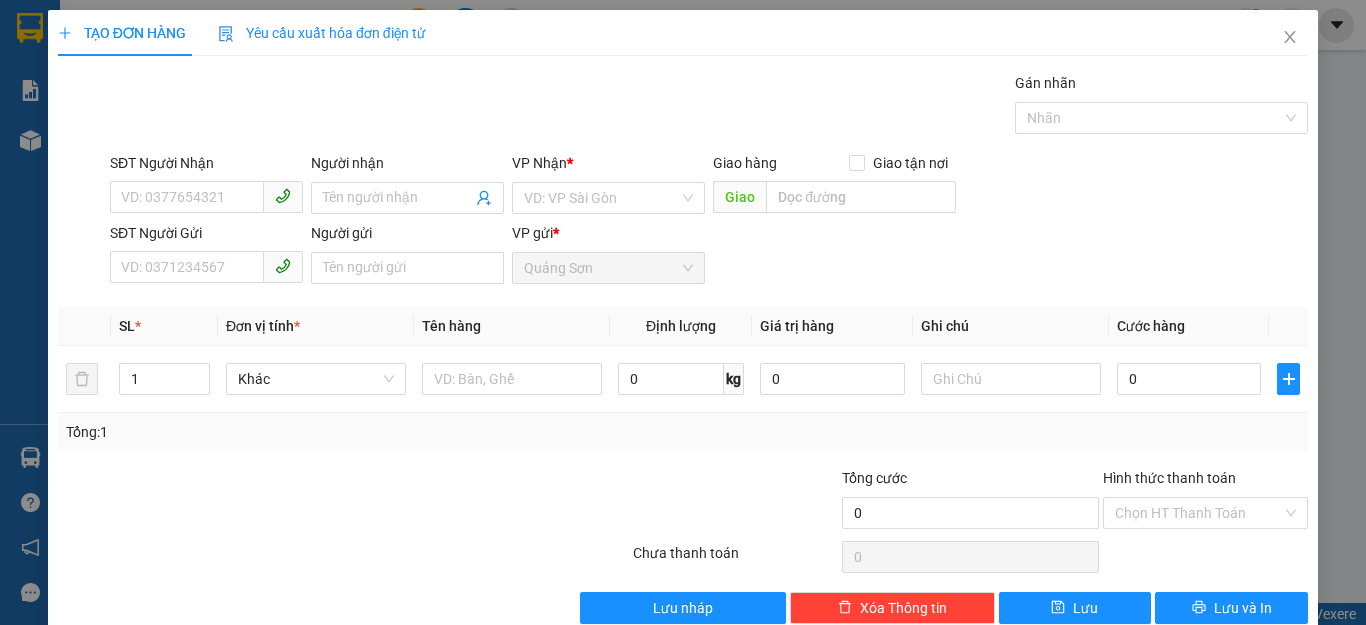 click on "SĐT Người Nhận" at bounding box center (187, 197) 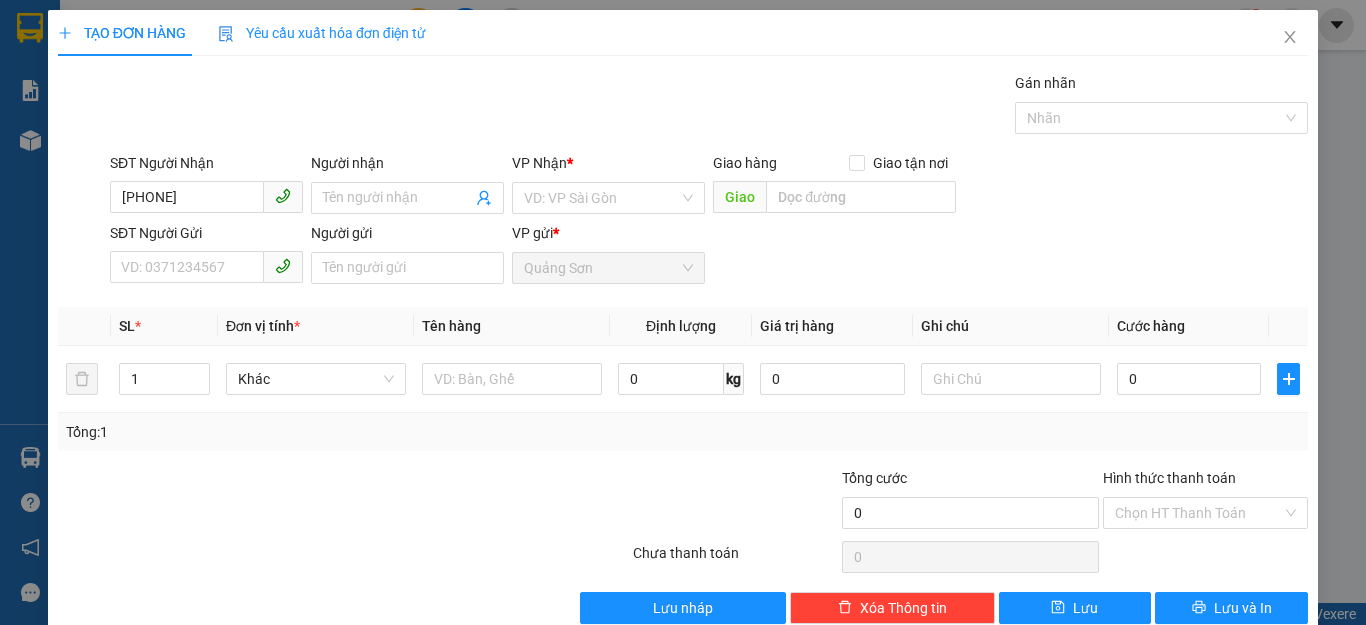 type on "[PHONE]" 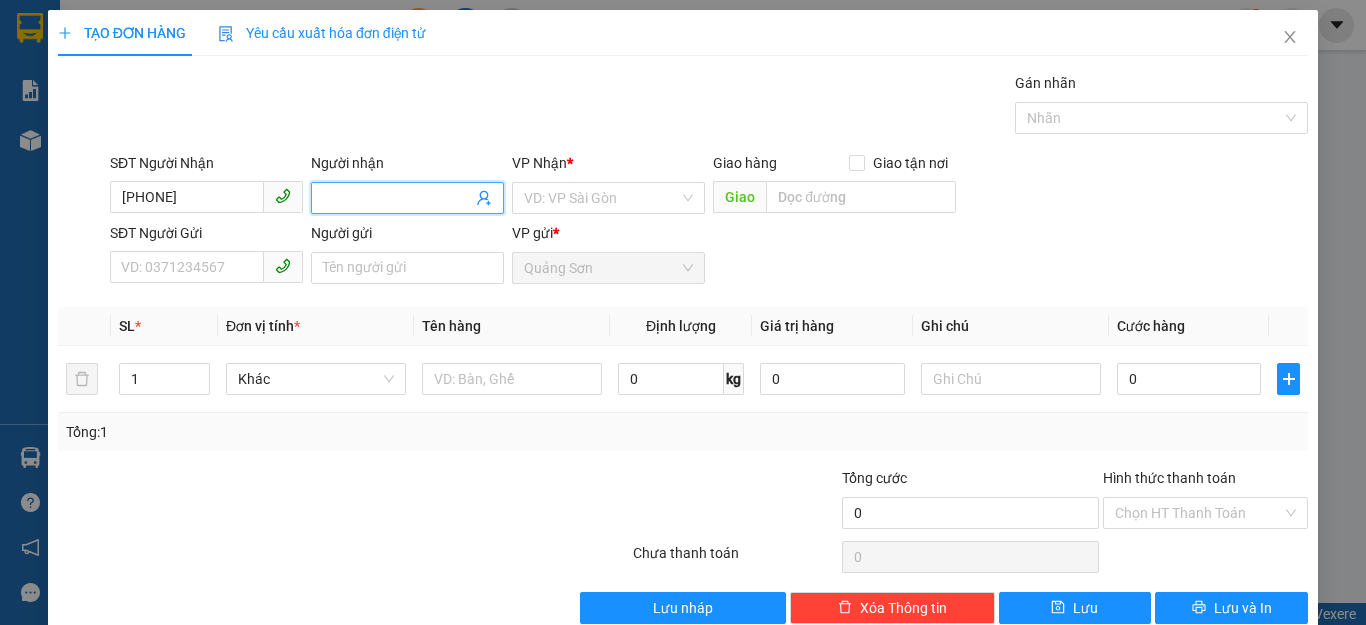 click on "Người nhận" at bounding box center (397, 198) 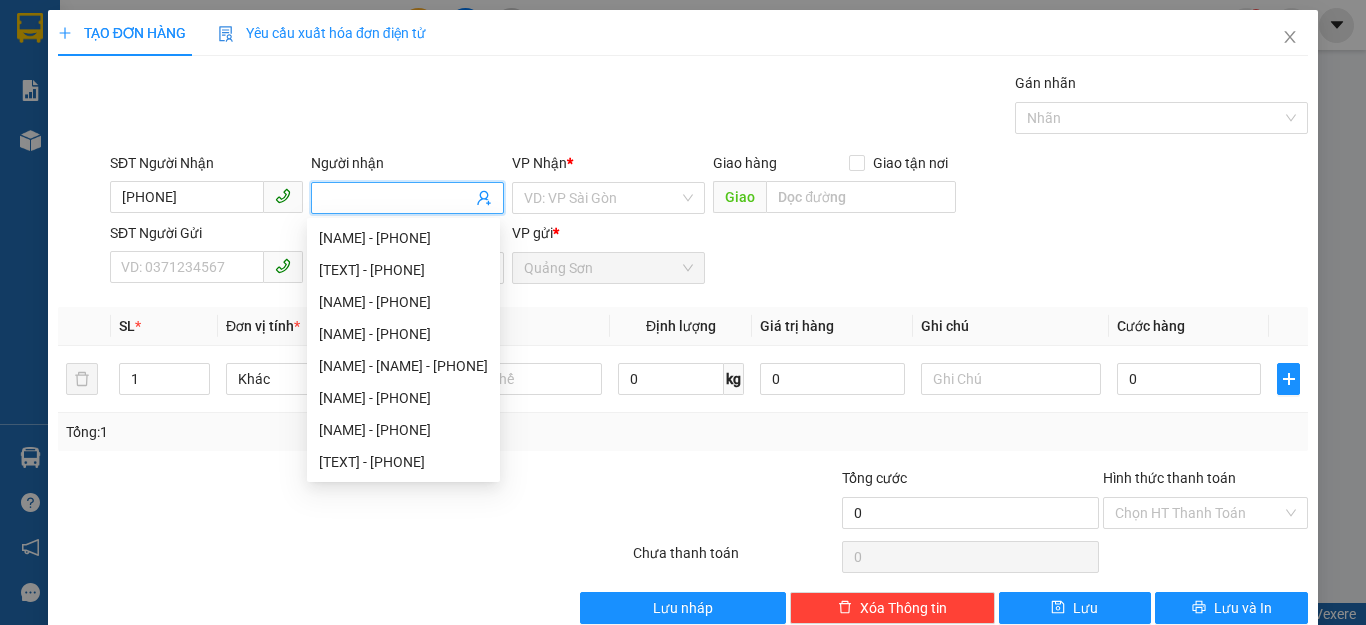 click on "SĐT Người Gửi" at bounding box center (187, 267) 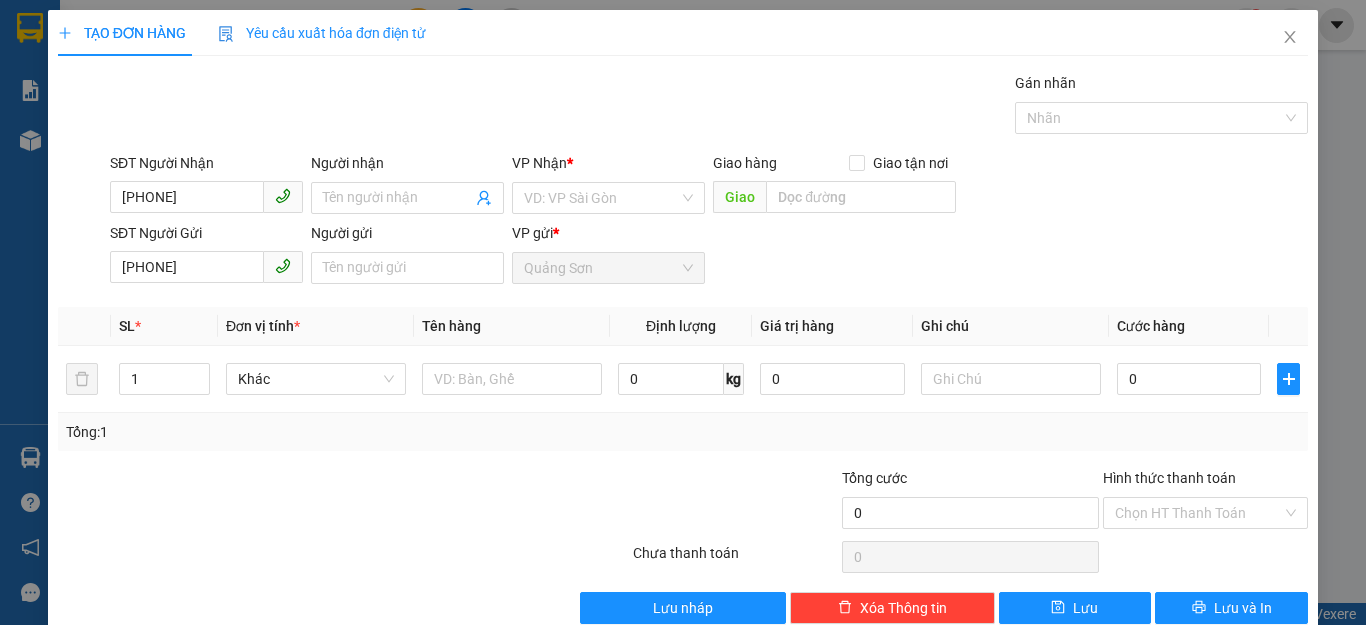 type on "[PHONE]" 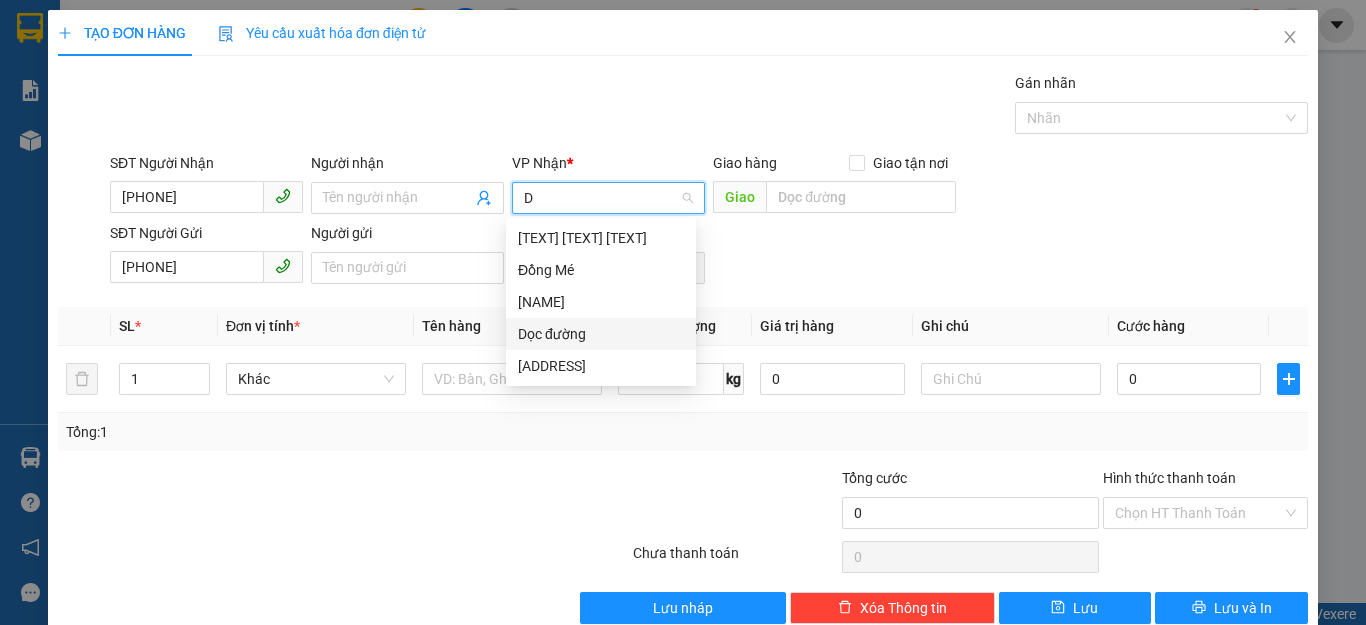 click on "Dọc đường" at bounding box center (601, 334) 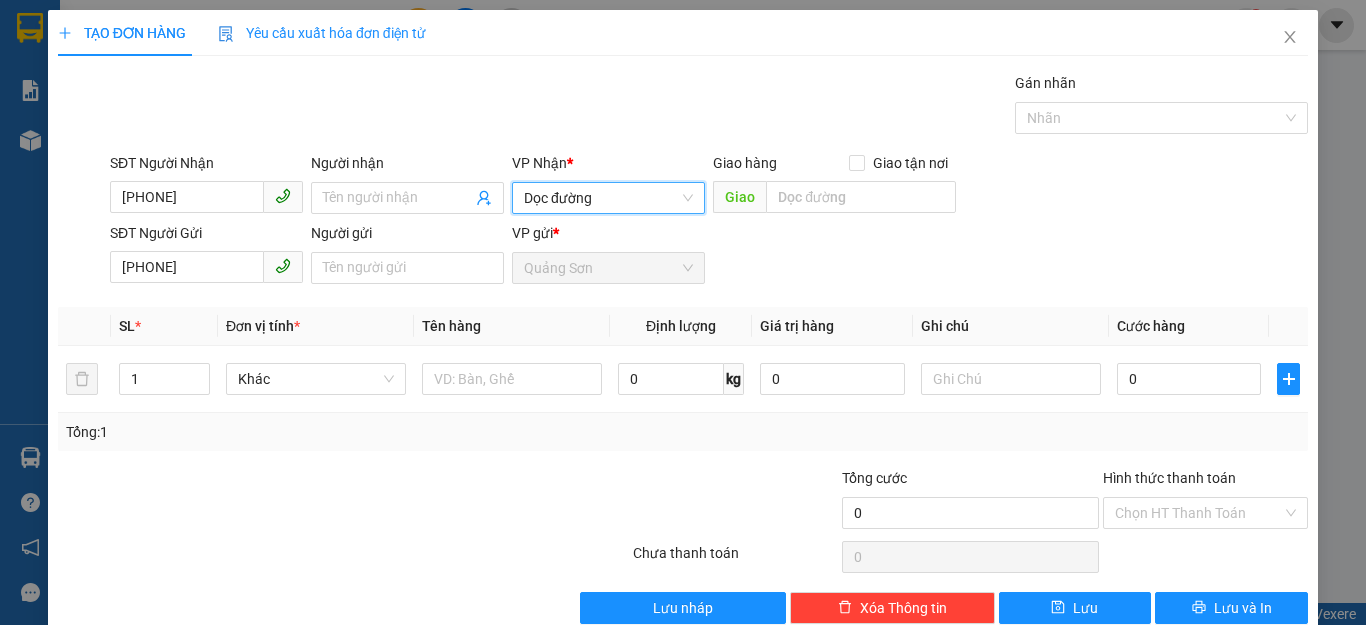 click at bounding box center (861, 197) 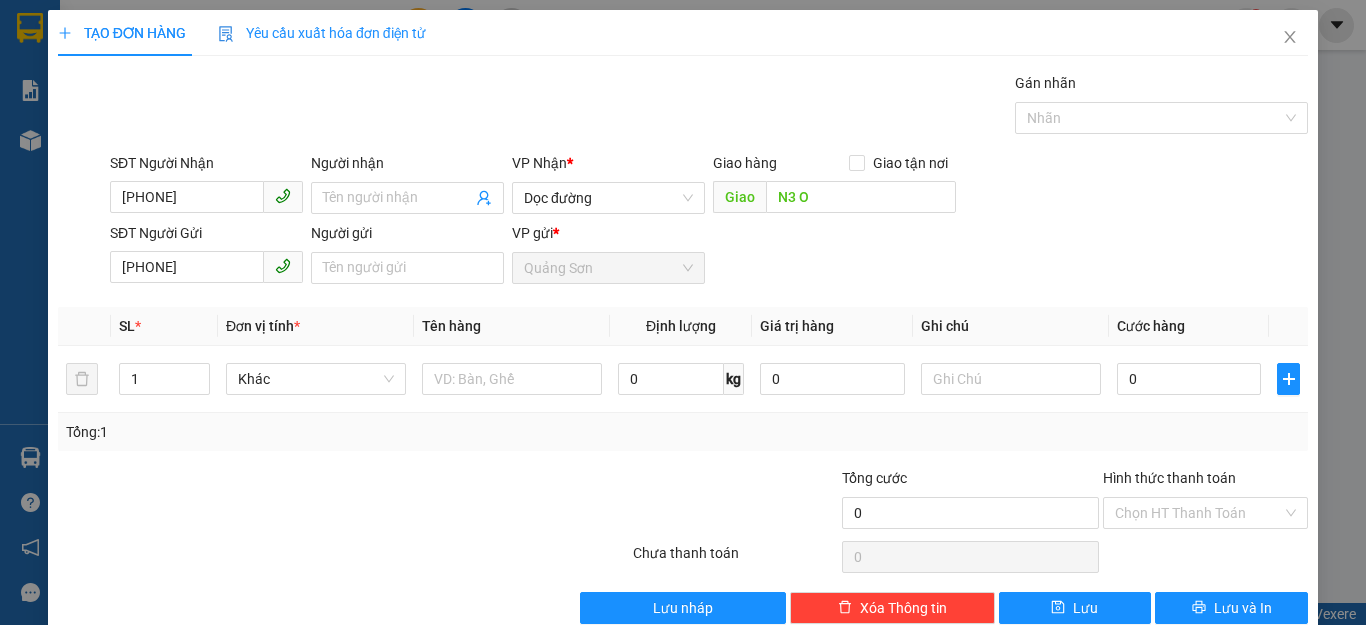 click on "SĐT Người Nhận [PHONE] Người nhận [NAME] VP Nhận  * Dọc đường Giao hàng Giao tận nơi Giao N3 O" at bounding box center [709, 107] 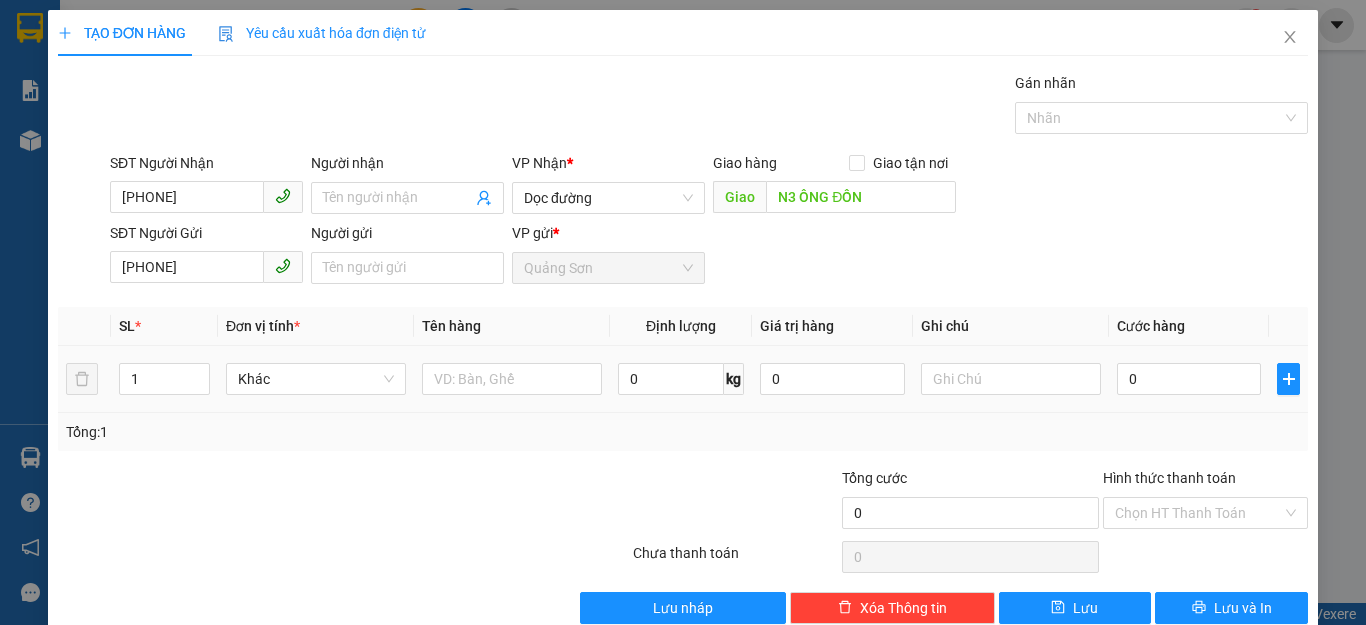 type on "N3 ÔNG ĐỒN" 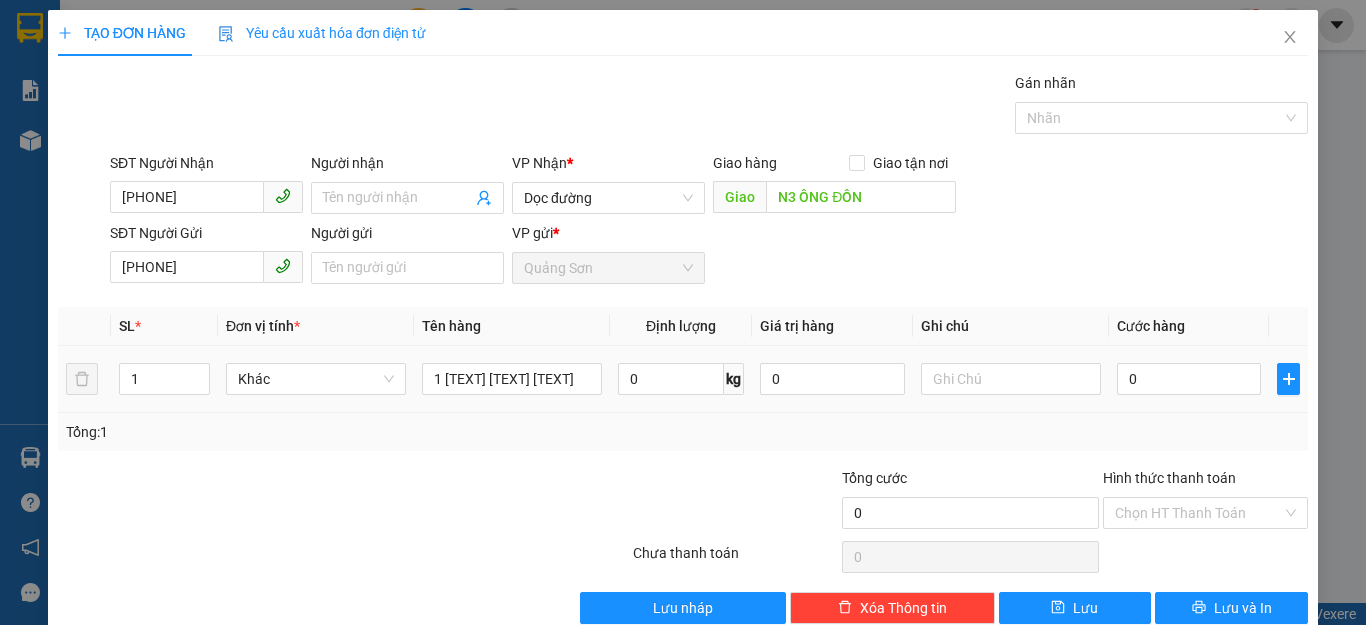 type on "1 [TEXT] [TEXT] [TEXT]" 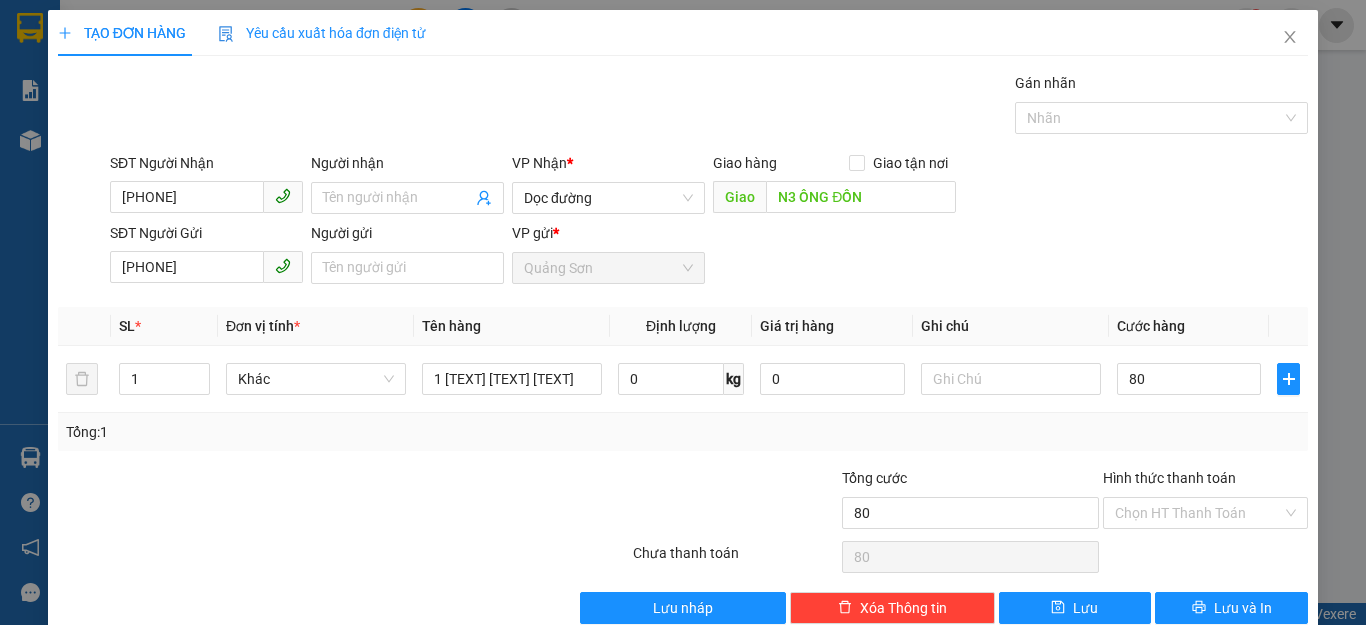 type on "80" 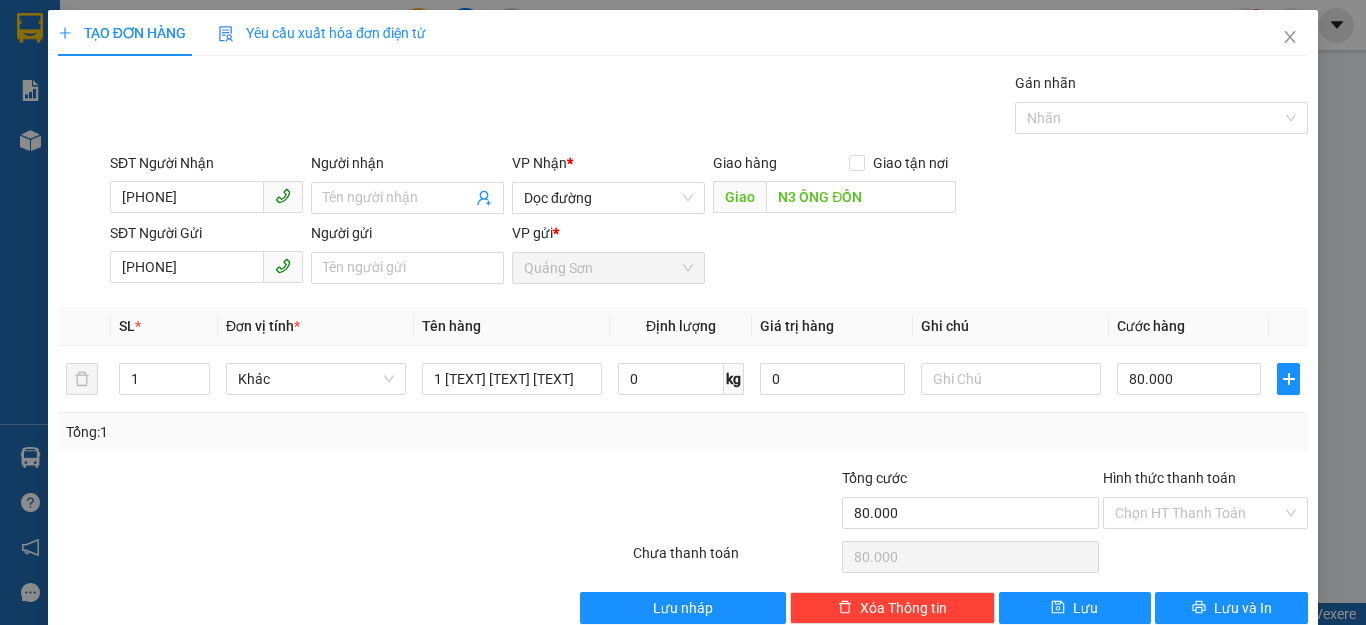 click on "Transit Pickup Surcharge Ids Transit Deliver Surcharge Ids Transit Deliver Surcharge Transit Deliver Surcharge Gói vận chuyển  * Tiêu chuẩn Gán nhãn   Nhãn SĐT Người Nhận [PHONE] Người nhận Tên người nhận VP Nhận  * Dọc đường Giao hàng Giao tận nơi Giao N3 ÔNG ĐỒN SĐT Người Gửi [PHONE] Người gửi Tên người gửi VP gửi  * Quảng Sơn SL  * Đơn vị tính  * Tên hàng  Định lượng Giá trị hàng Ghi chú Cước hàng                   1 Khác 1 TÚM MÀU ĐỎ 0 kg 0 80.000 Tổng:  1 Tổng cước 80.000 Hình thức thanh toán Chọn HT Thanh Toán Số tiền thu trước 0 Chưa thanh toán 80.000 Chọn HT Thanh Toán Lưu nháp Xóa Thông tin Lưu Lưu và In" at bounding box center [683, 348] 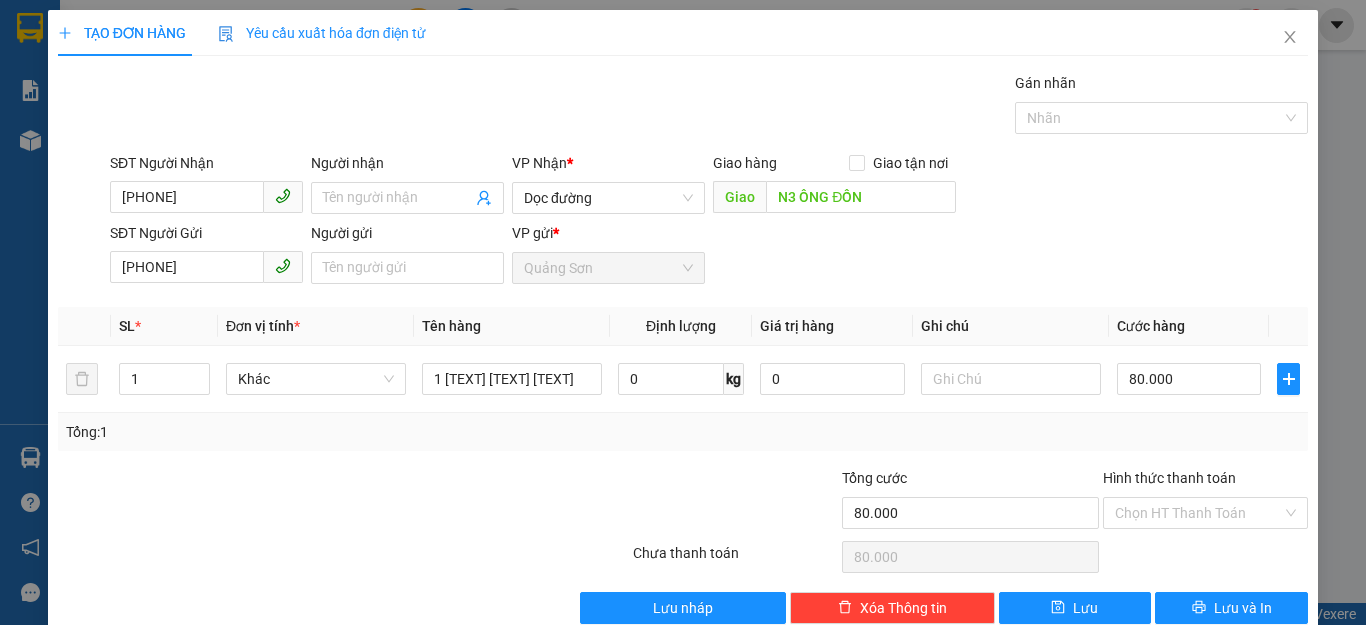 click on "Hình thức thanh toán" at bounding box center (1198, 513) 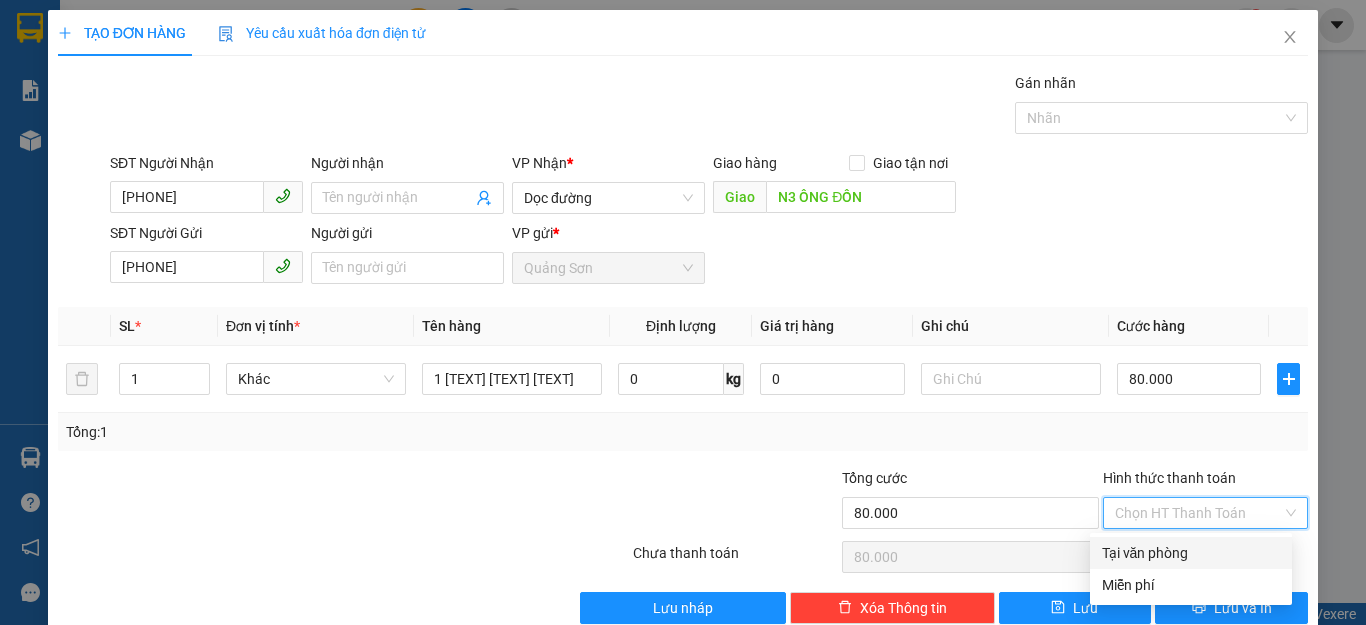click on "Tại văn phòng" at bounding box center [1191, 553] 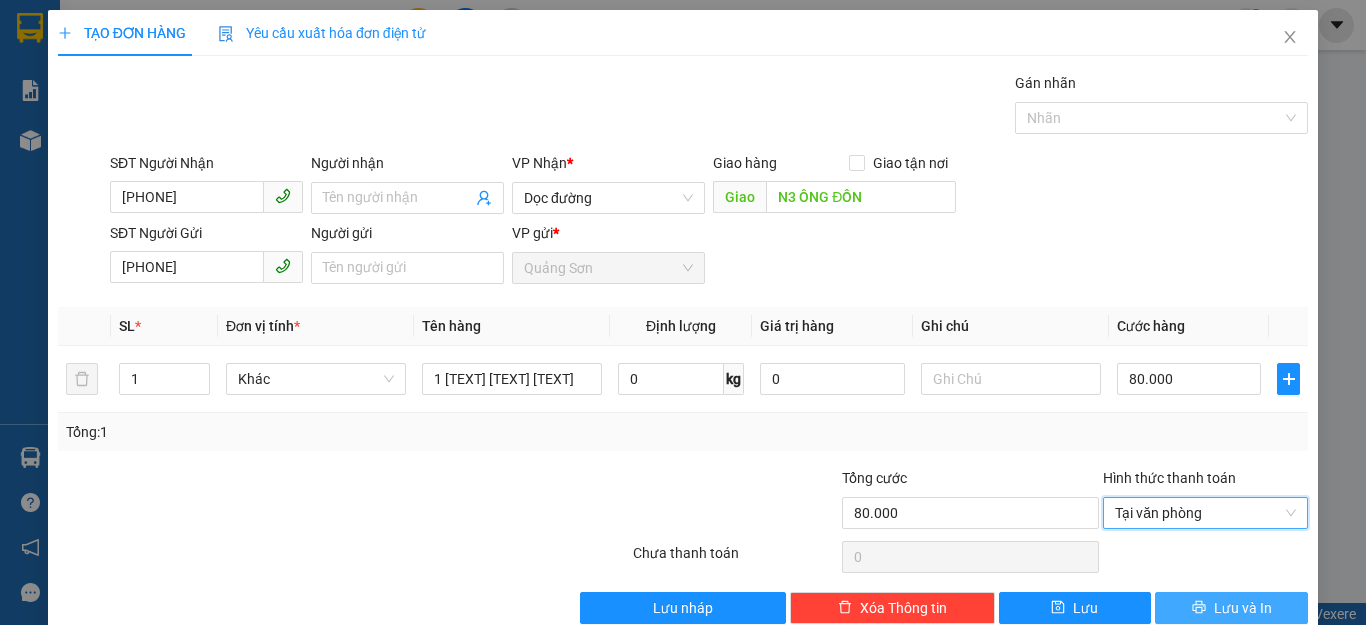 click on "Lưu và In" at bounding box center [1231, 608] 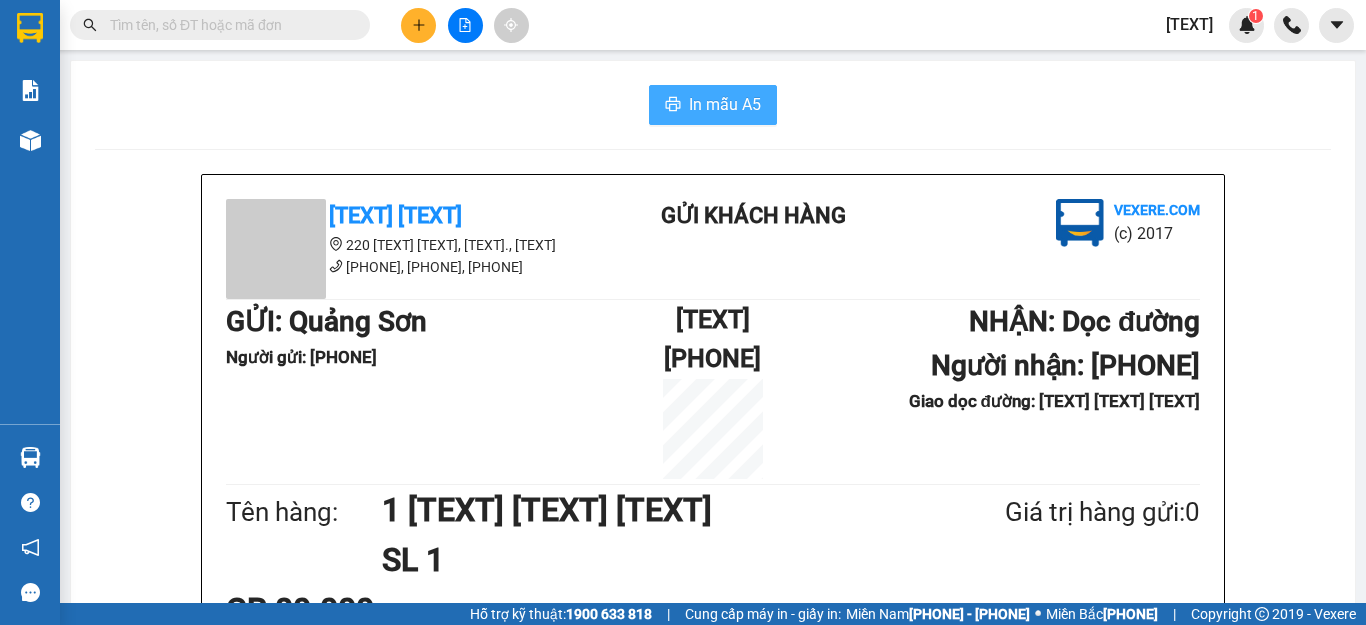 click on "In mẫu A5" at bounding box center (725, 104) 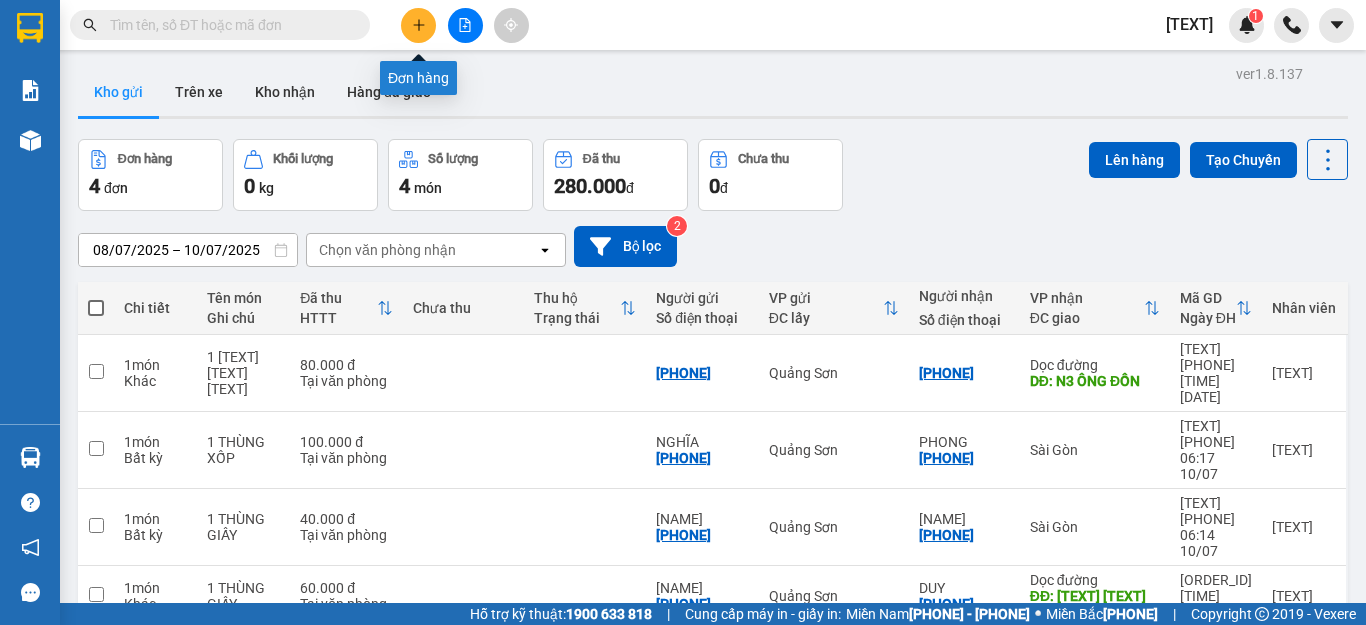 click at bounding box center [419, 25] 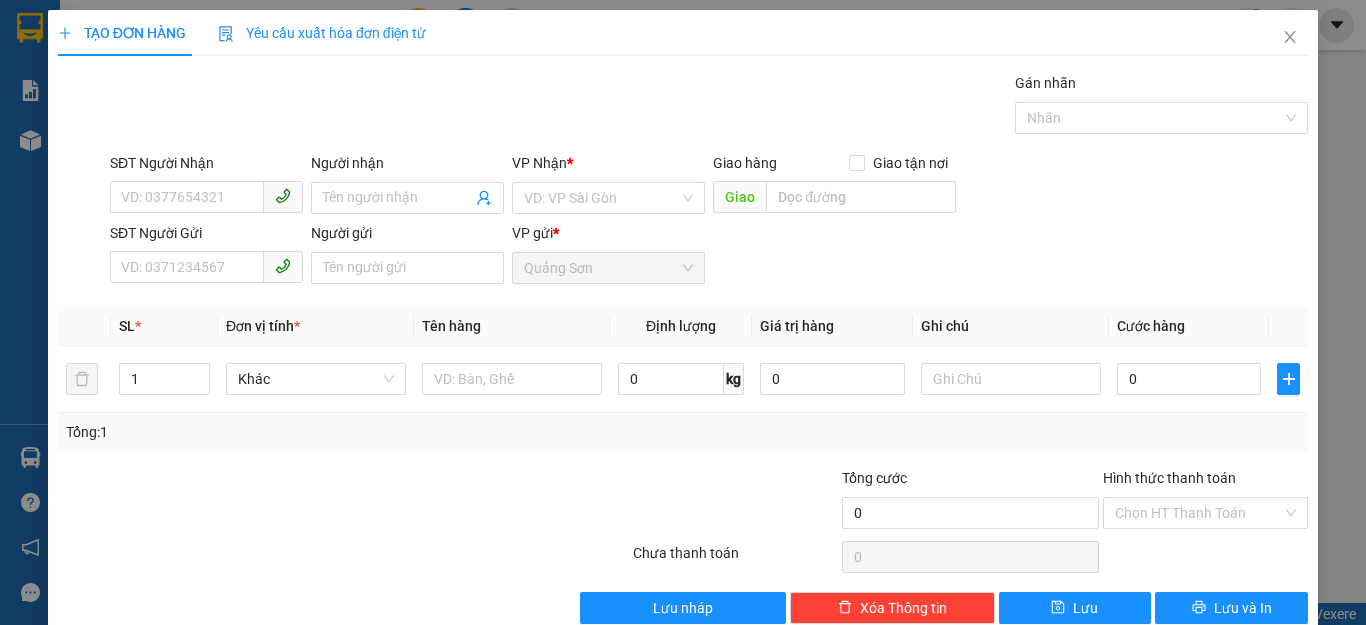 click on "SĐT Người Nhận" at bounding box center [187, 197] 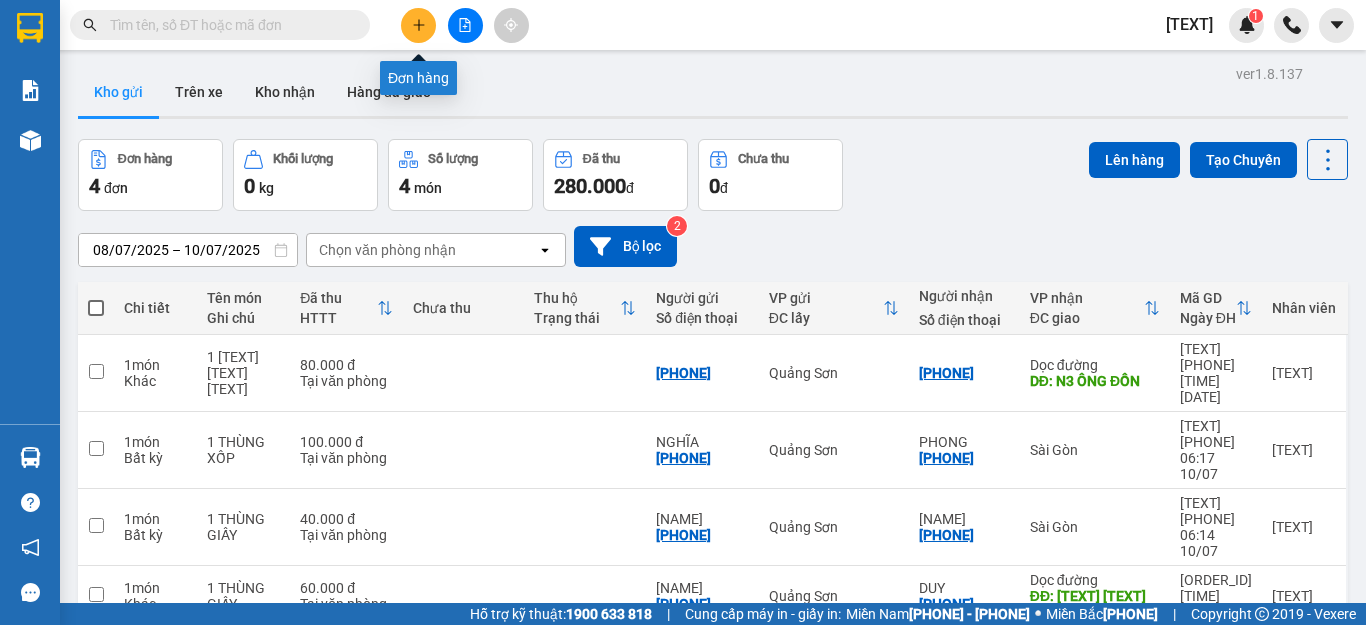 click at bounding box center [419, 25] 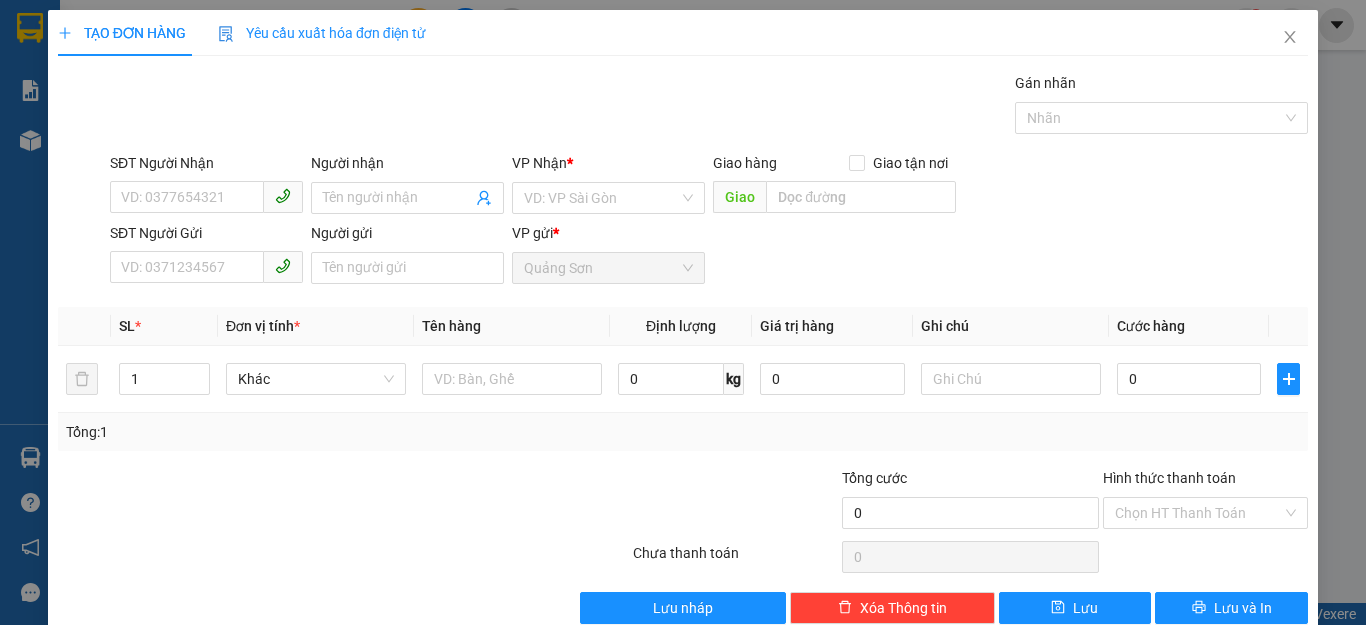 click on "SĐT Người Nhận" at bounding box center (187, 197) 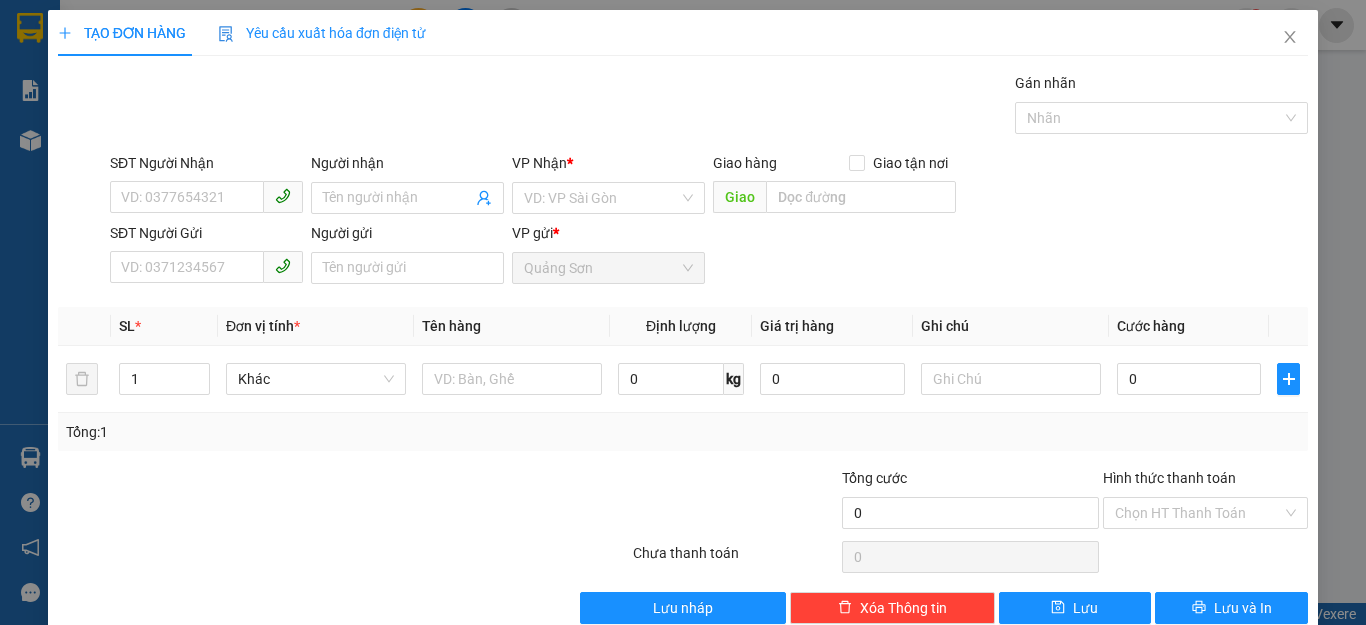 click on "SĐT Người Gửi" at bounding box center (187, 267) 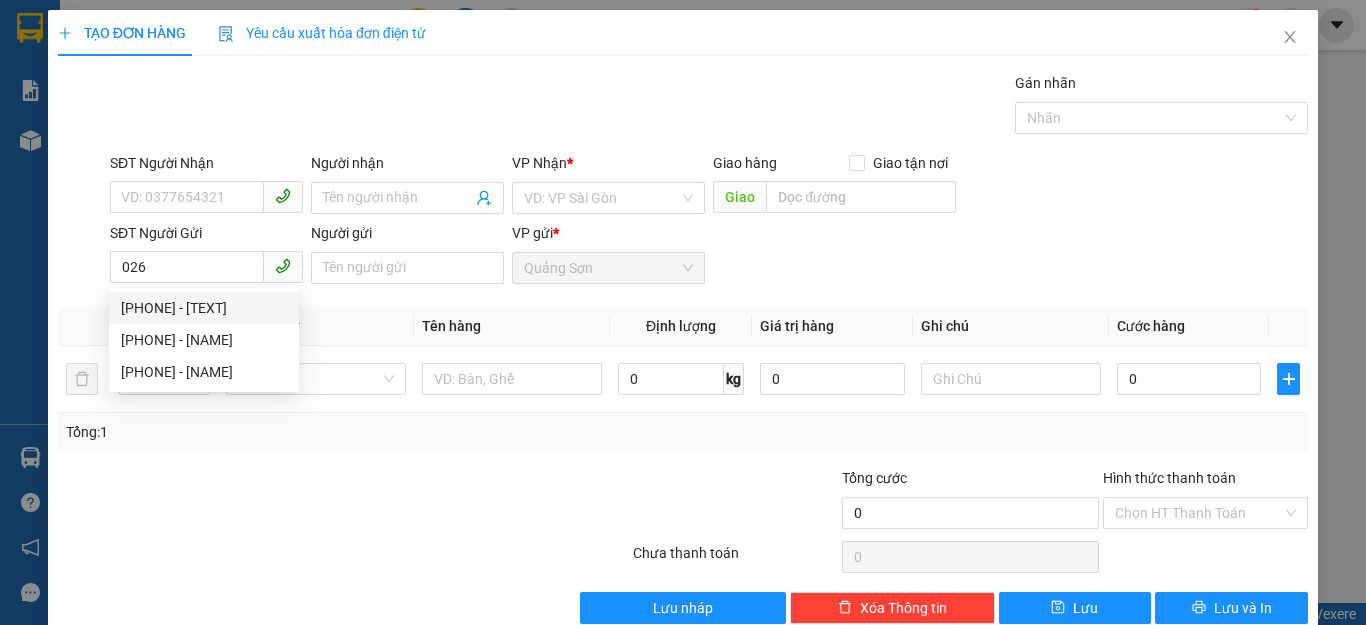 click on "[PHONE] - [TEXT]" at bounding box center (204, 308) 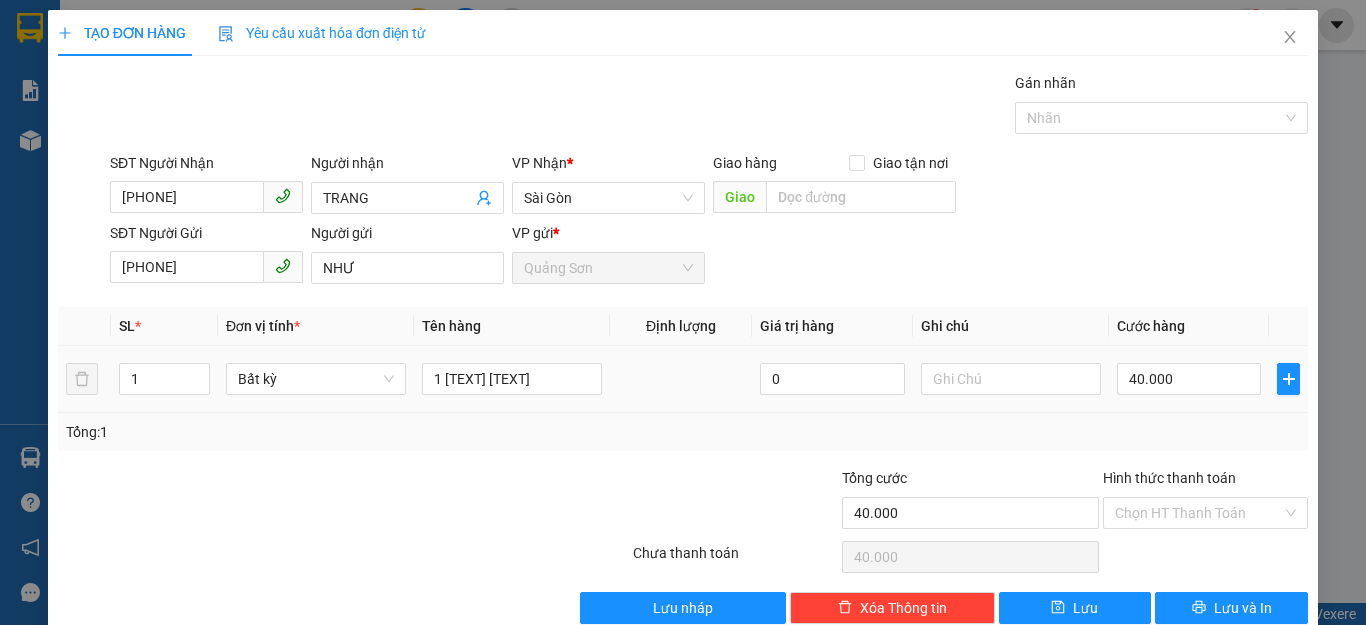 type on "[PHONE]" 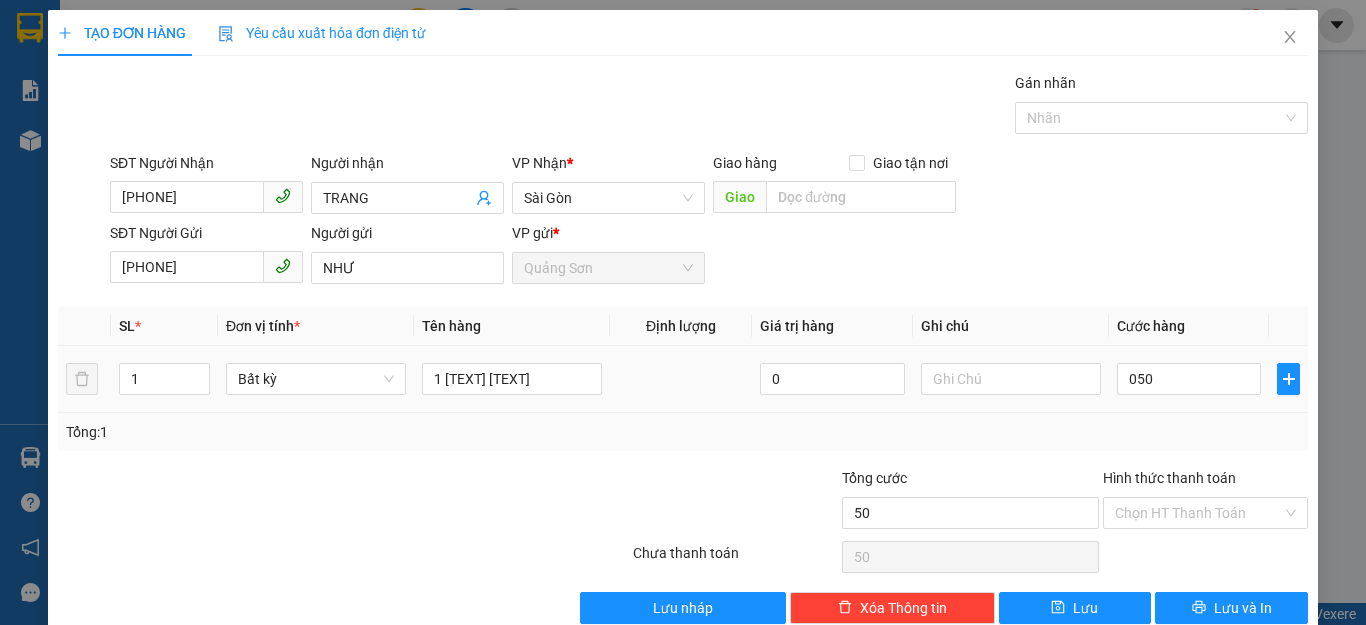 type on "050" 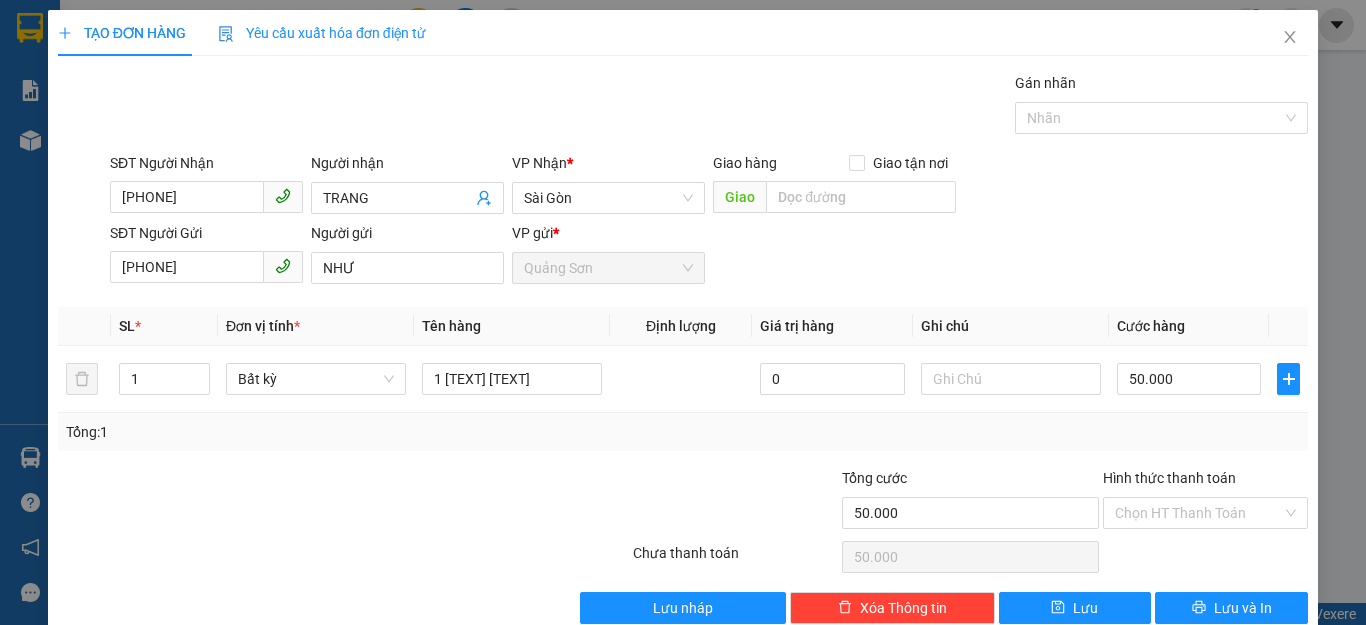 click on "Ghi chú" at bounding box center (1011, 326) 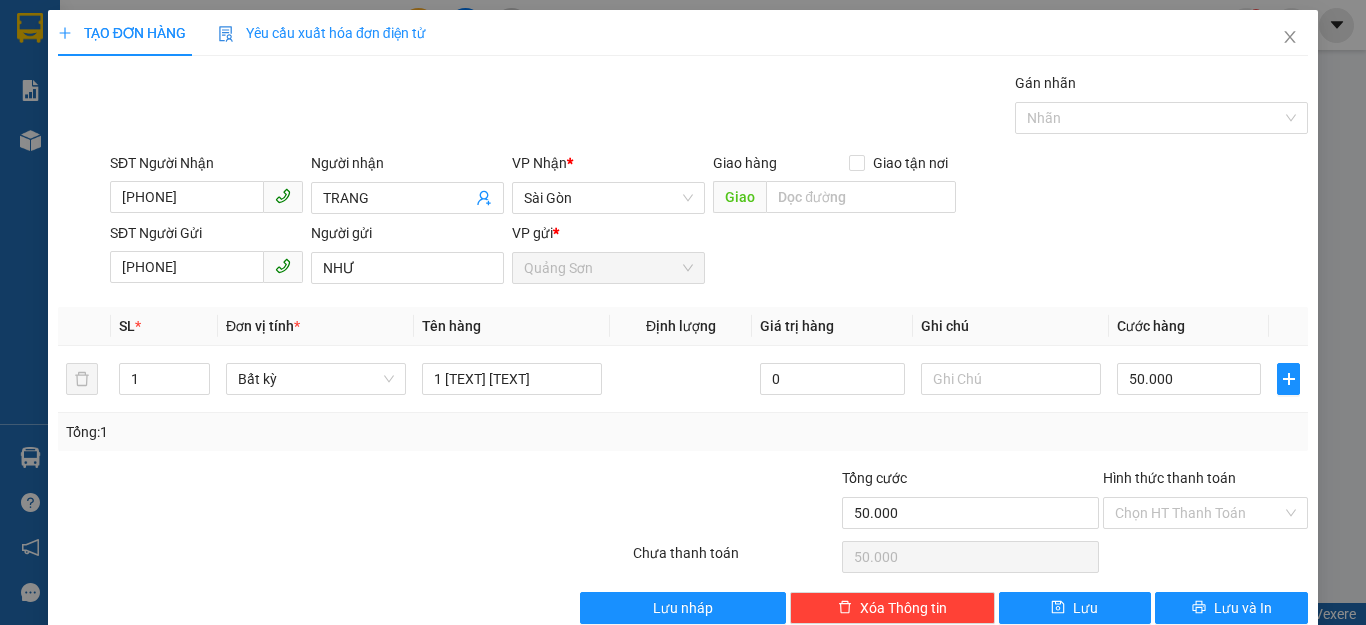 click on "Hình thức thanh toán" at bounding box center (1198, 513) 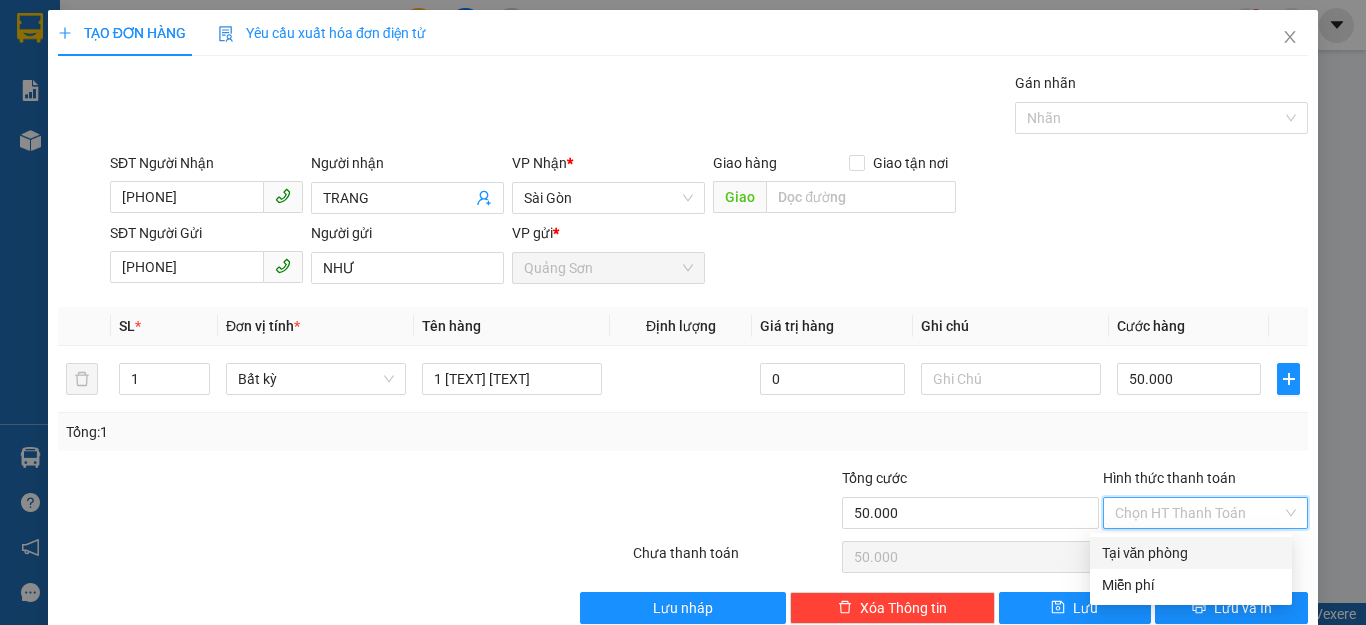 click on "Tại văn phòng" at bounding box center [1191, 553] 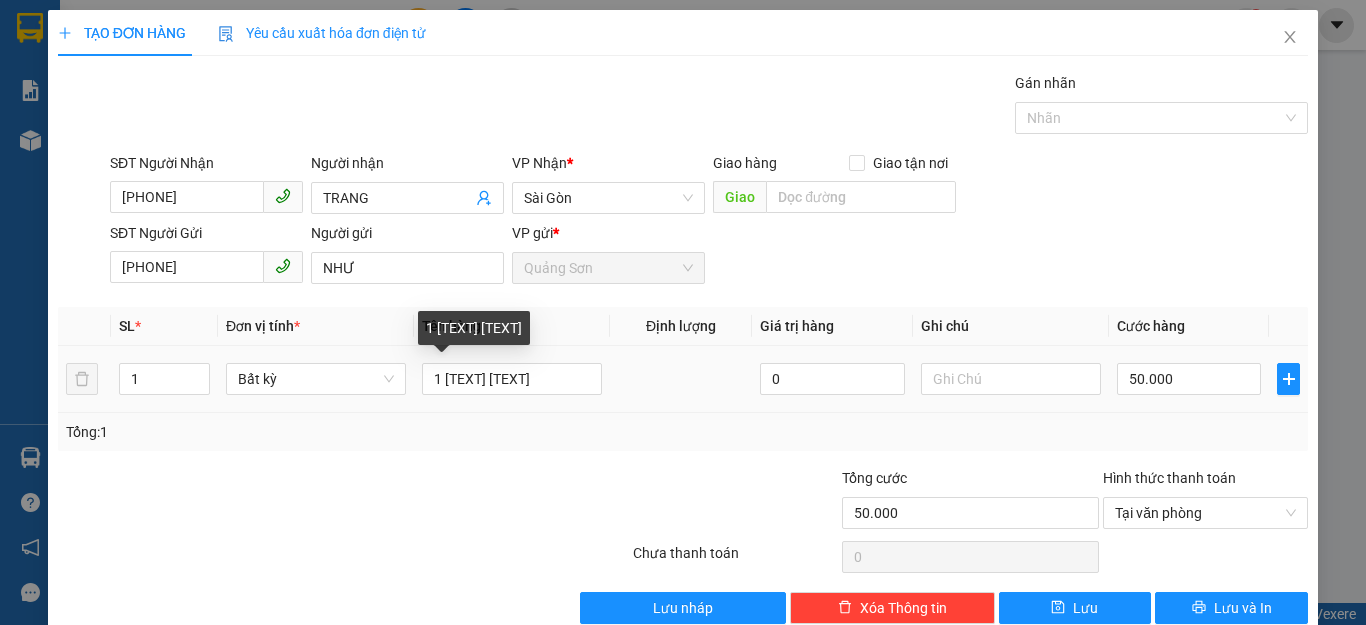 click on "1 [TEXT] [TEXT]" at bounding box center (512, 379) 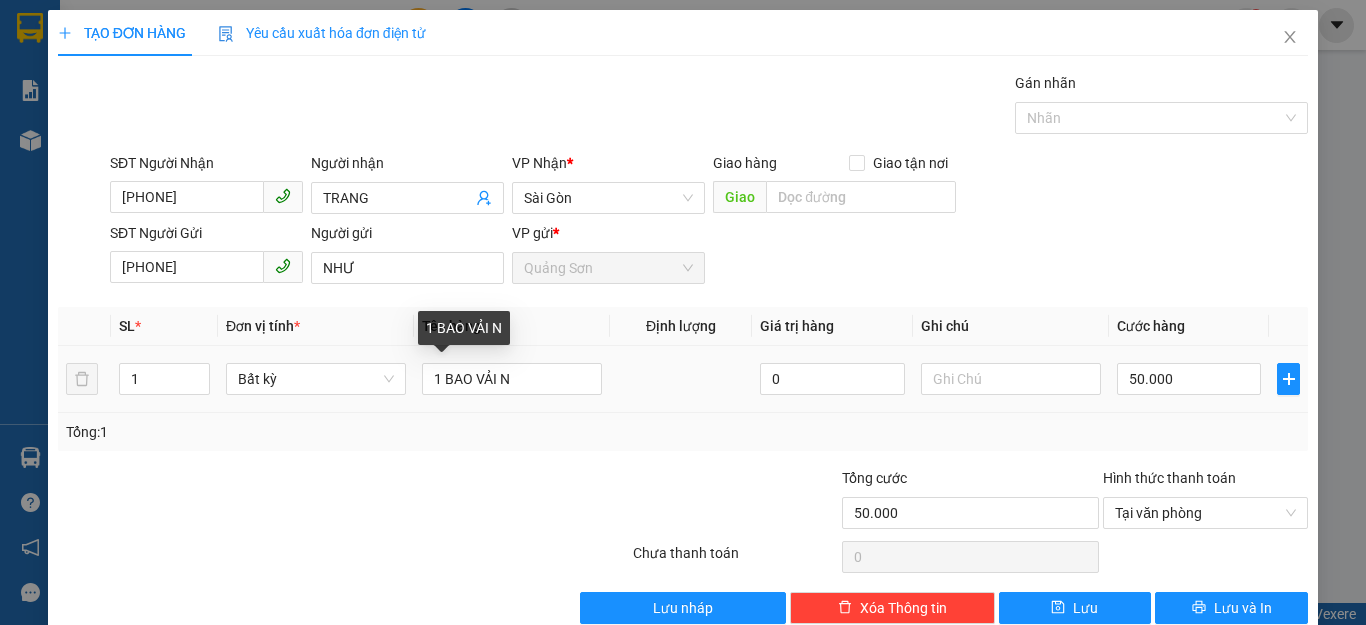 type on "1 BAO VẢI" 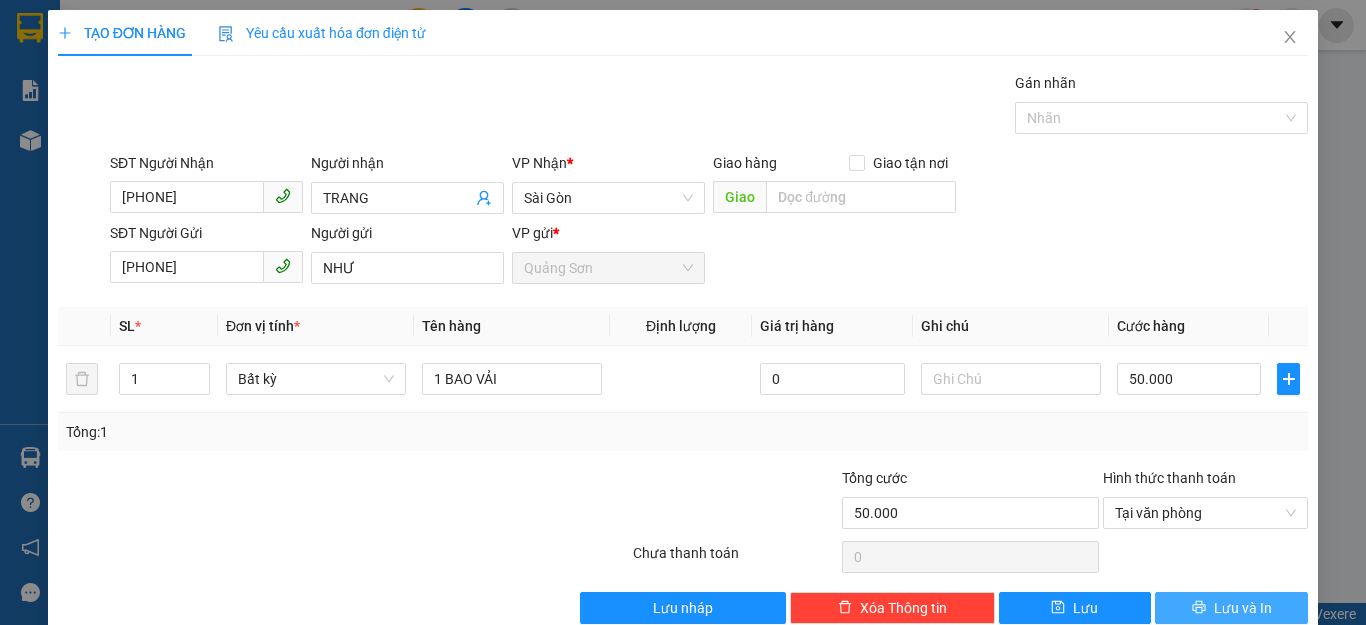 click on "Lưu và In" at bounding box center [1243, 608] 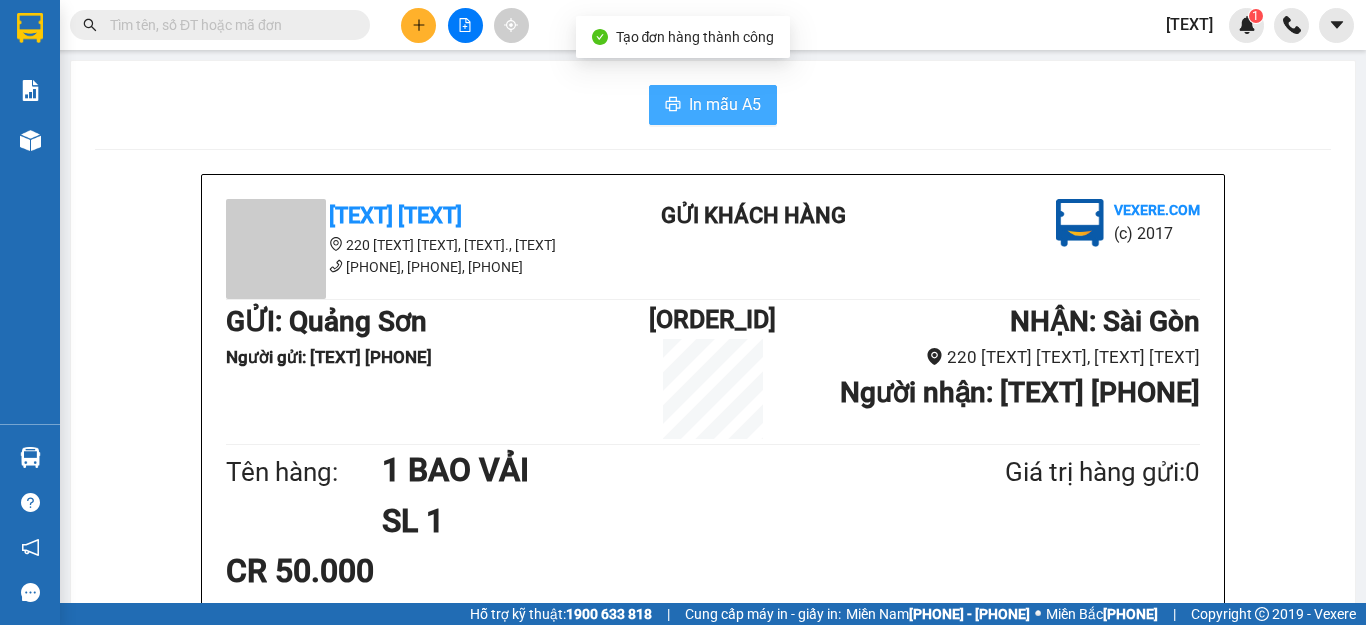 click on "In mẫu A5" at bounding box center (725, 104) 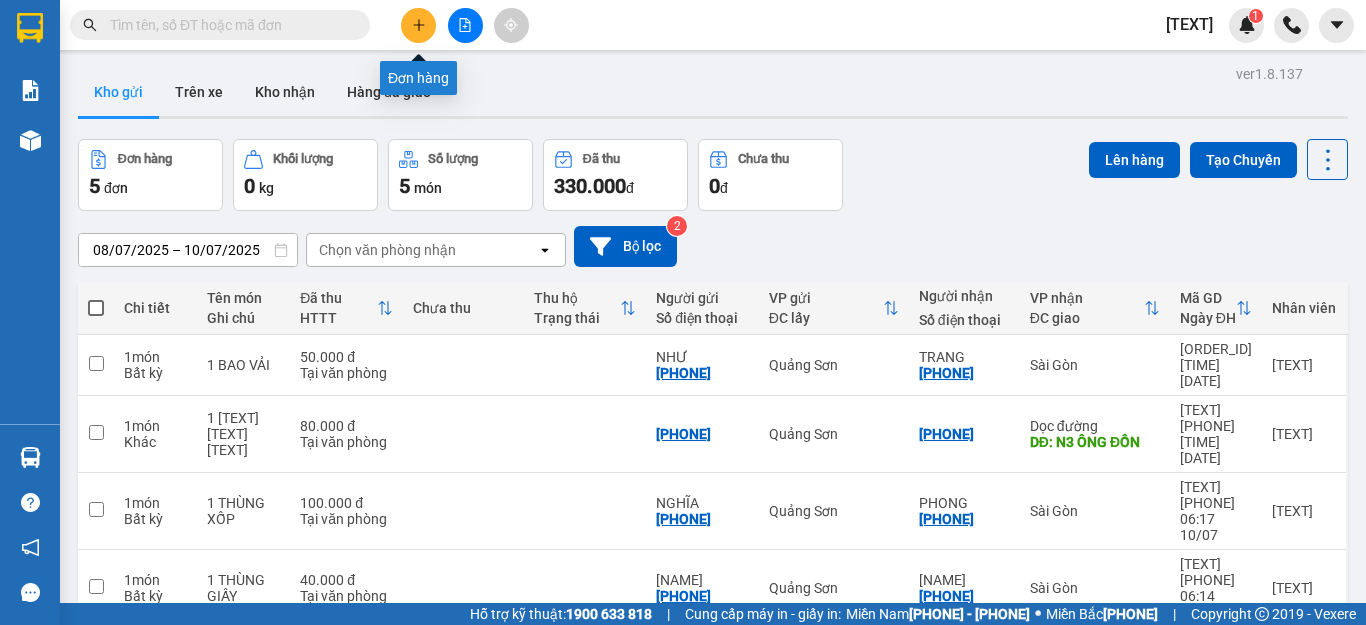 click at bounding box center (419, 25) 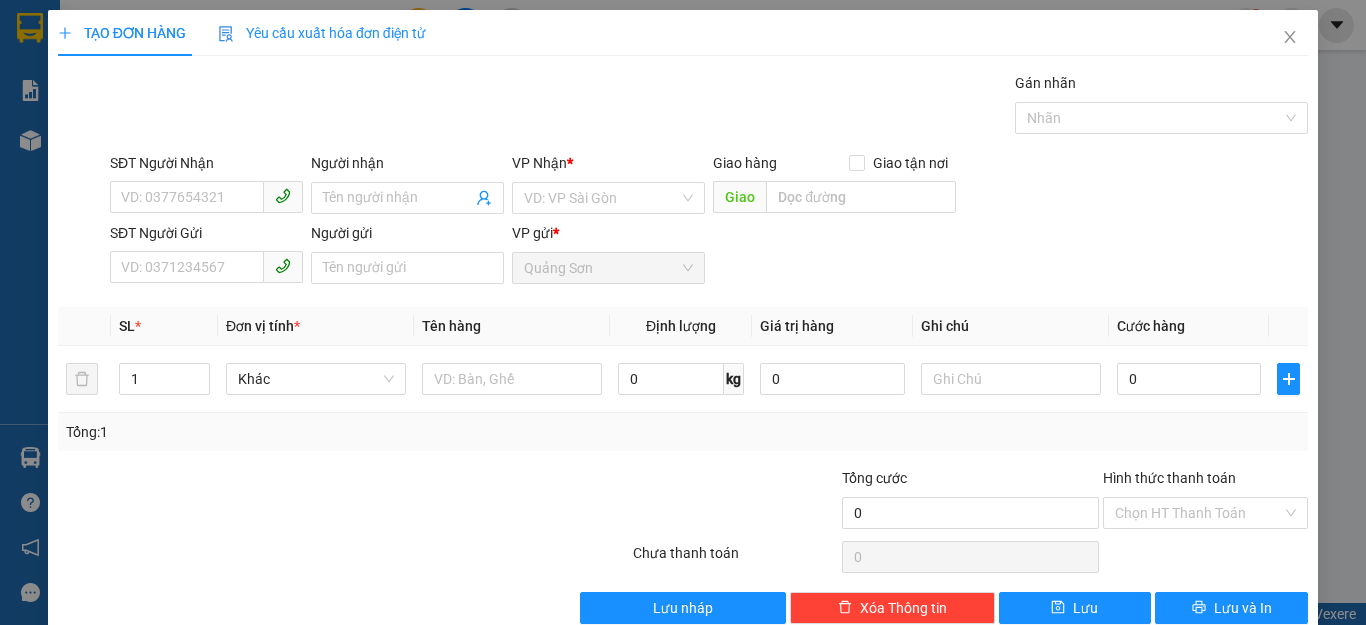 click on "SĐT Người Nhận" at bounding box center [187, 197] 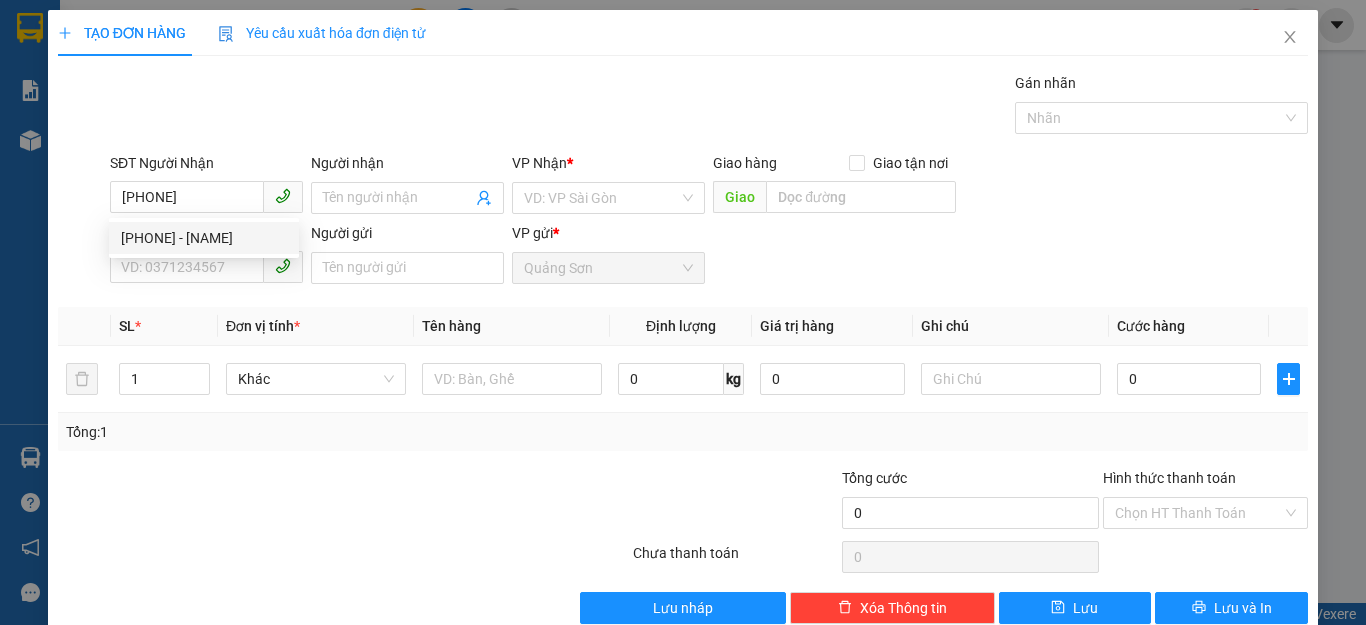 click on "[PHONE] - [NAME]" at bounding box center (204, 238) 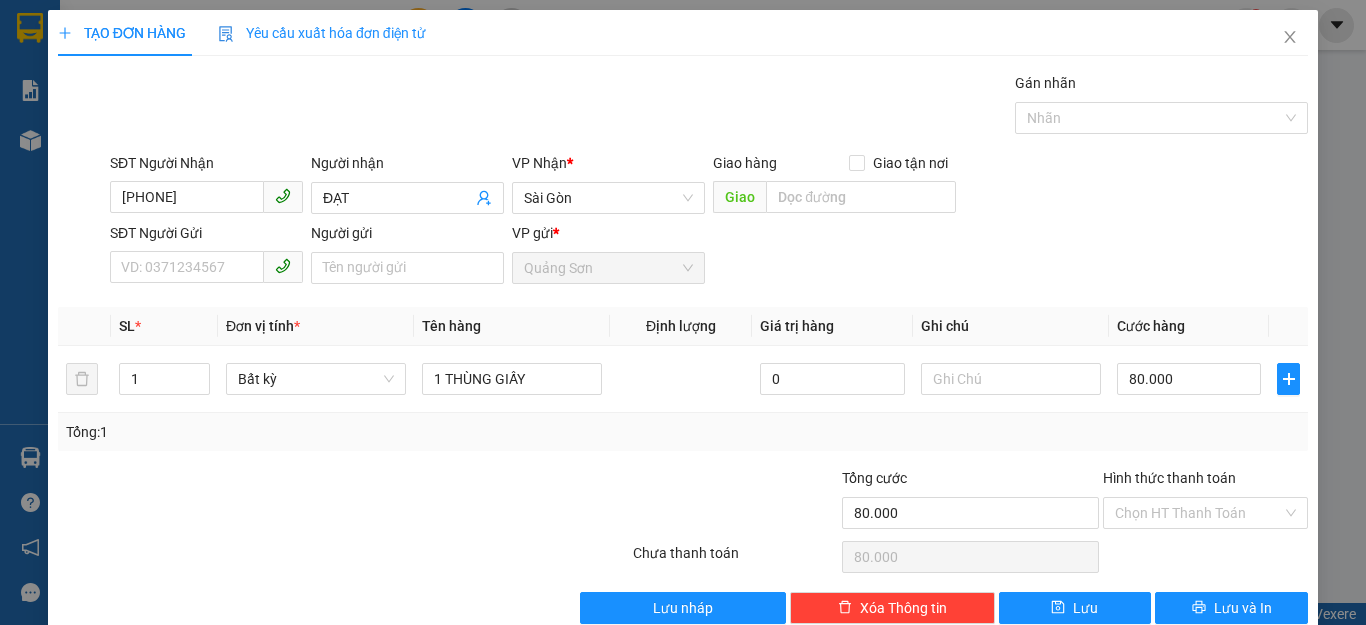type on "[PHONE]" 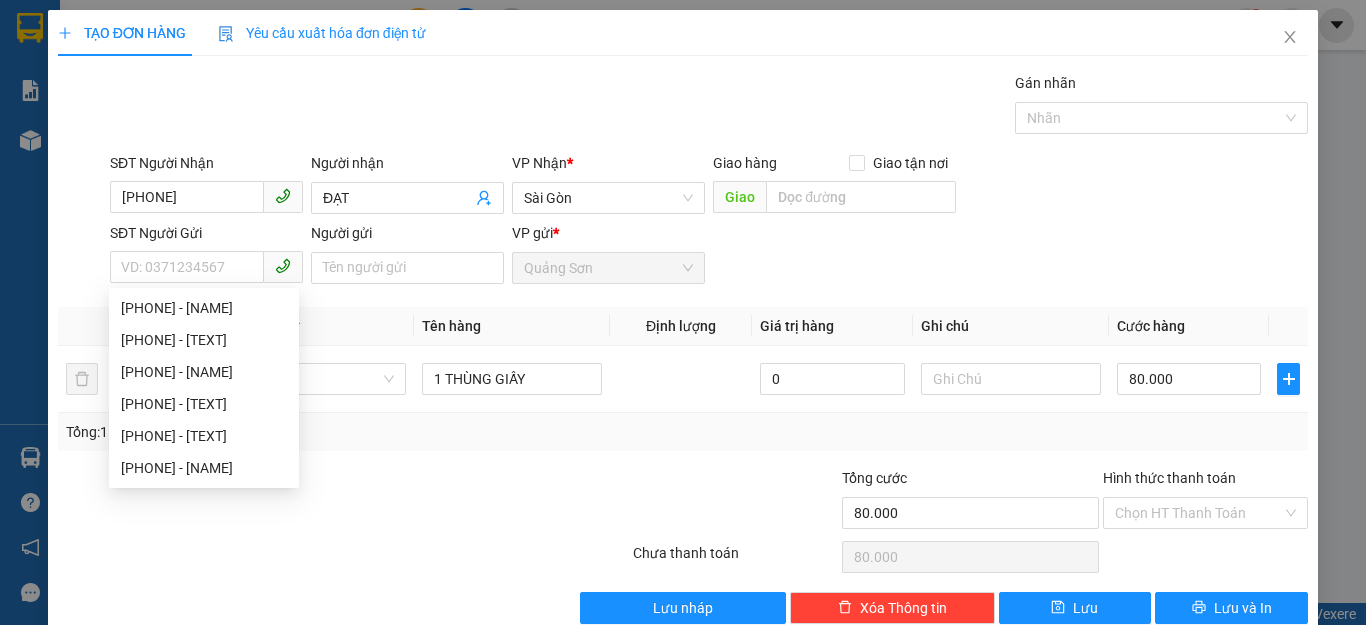 click on "[PHONE]" at bounding box center [187, 197] 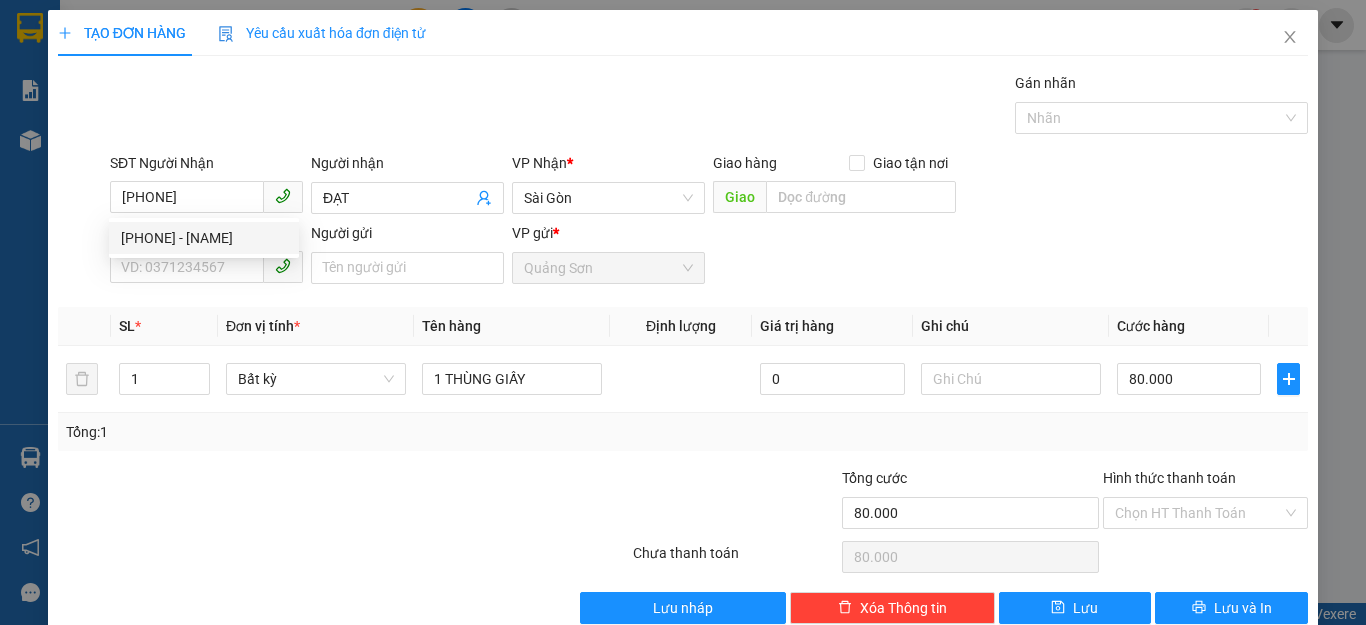 click on "SĐT Người Gửi" at bounding box center [187, 267] 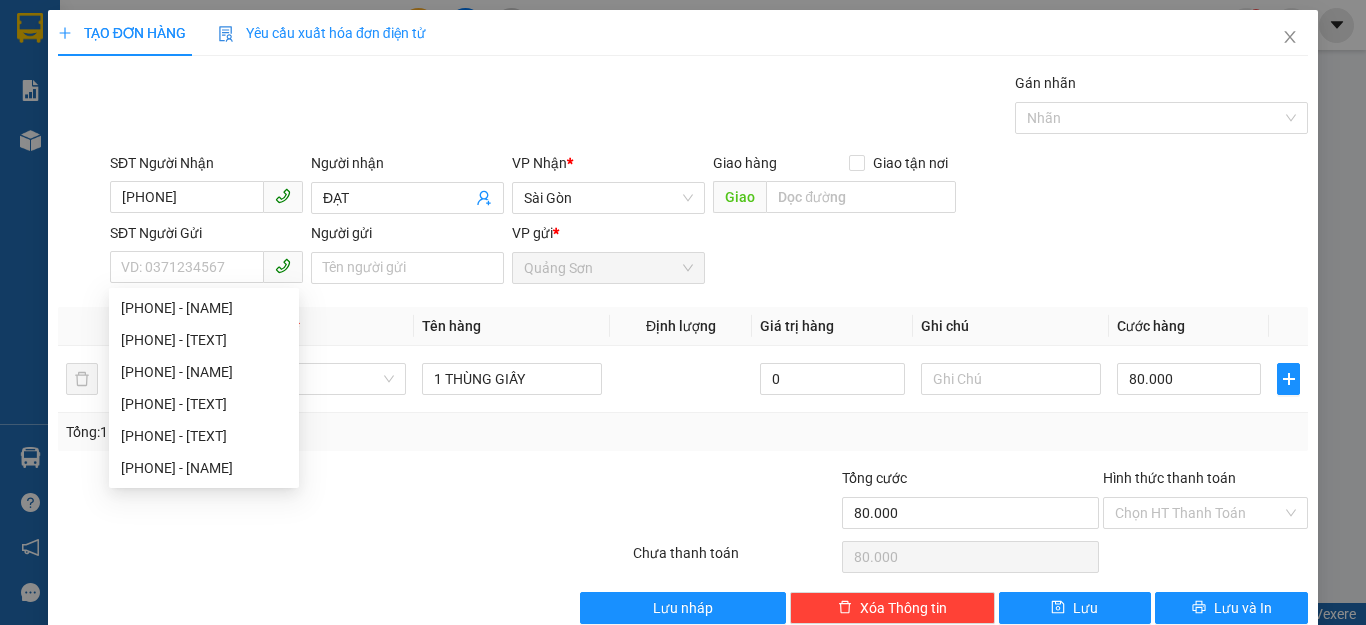 paste on "[PHONE]" 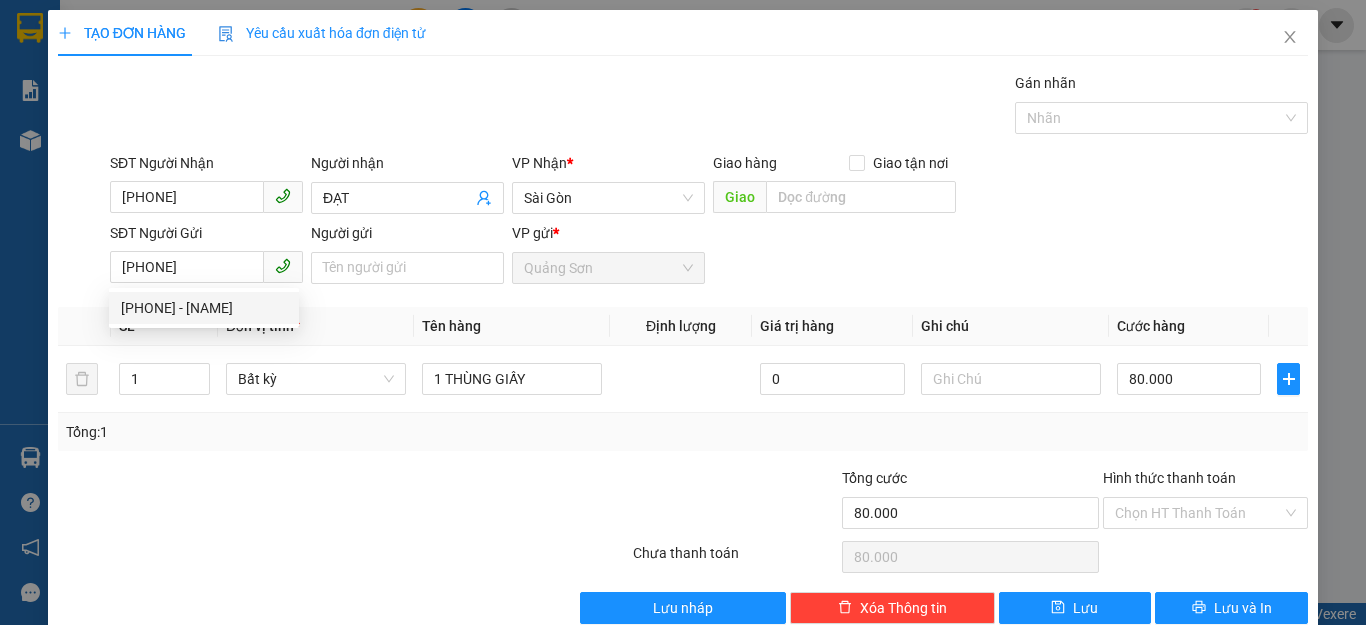 type on "[PHONE]" 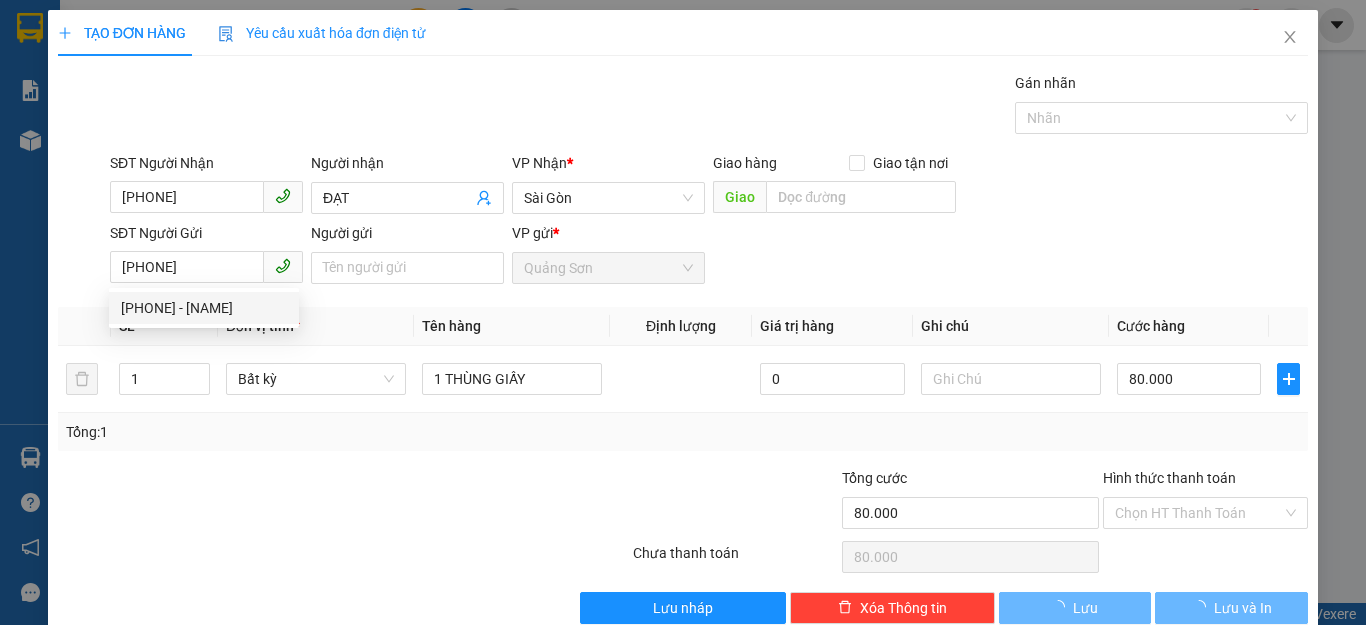 click on "Người gửi" at bounding box center (407, 268) 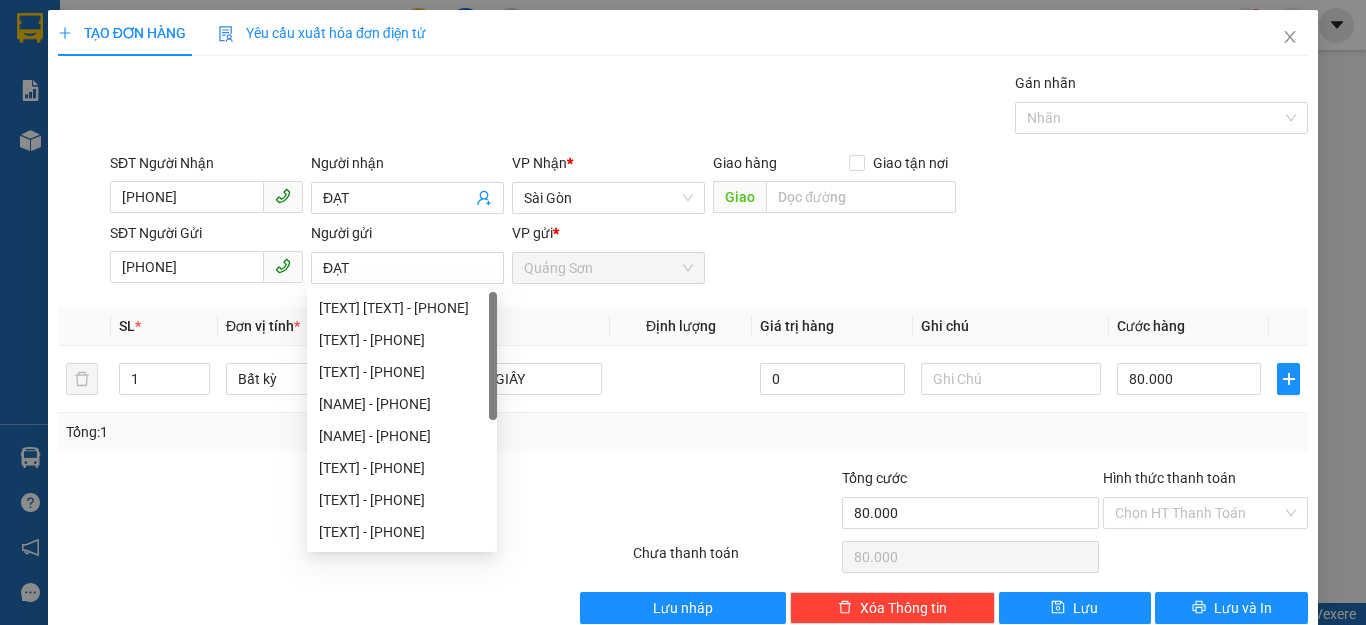 type on "ĐẠT" 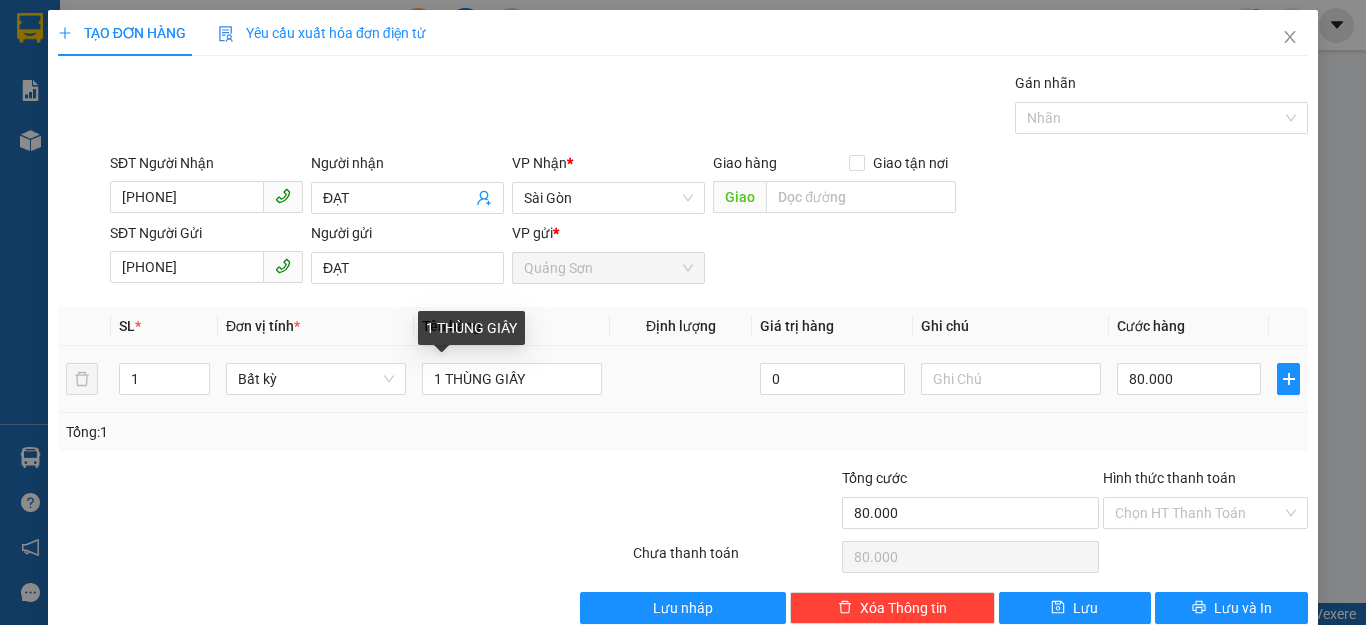 click on "1 THÙNG GIẤY" at bounding box center [512, 379] 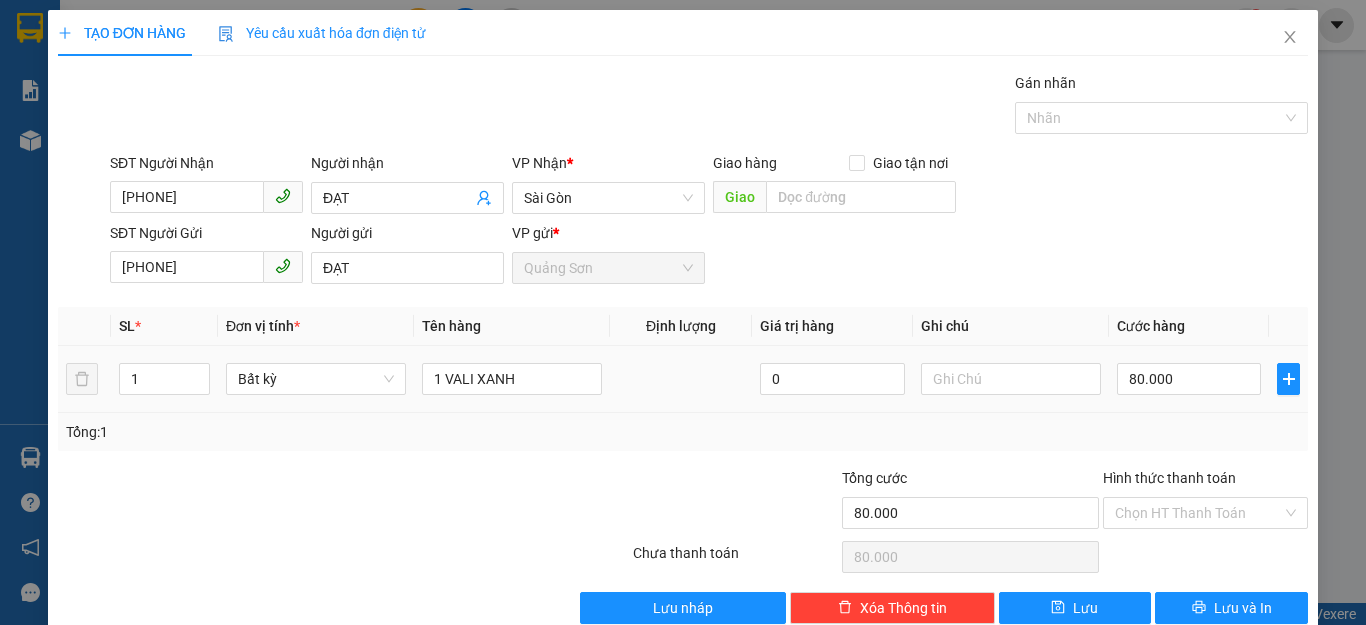 type on "1 VALI XANH" 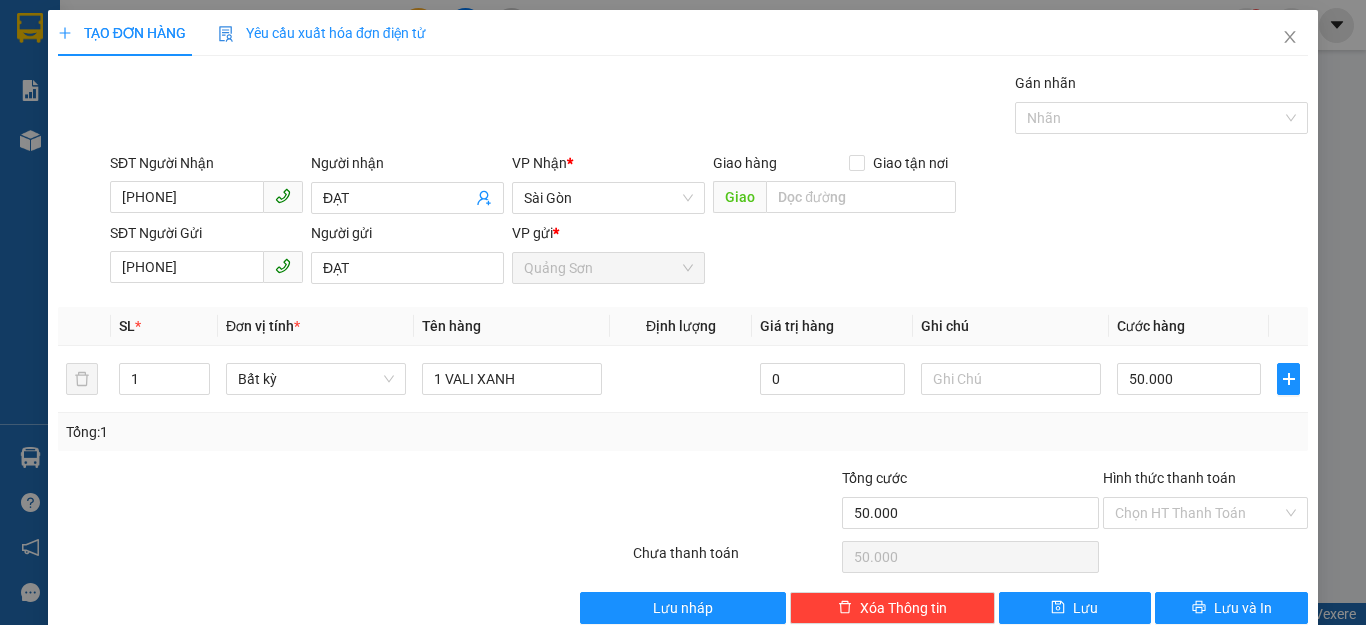 click on "SĐT Người Gửi [PHONE] Người gửi [TEXT] VP gửi  * [TEXT]" at bounding box center (709, 257) 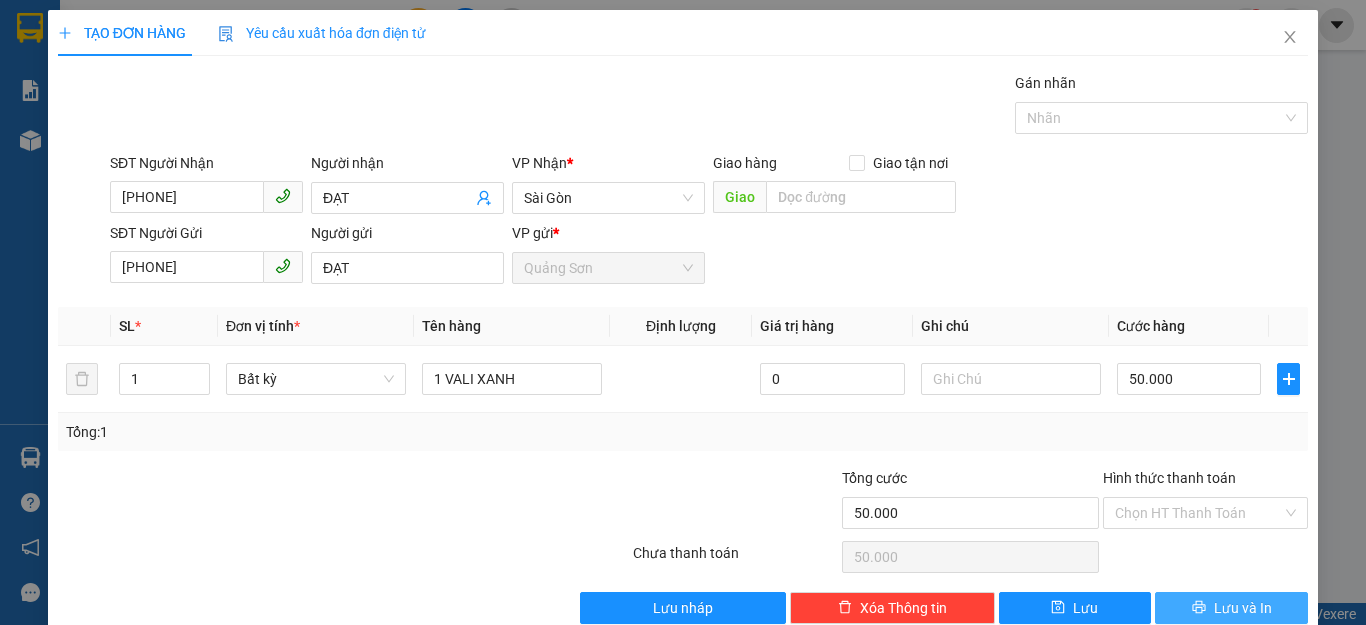 click on "Lưu và In" at bounding box center [1243, 608] 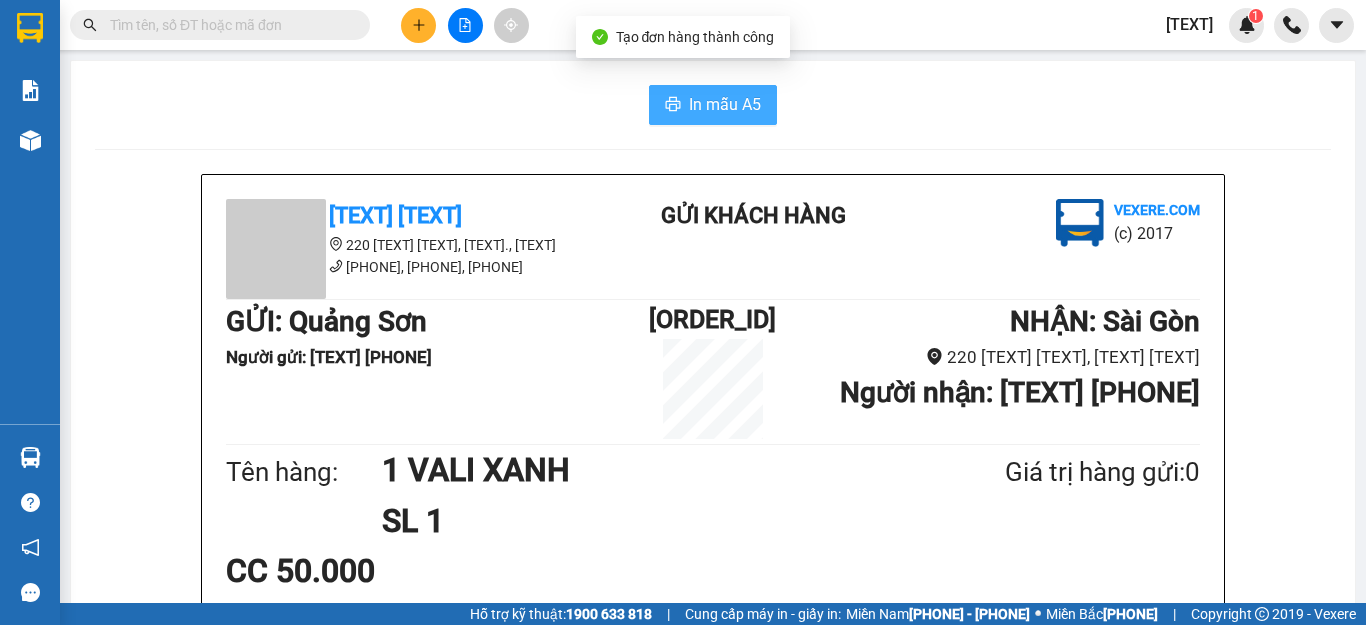 click on "In mẫu A5" at bounding box center [713, 105] 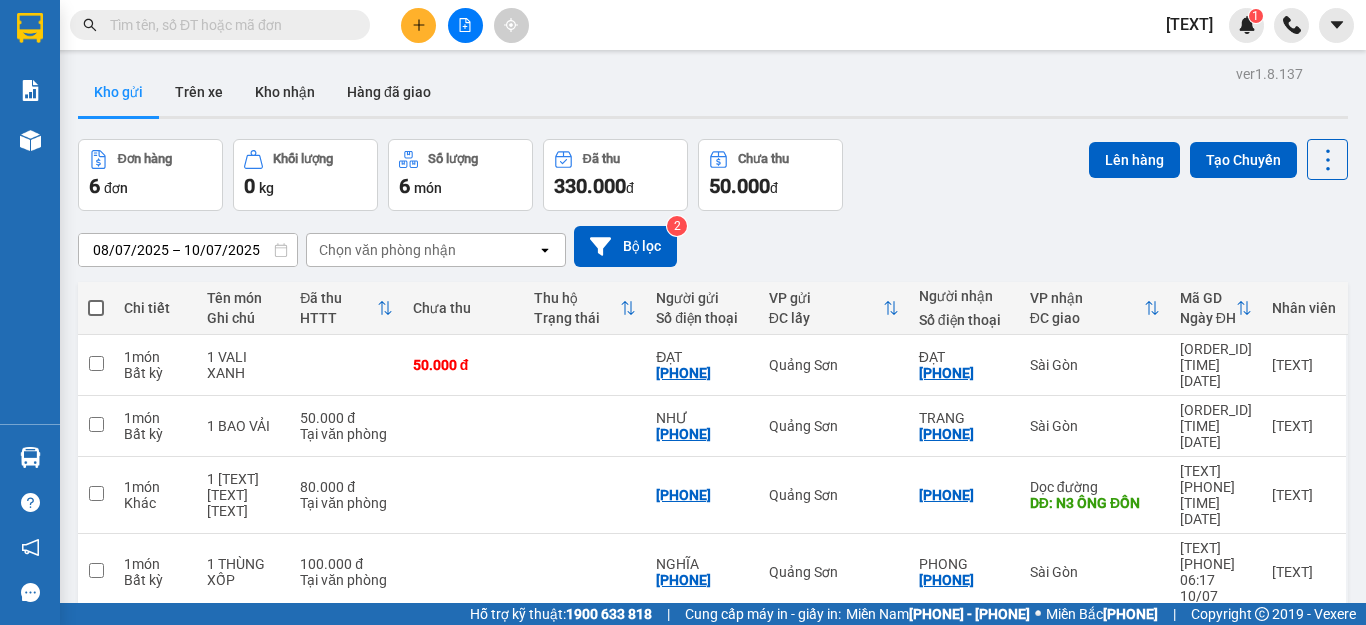 click at bounding box center (96, 308) 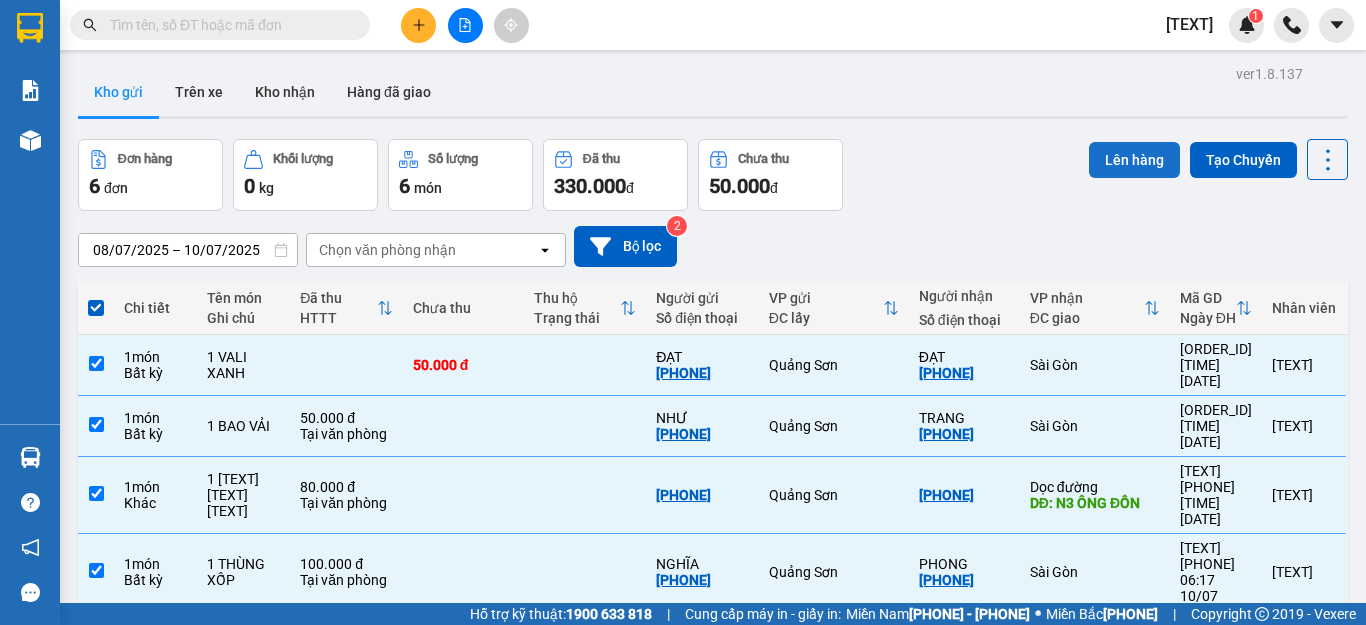 click on "Lên hàng" at bounding box center (1134, 160) 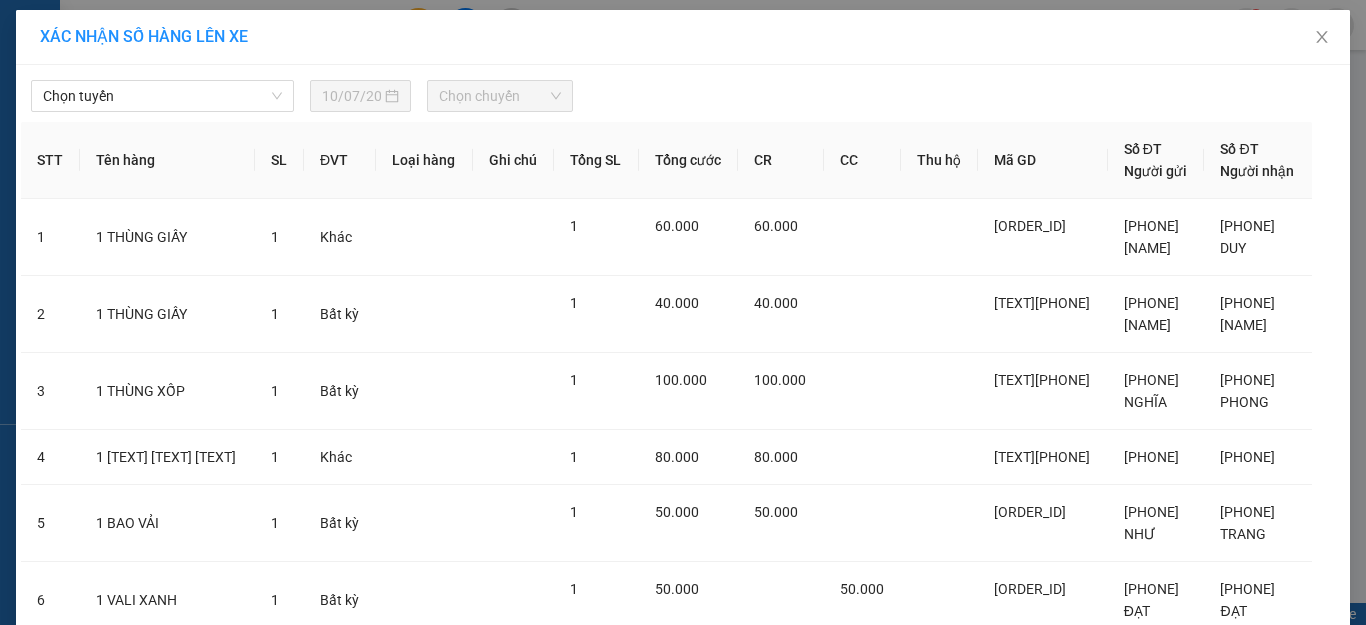 click on "Chọn tuyến" at bounding box center [162, 96] 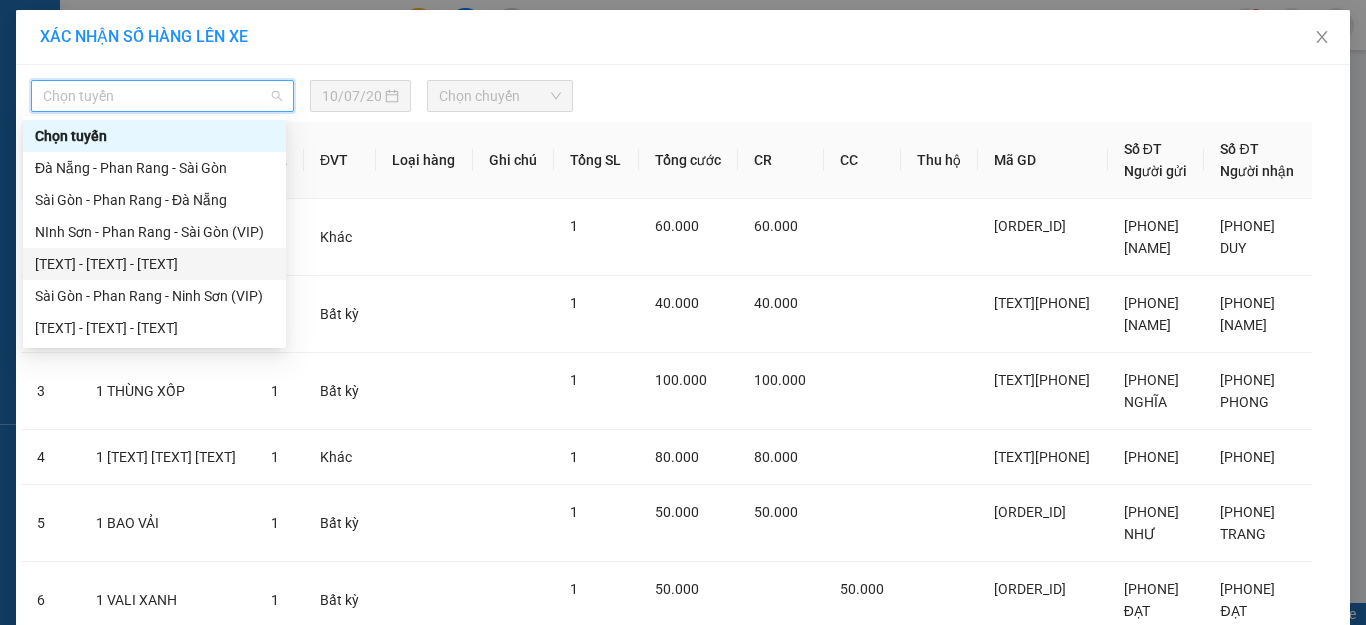 click on "[TEXT] - [TEXT] - [TEXT]" at bounding box center (154, 264) 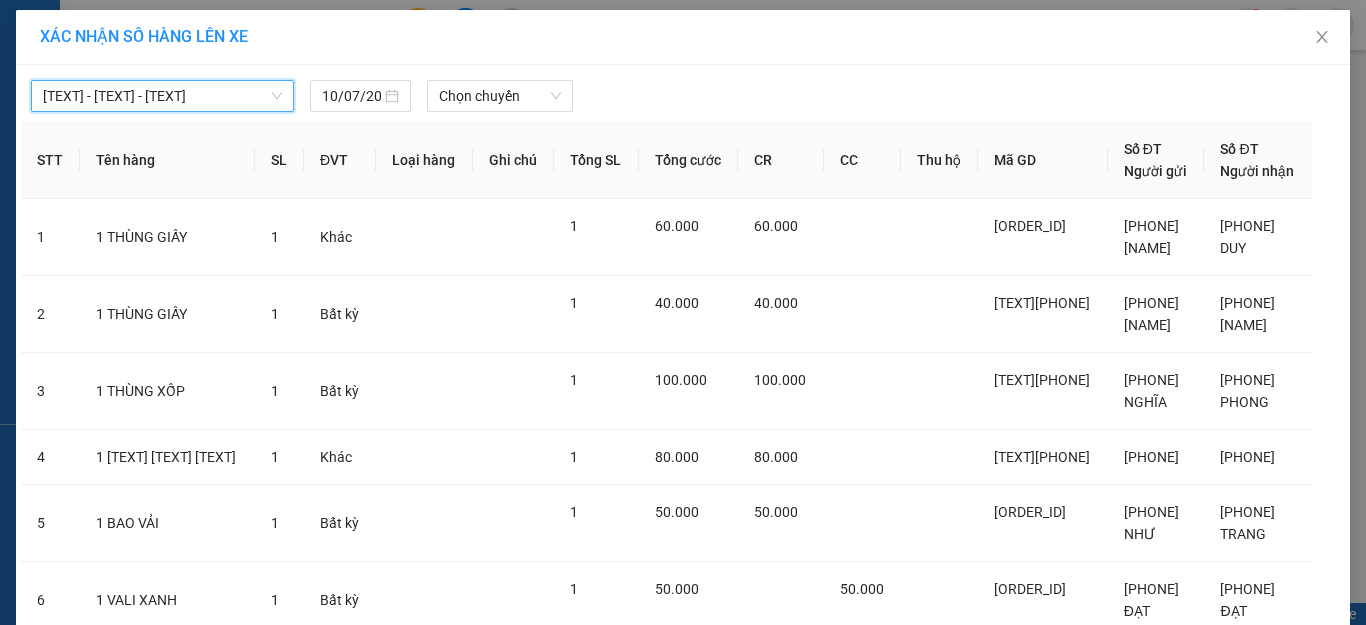 click on "Chọn chuyến" at bounding box center [500, 96] 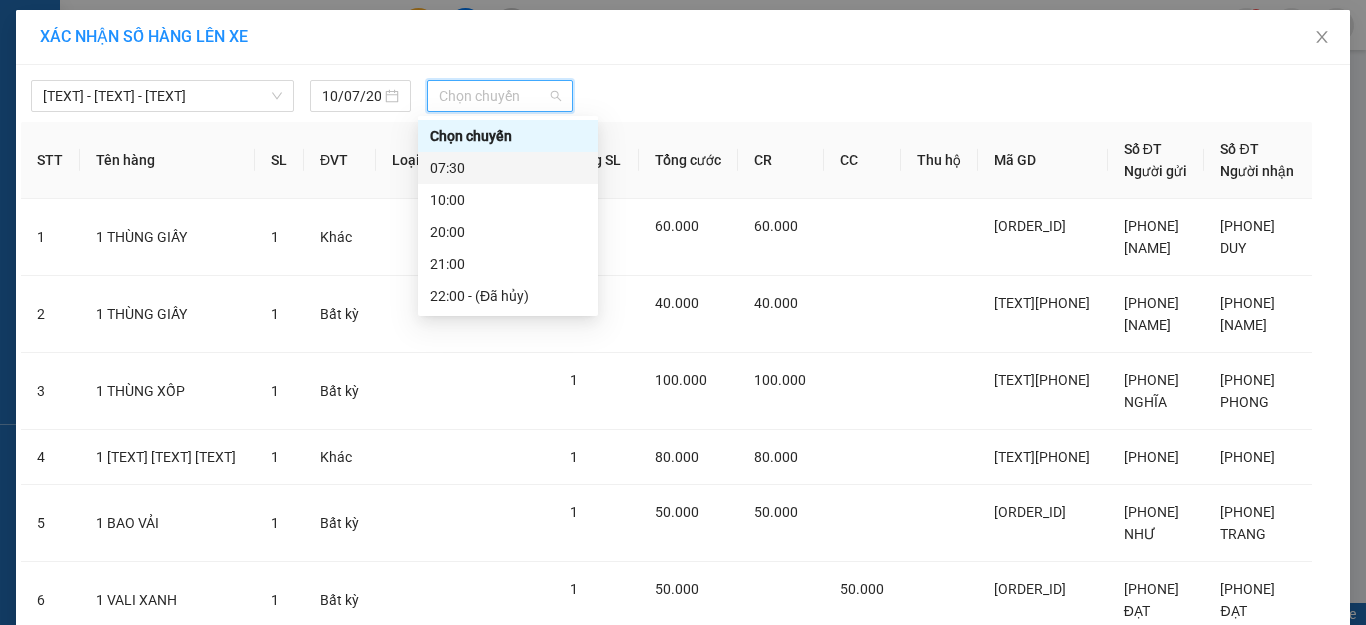 click on "07:30" at bounding box center (508, 168) 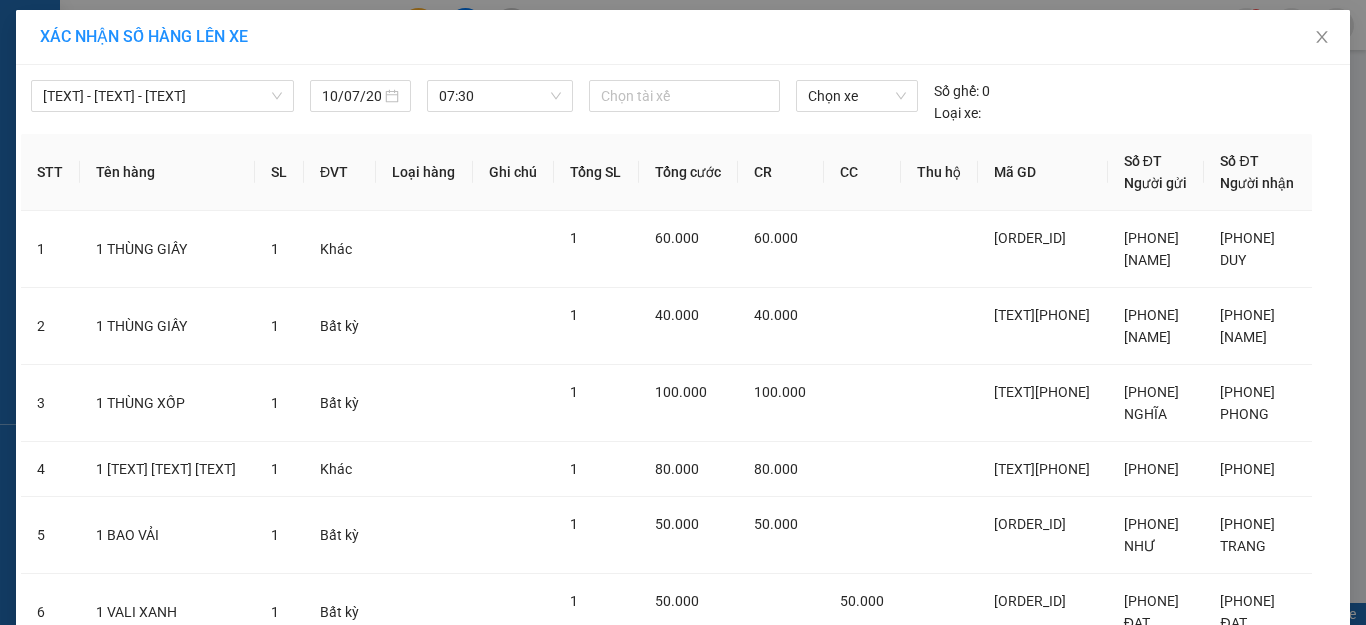 click on "Lên hàng" at bounding box center (745, 742) 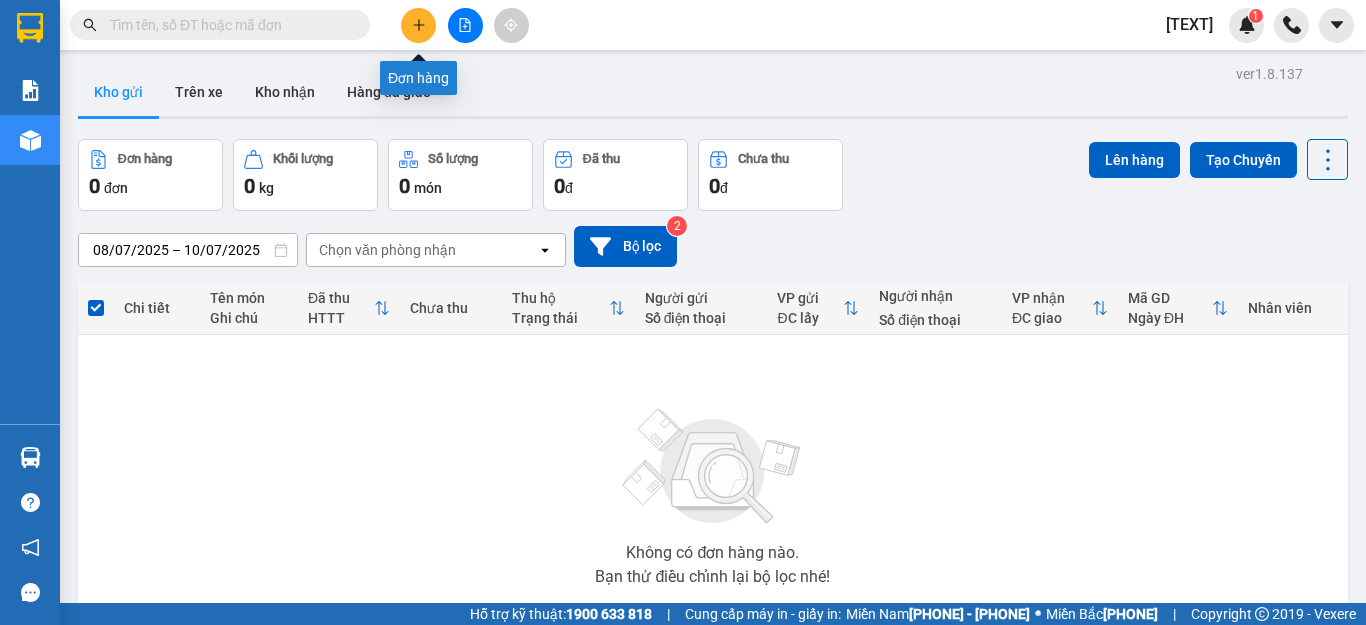 click at bounding box center (419, 25) 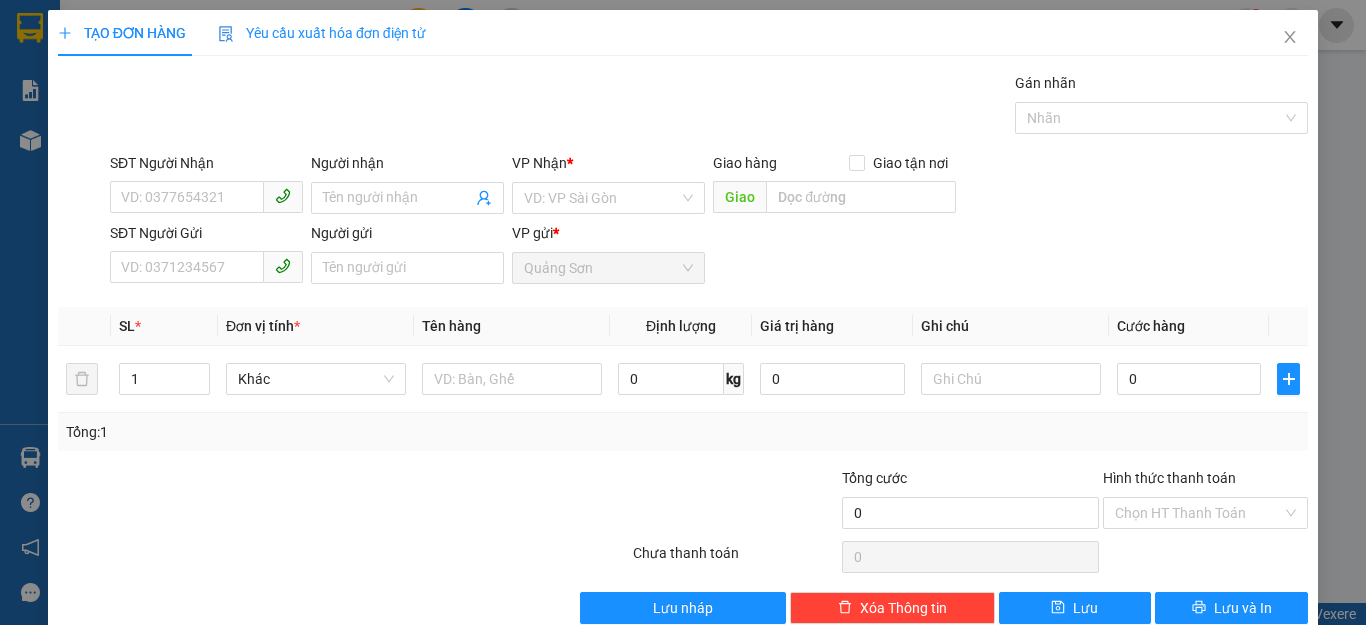 click on "SĐT Người Nhận" at bounding box center [187, 197] 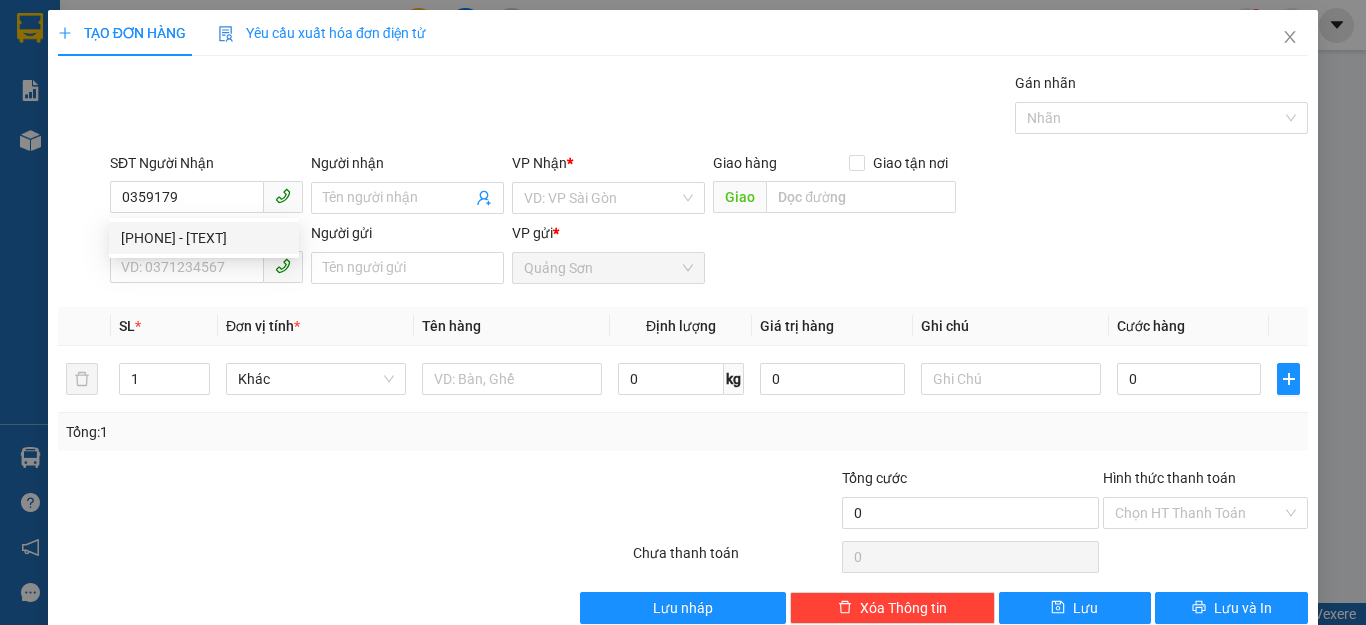 click on "[PHONE] - [TEXT]" at bounding box center [204, 238] 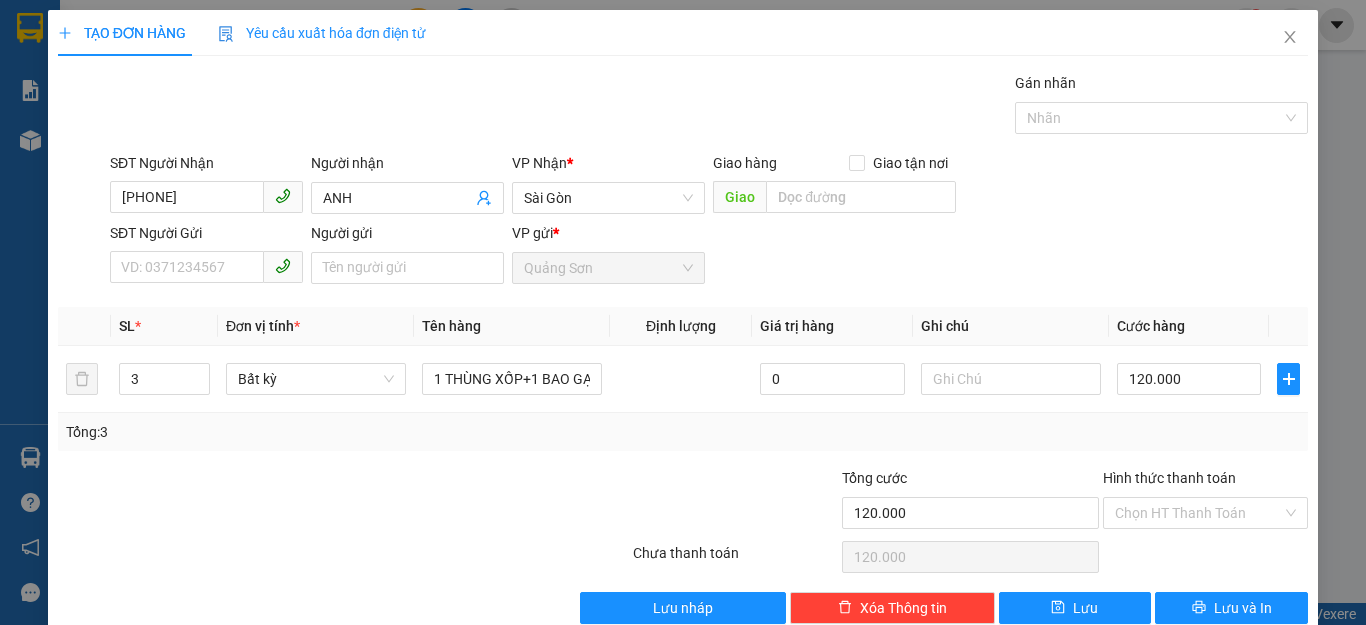 type on "[PHONE]" 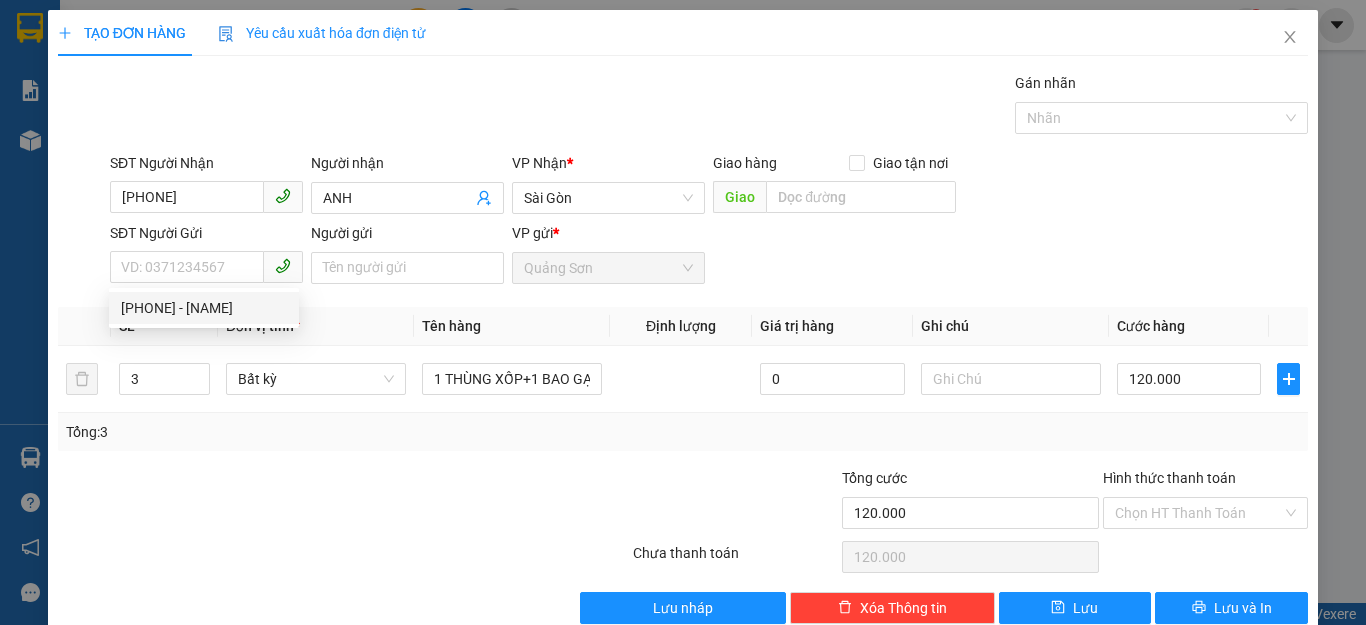 click on "[PHONE] - [NAME]" at bounding box center (0, 0) 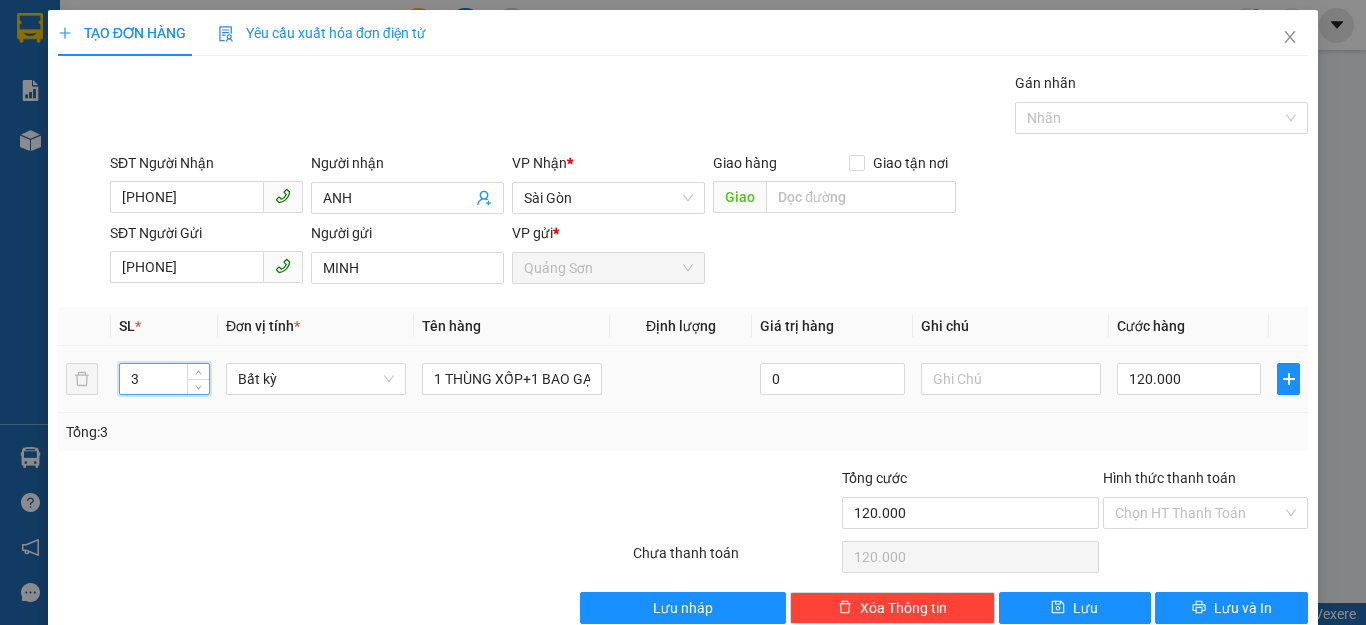 click on "3" at bounding box center (164, 379) 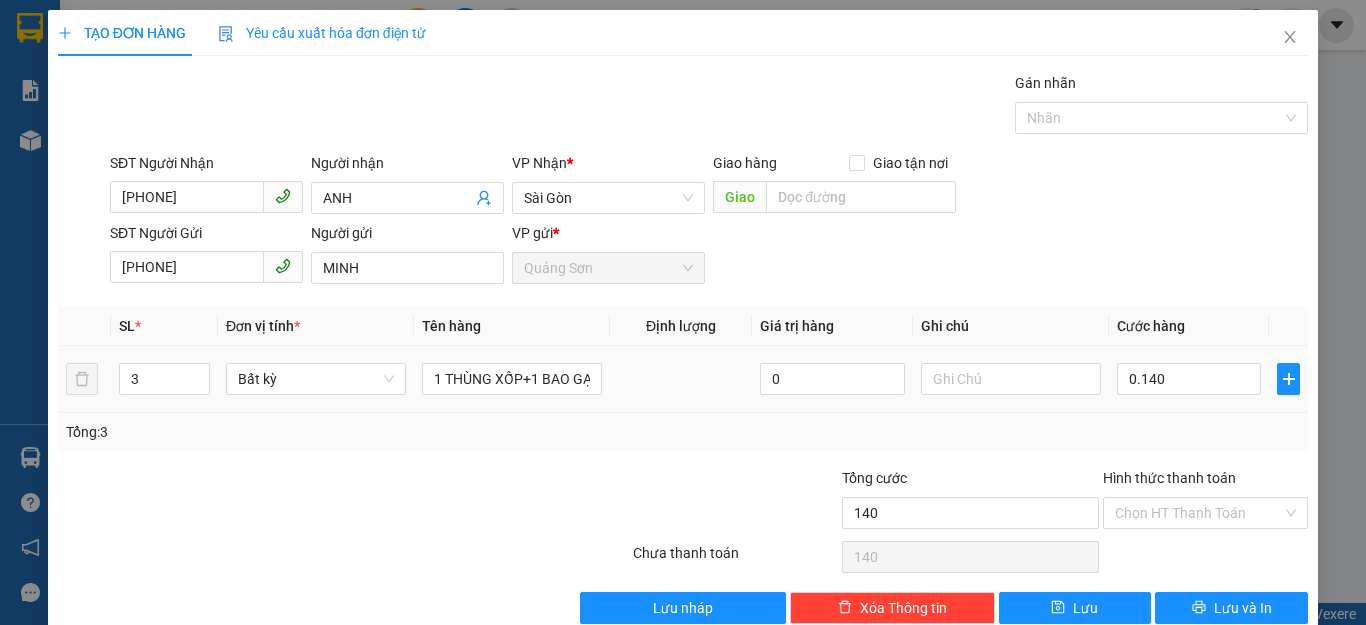 type on "0.140" 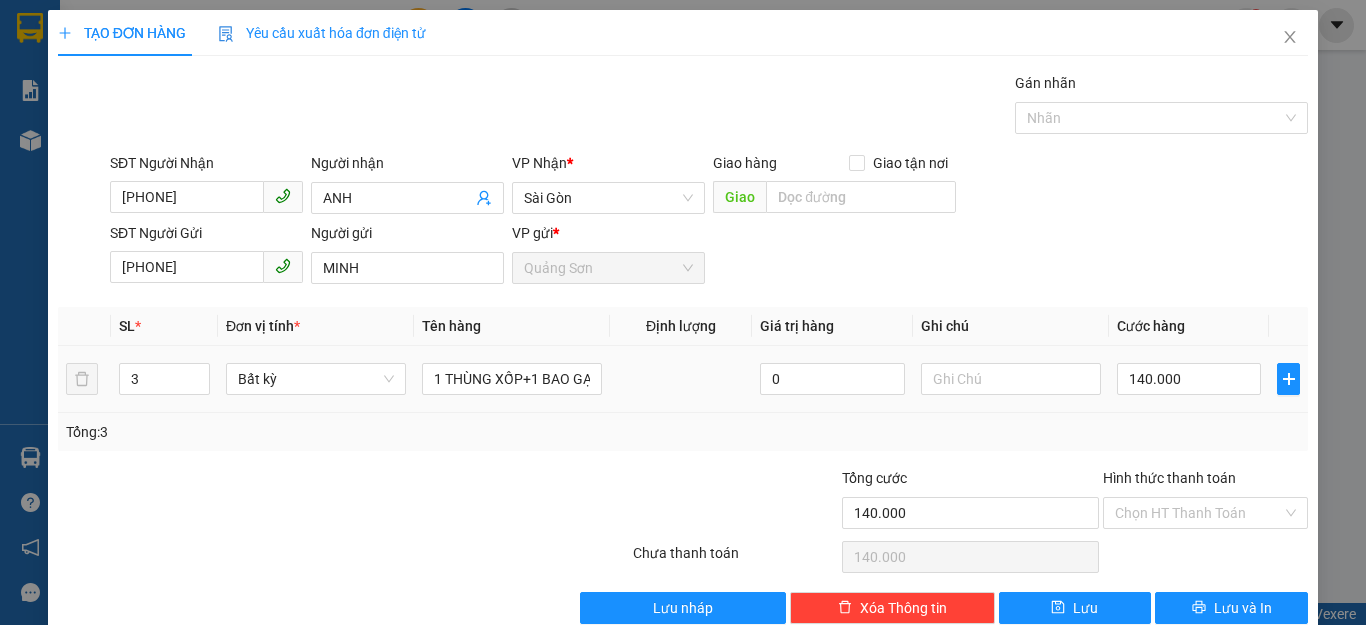 click on "140.000" at bounding box center (1189, 379) 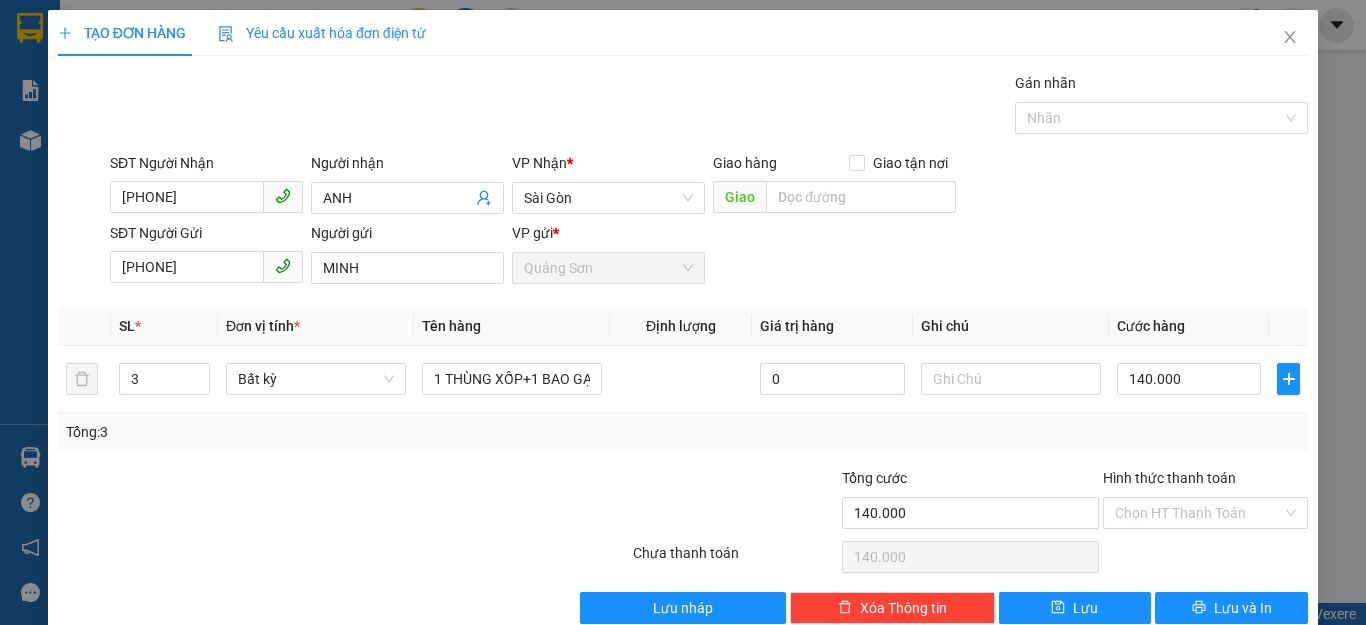 click on "Hình thức thanh toán" at bounding box center (1198, 513) 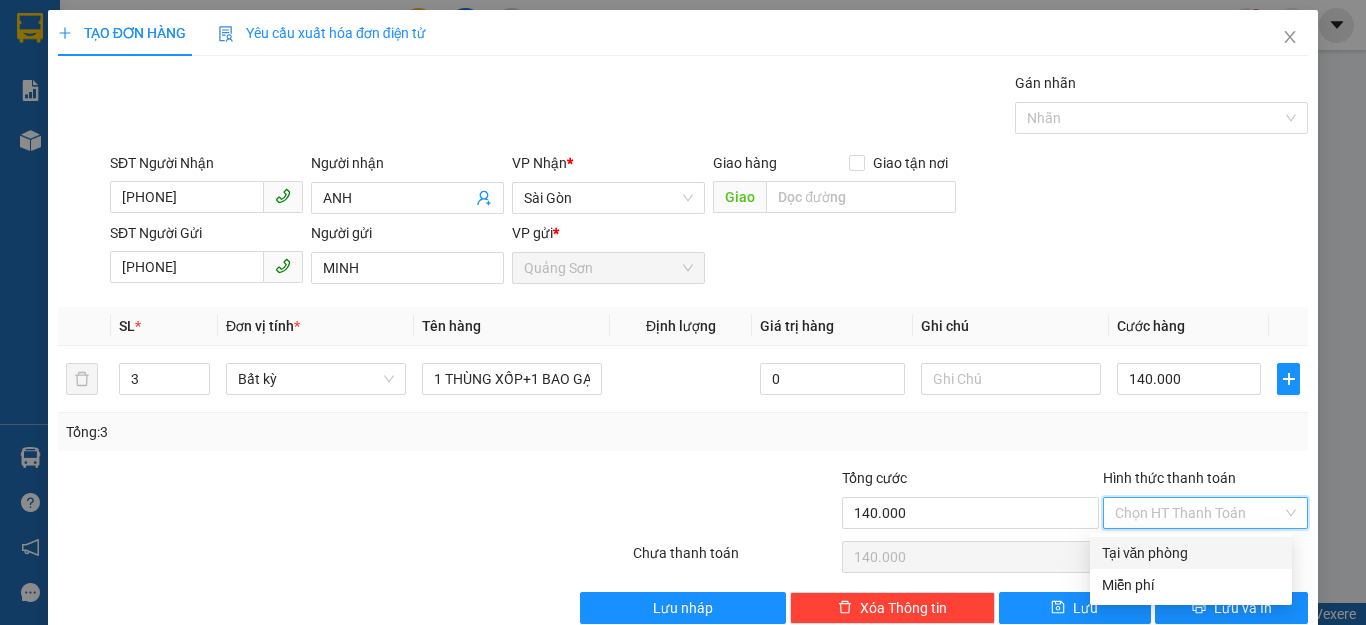 click on "Tại văn phòng" at bounding box center [1191, 553] 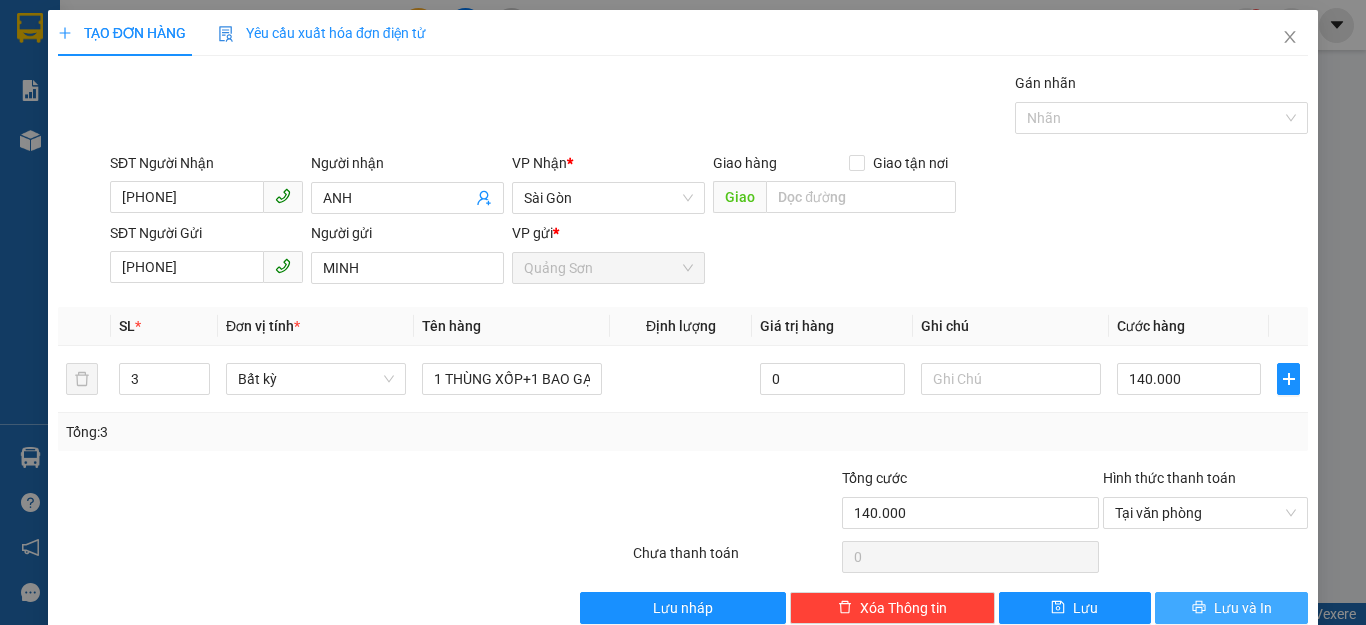 click on "Lưu và In" at bounding box center (1231, 608) 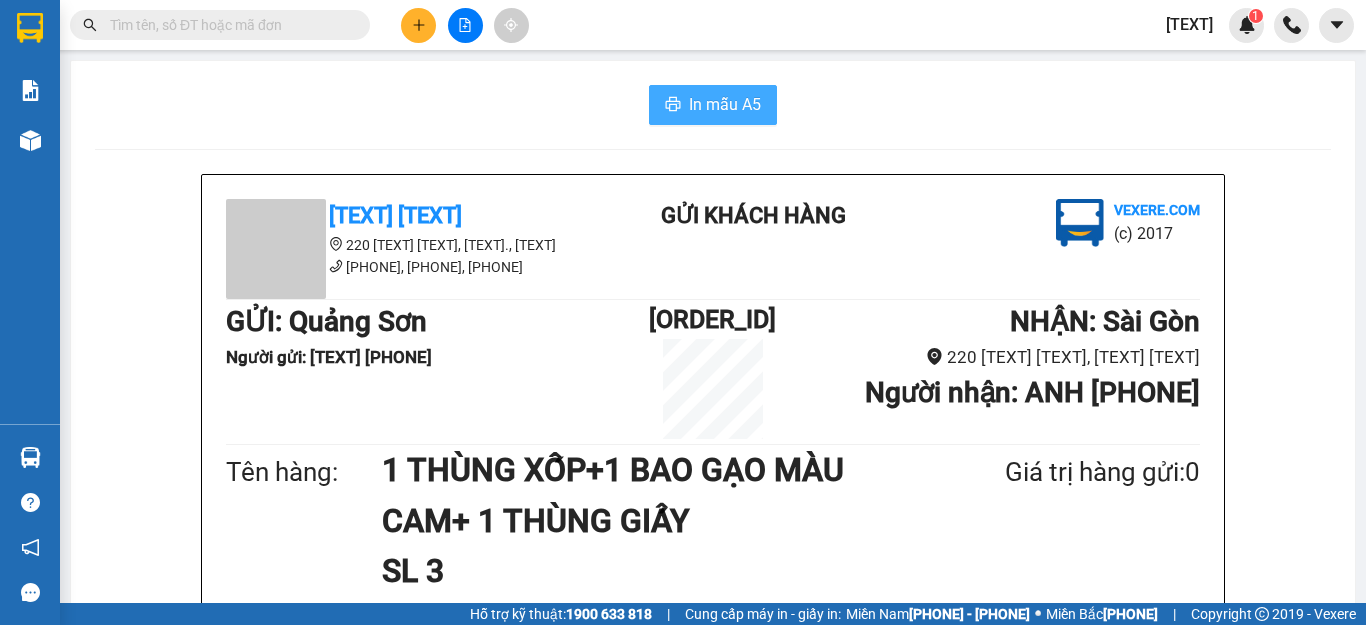 click on "In mẫu A5" at bounding box center [725, 104] 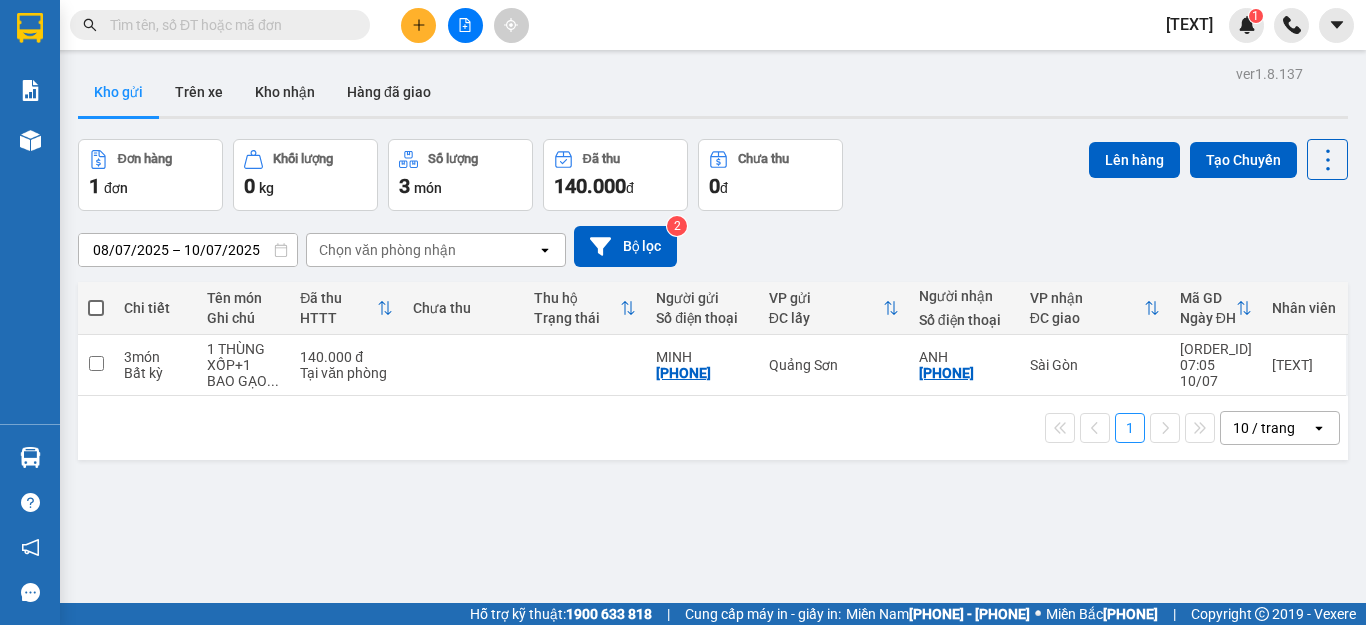 click at bounding box center [96, 308] 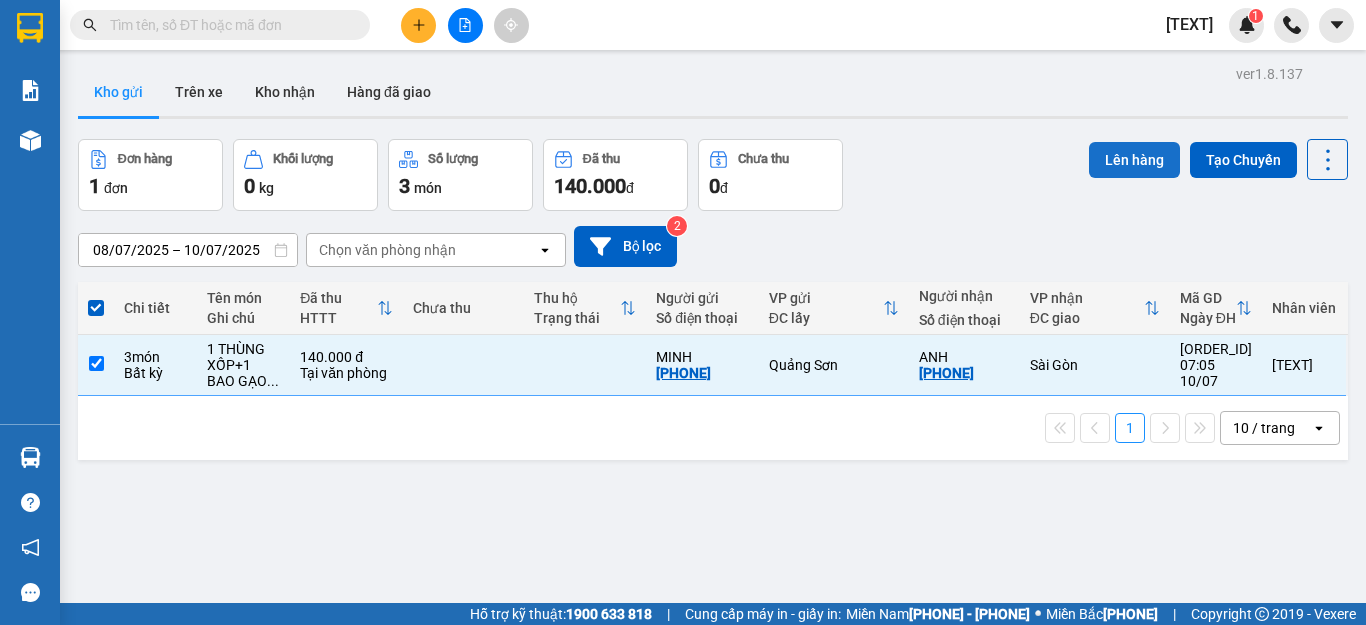 click on "Lên hàng" at bounding box center (1134, 160) 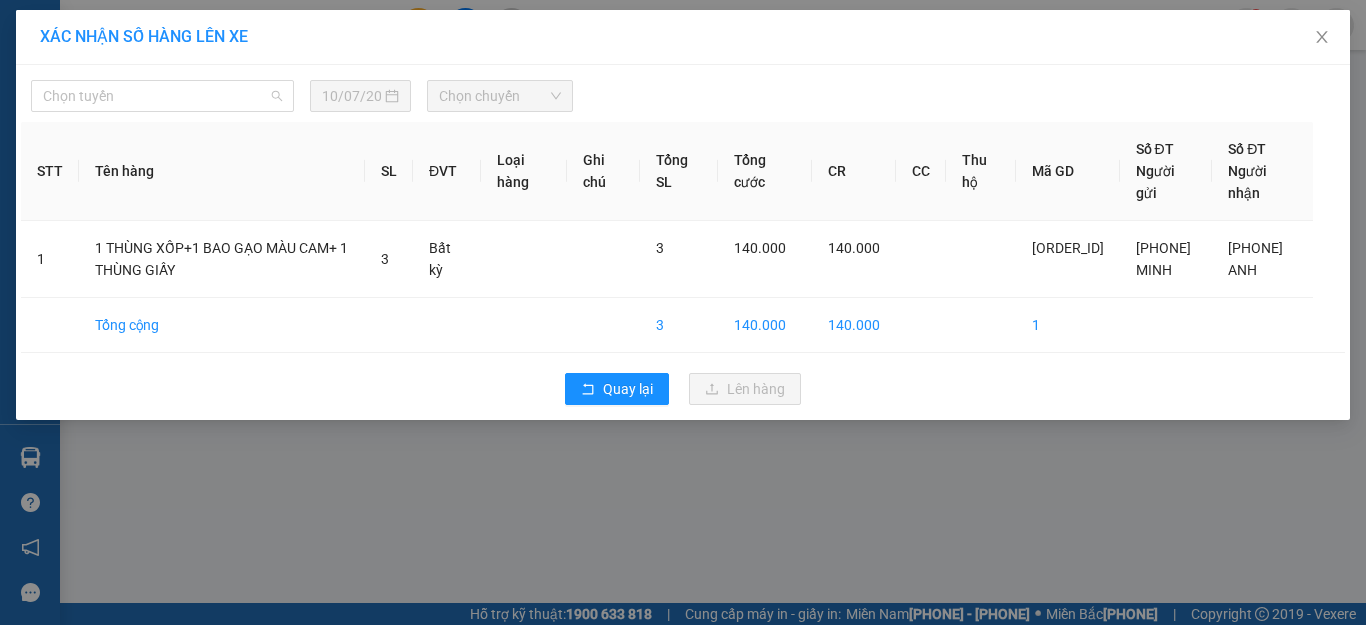 click on "Chọn tuyến" at bounding box center [162, 96] 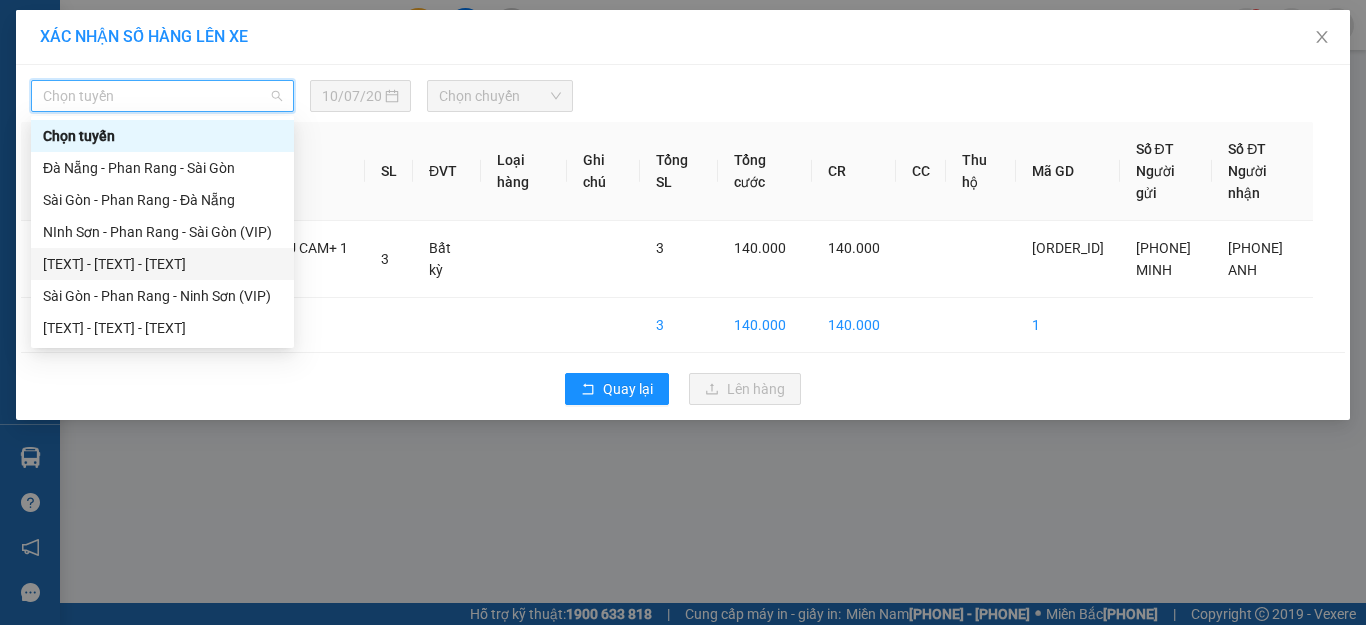 click on "[TEXT] - [TEXT] - [TEXT]" at bounding box center [162, 264] 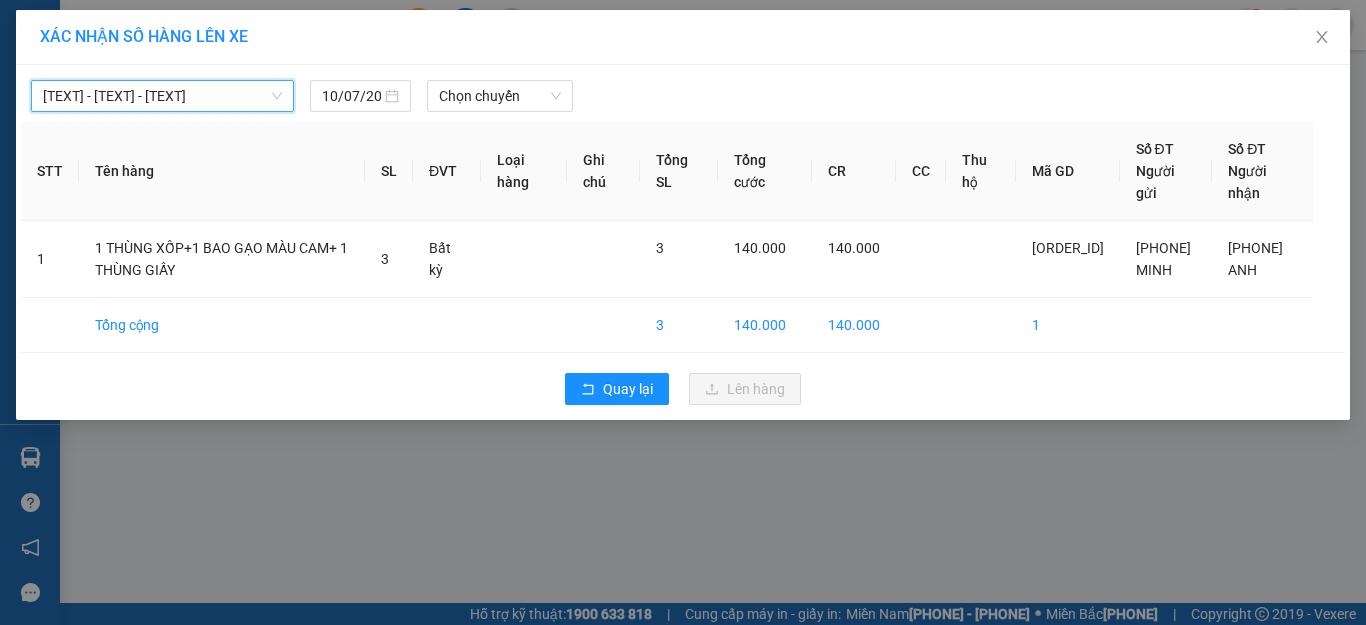 click on "Chọn chuyến" at bounding box center [500, 96] 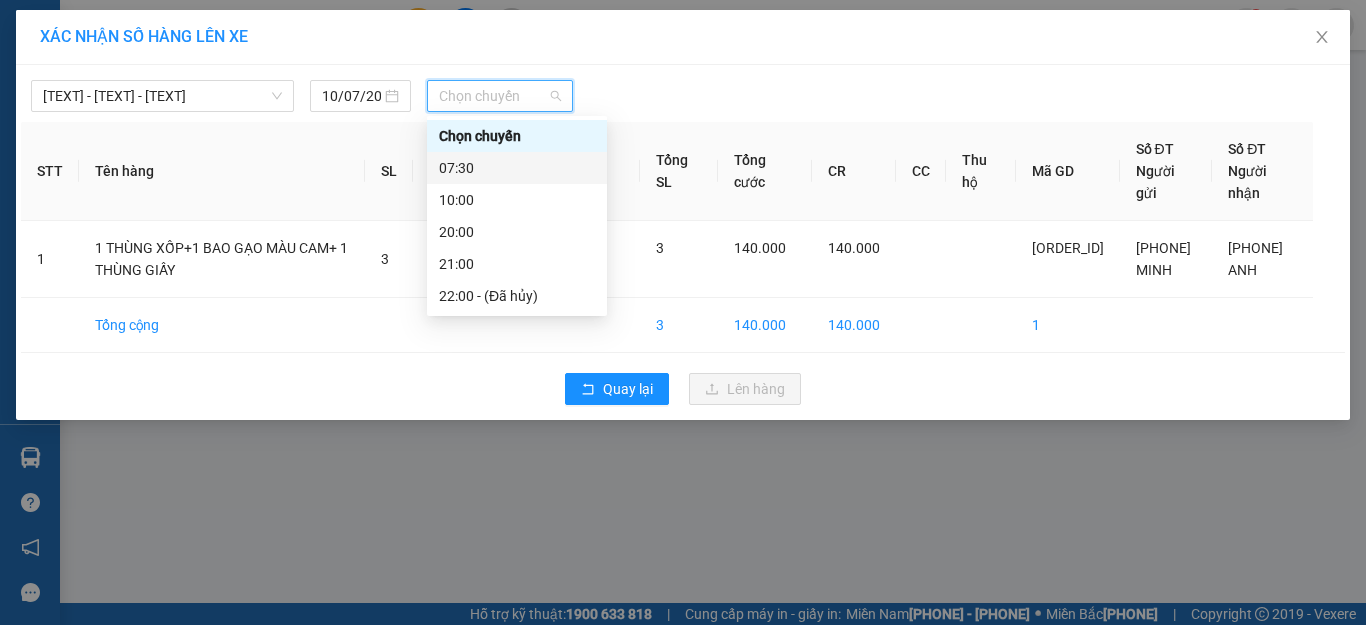 click on "07:30" at bounding box center [517, 168] 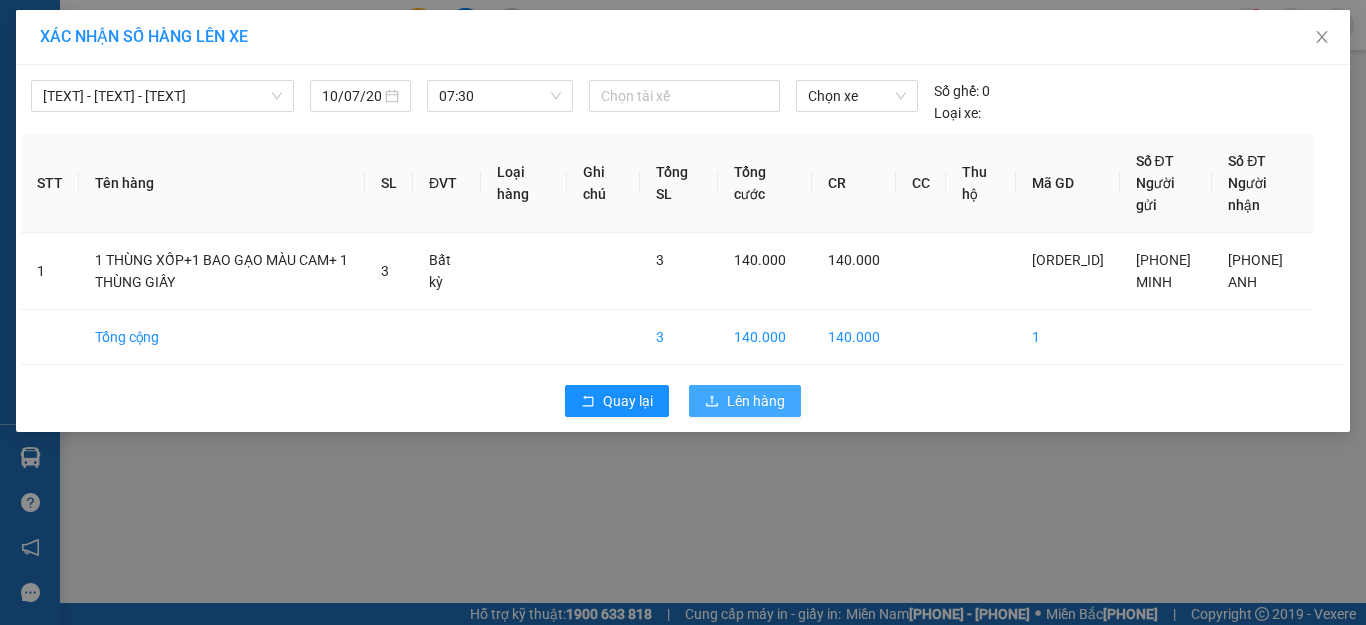 click on "Lên hàng" at bounding box center (745, 401) 